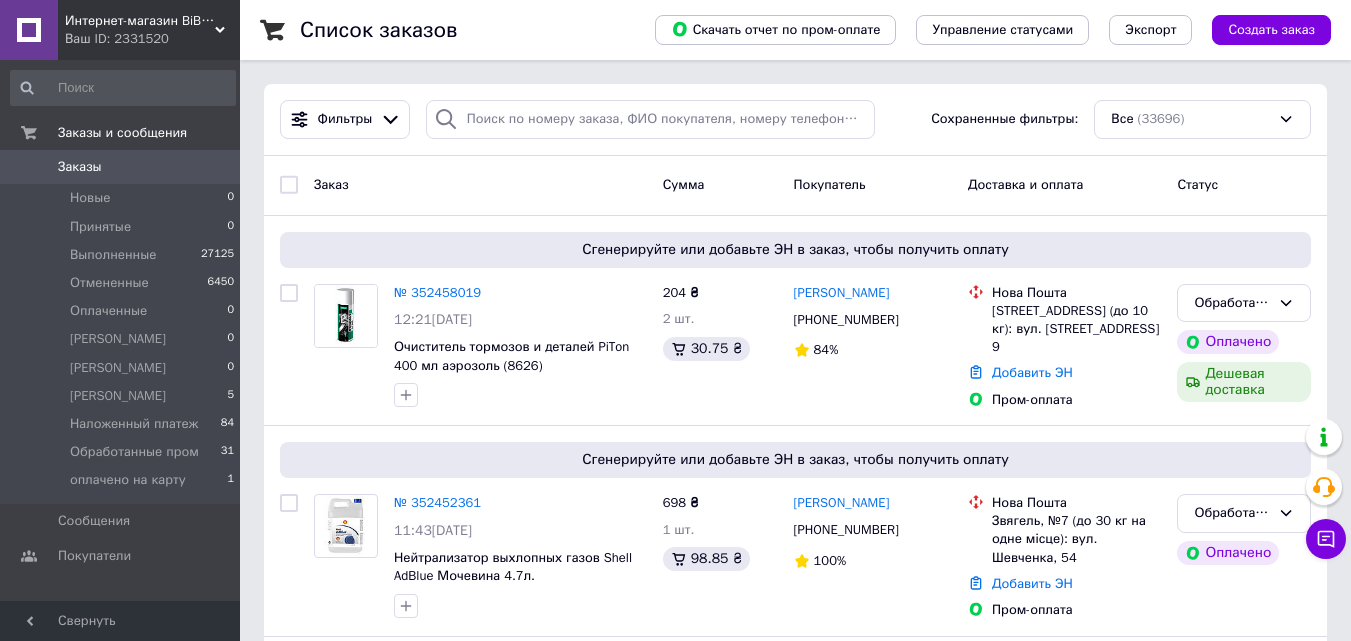 scroll, scrollTop: 0, scrollLeft: 0, axis: both 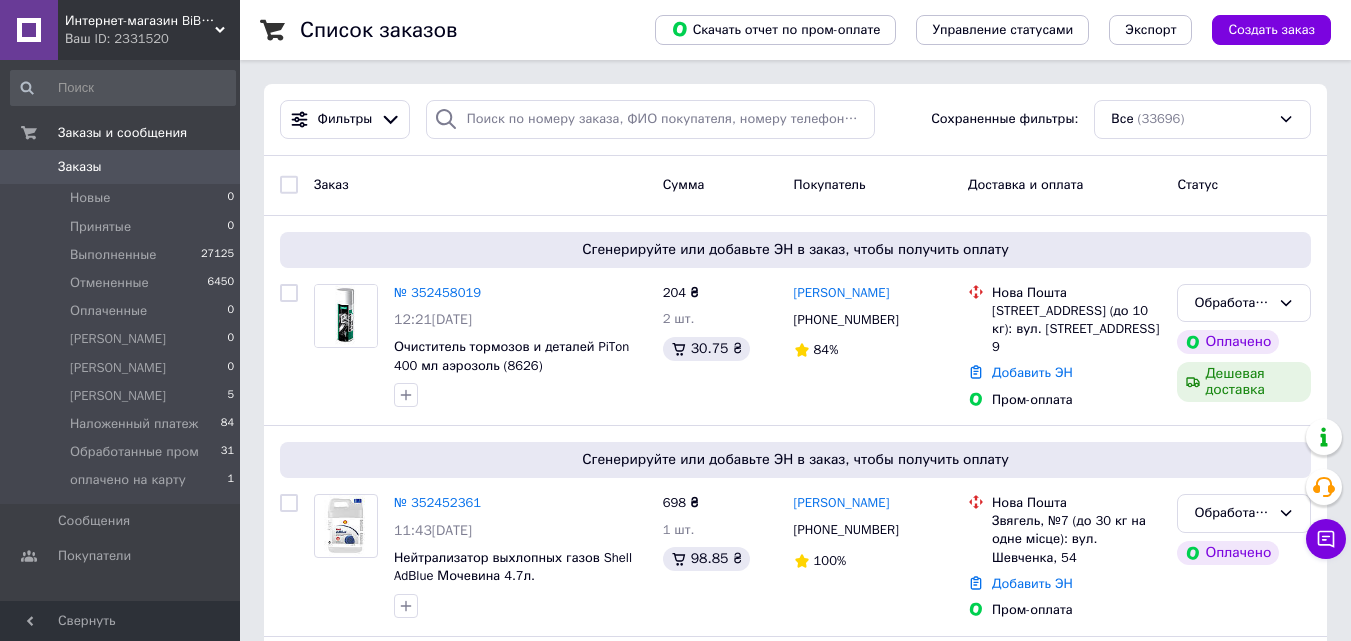 click on "Интернет-магазин BiBiOil" at bounding box center (140, 21) 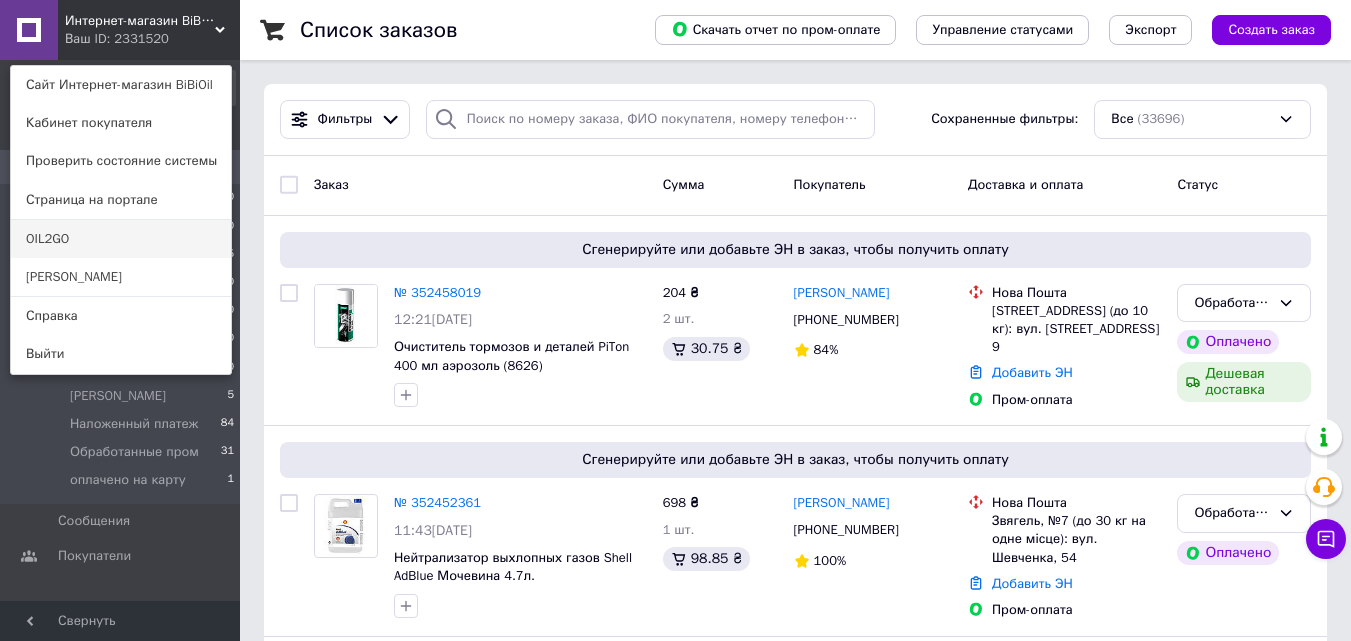 click on "OIL2GO" at bounding box center [121, 239] 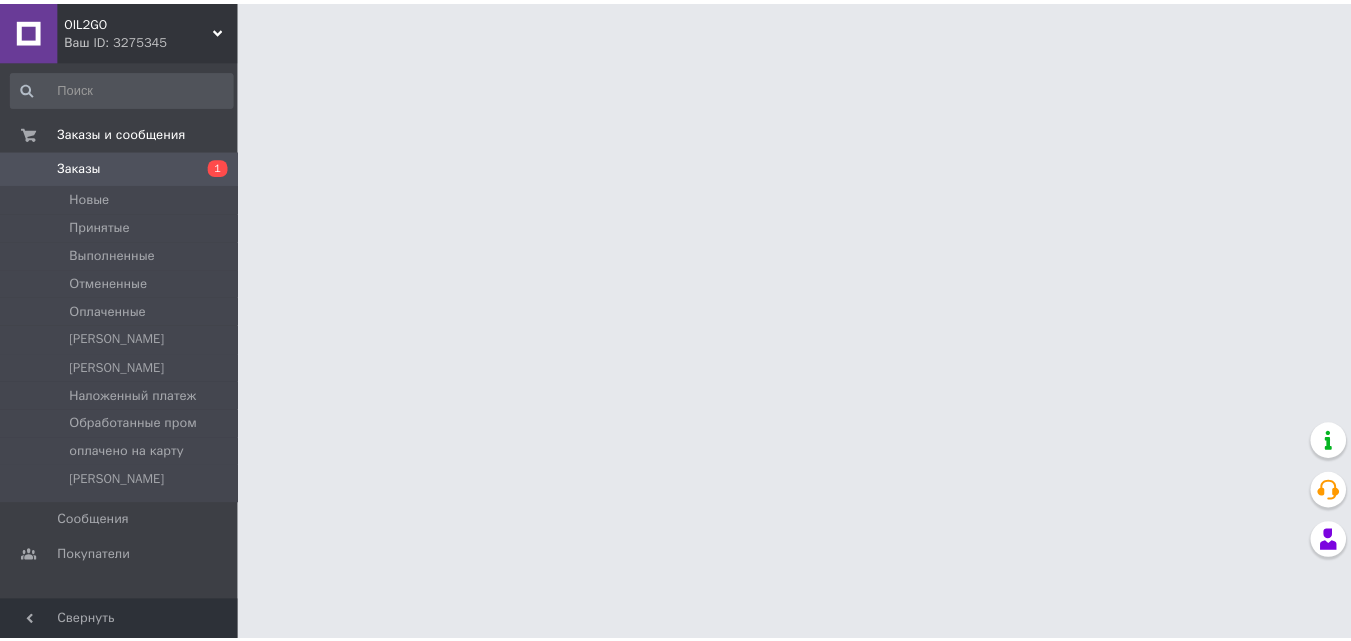 scroll, scrollTop: 0, scrollLeft: 0, axis: both 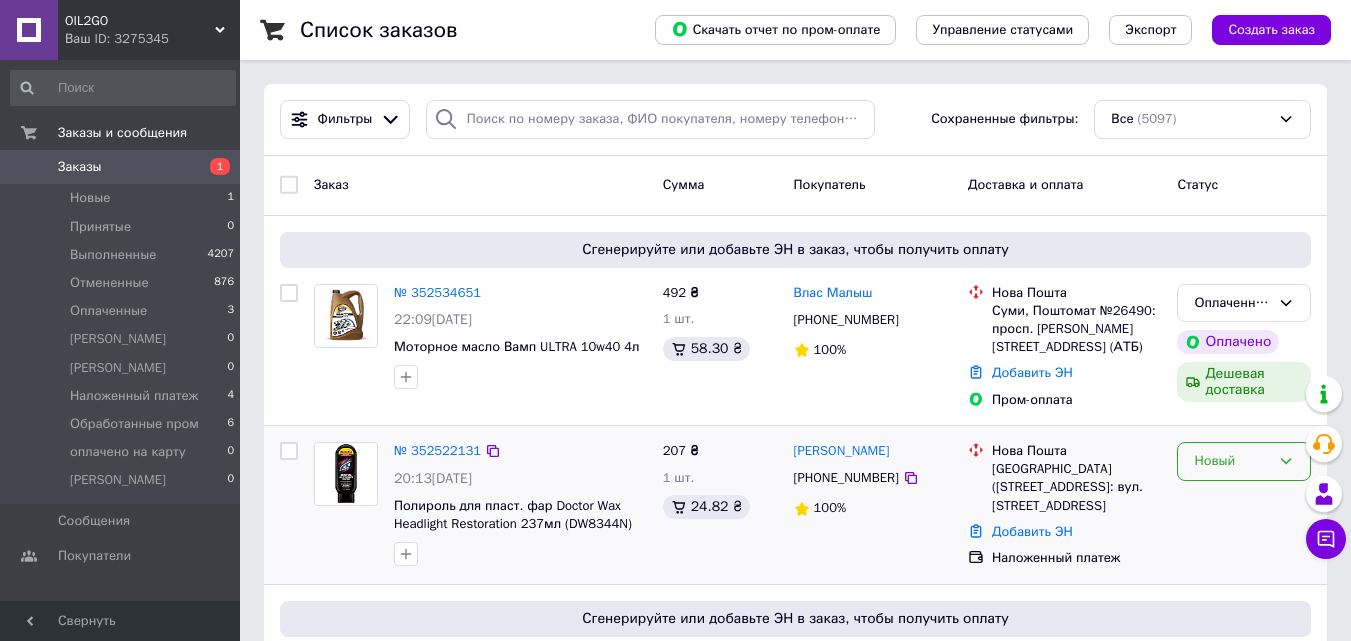 click on "Новый" at bounding box center (1244, 461) 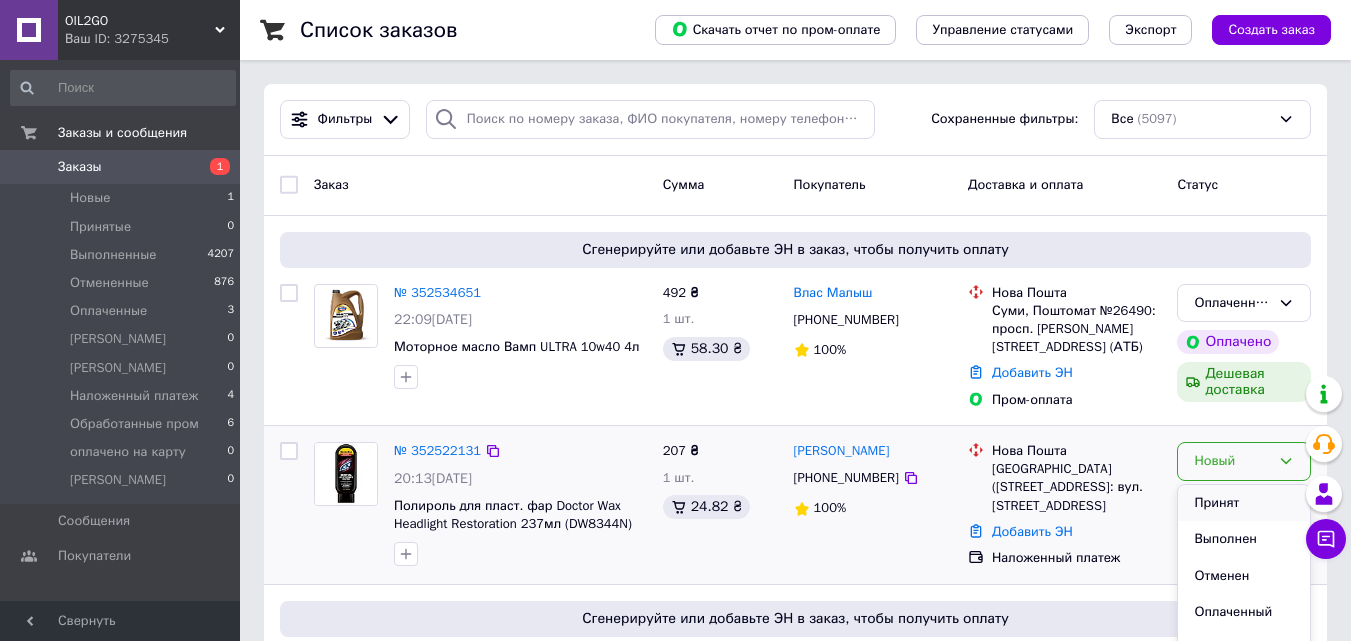 click on "Принят" at bounding box center (1244, 503) 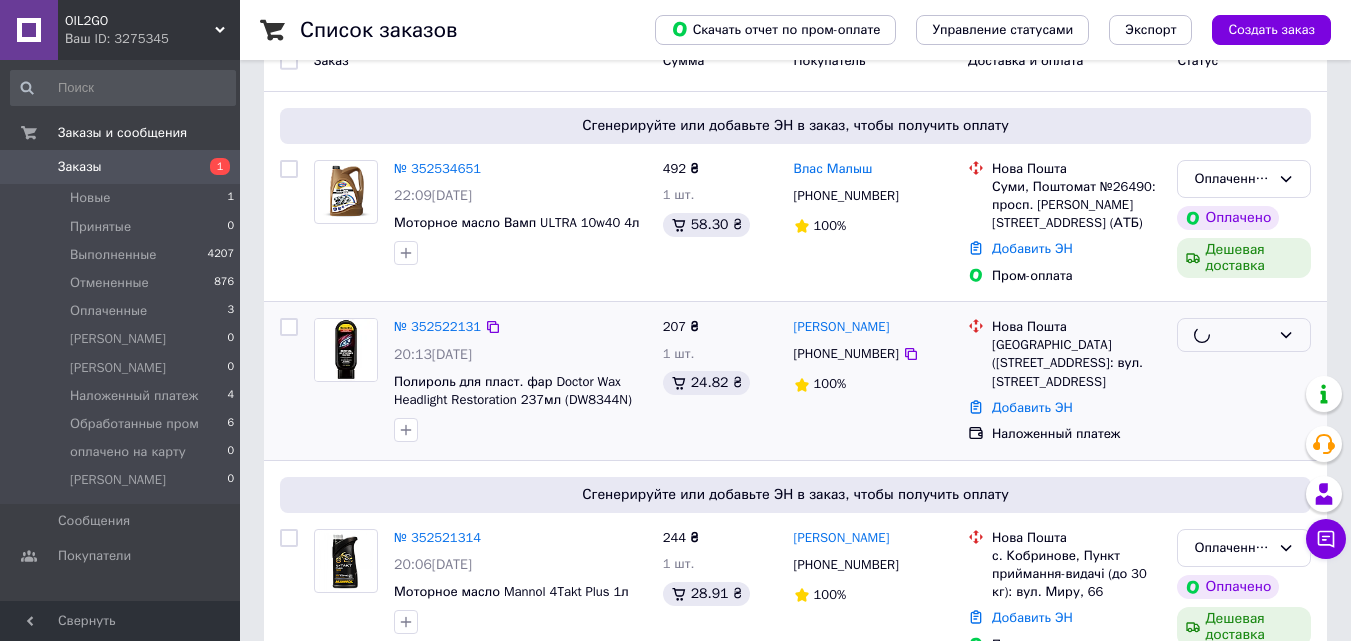 scroll, scrollTop: 300, scrollLeft: 0, axis: vertical 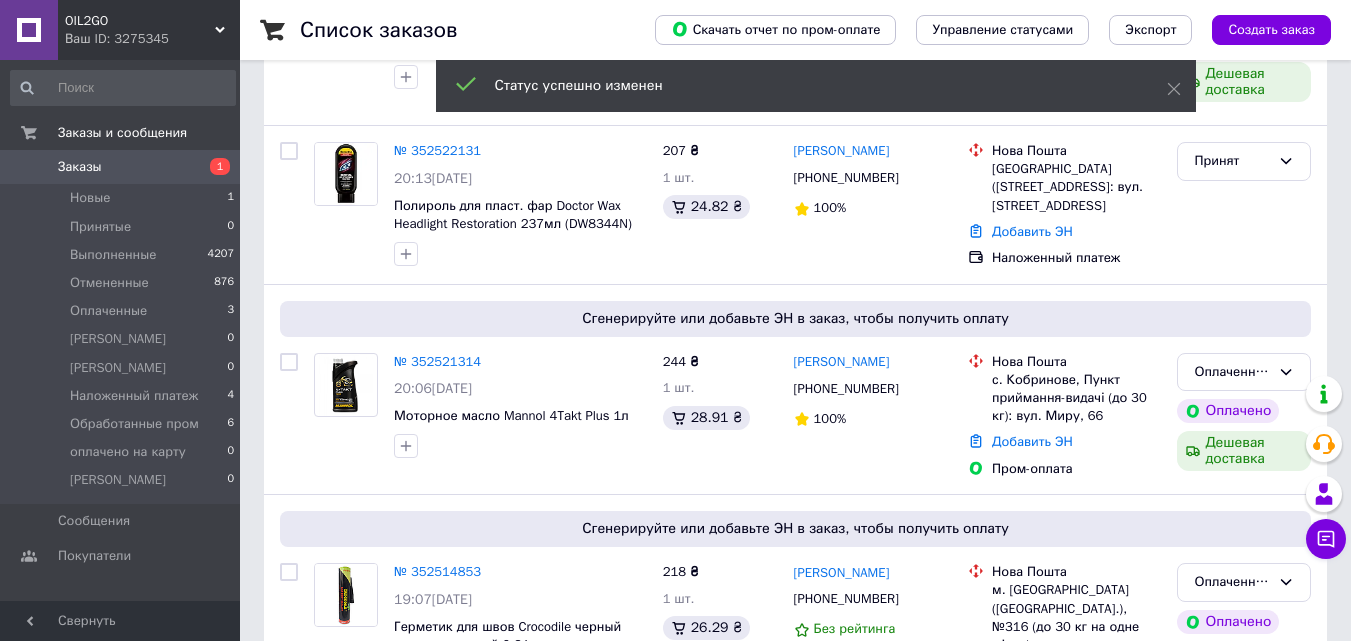 click on "OIL2GO" at bounding box center (140, 21) 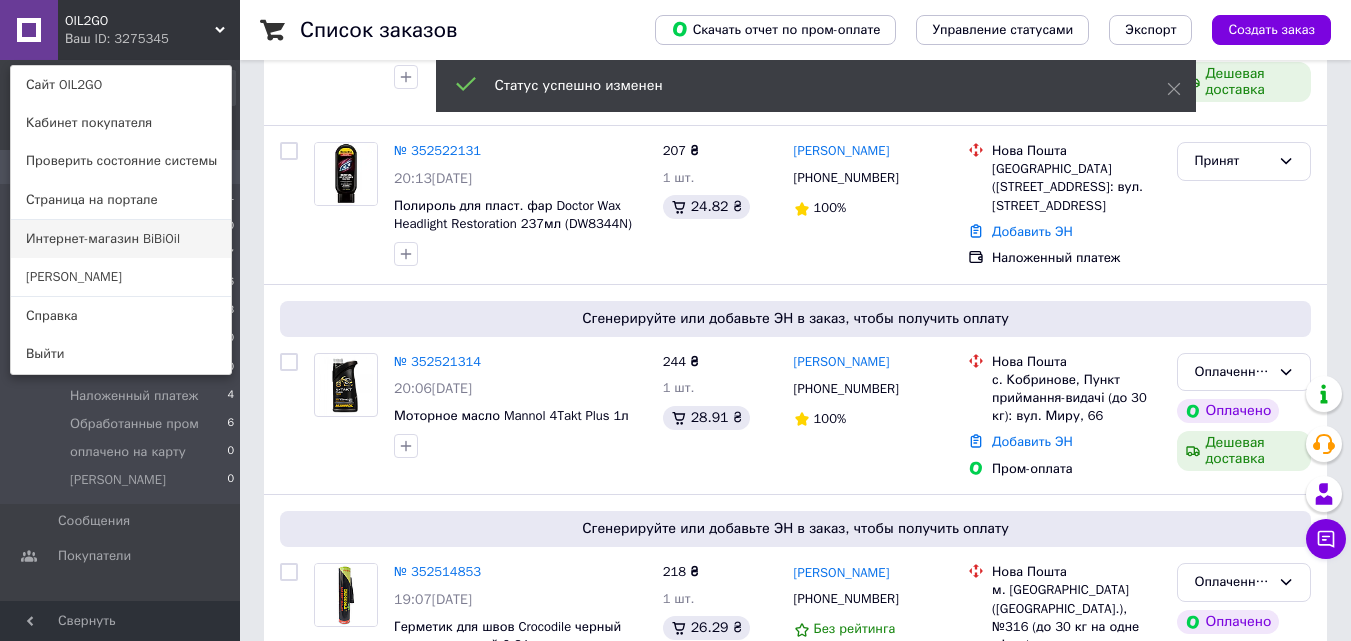 click on "Интернет-магазин BiBiOil" at bounding box center (121, 239) 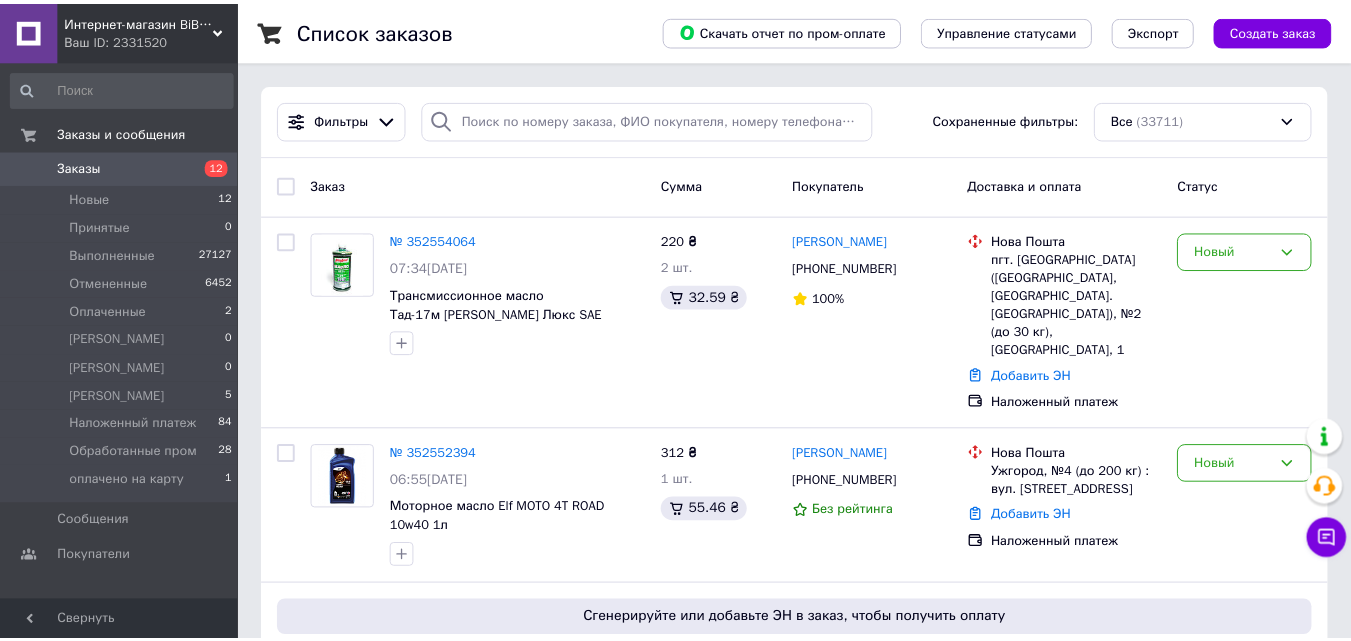 scroll, scrollTop: 0, scrollLeft: 0, axis: both 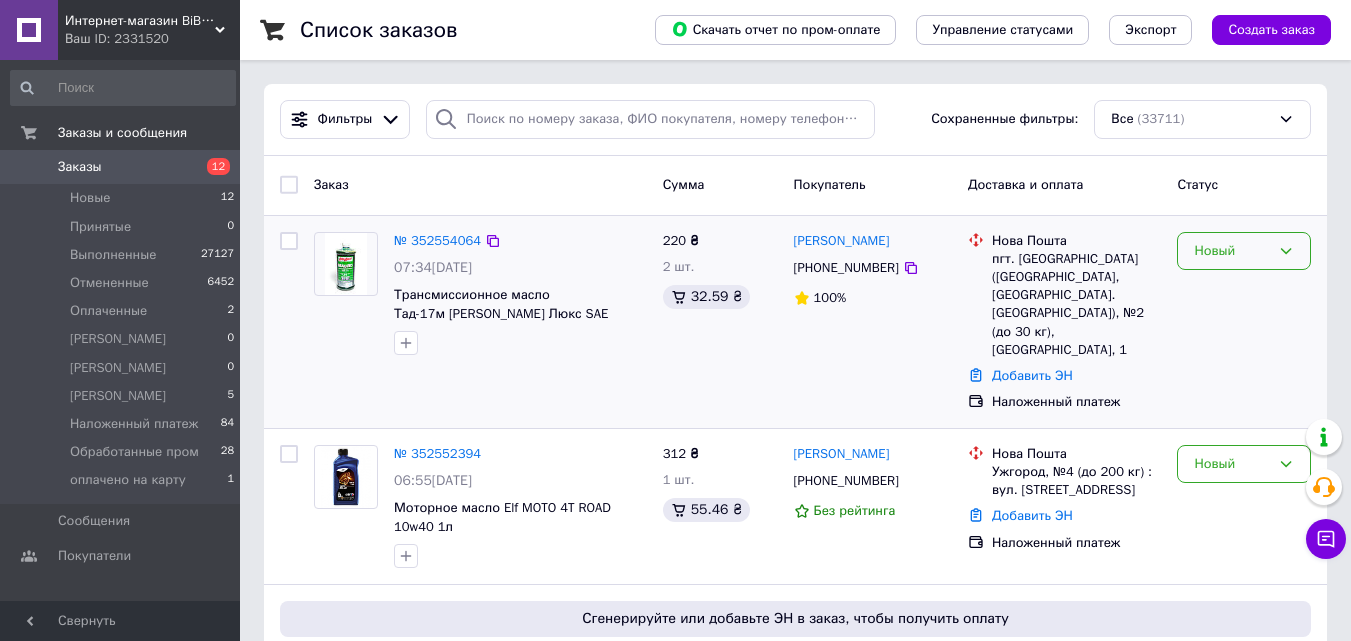 click on "Новый" at bounding box center [1232, 251] 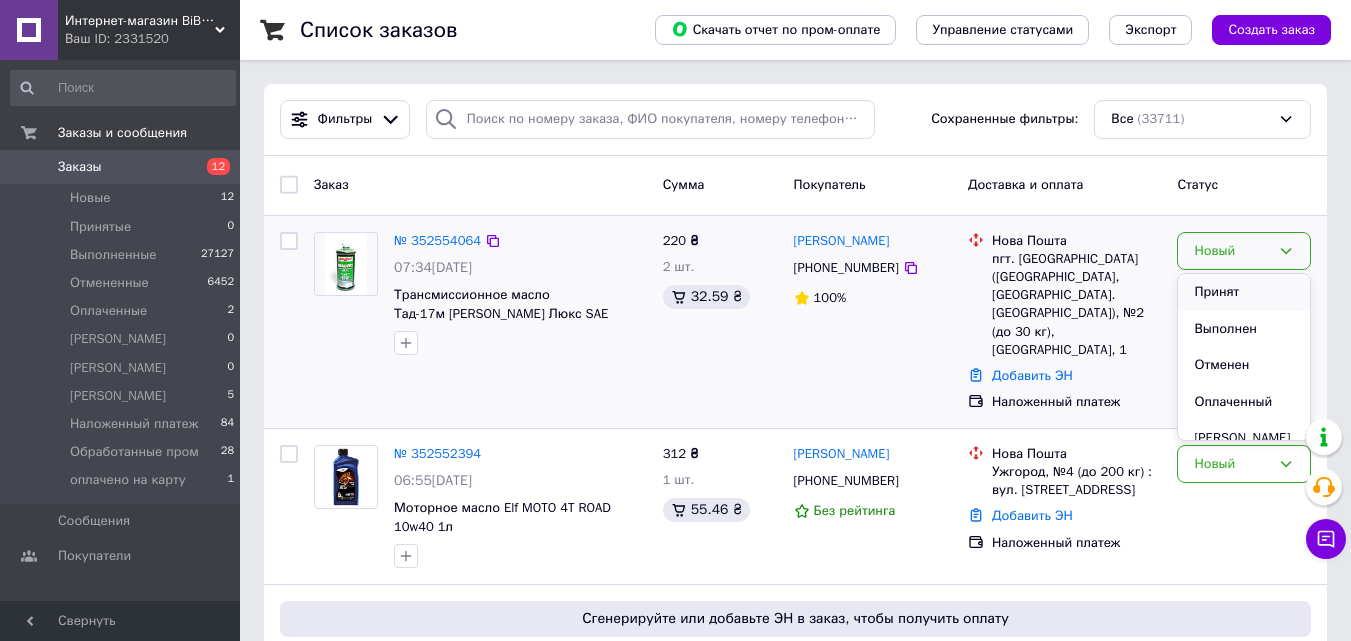 click on "Принят" at bounding box center [1244, 292] 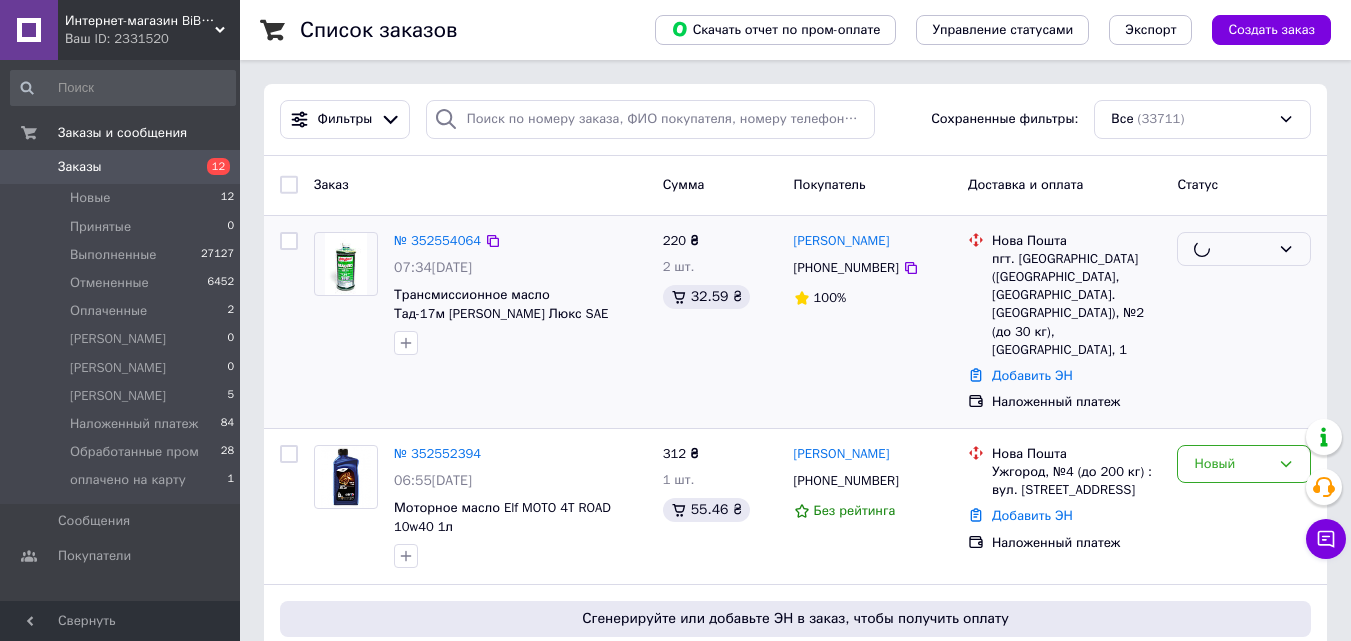 scroll, scrollTop: 100, scrollLeft: 0, axis: vertical 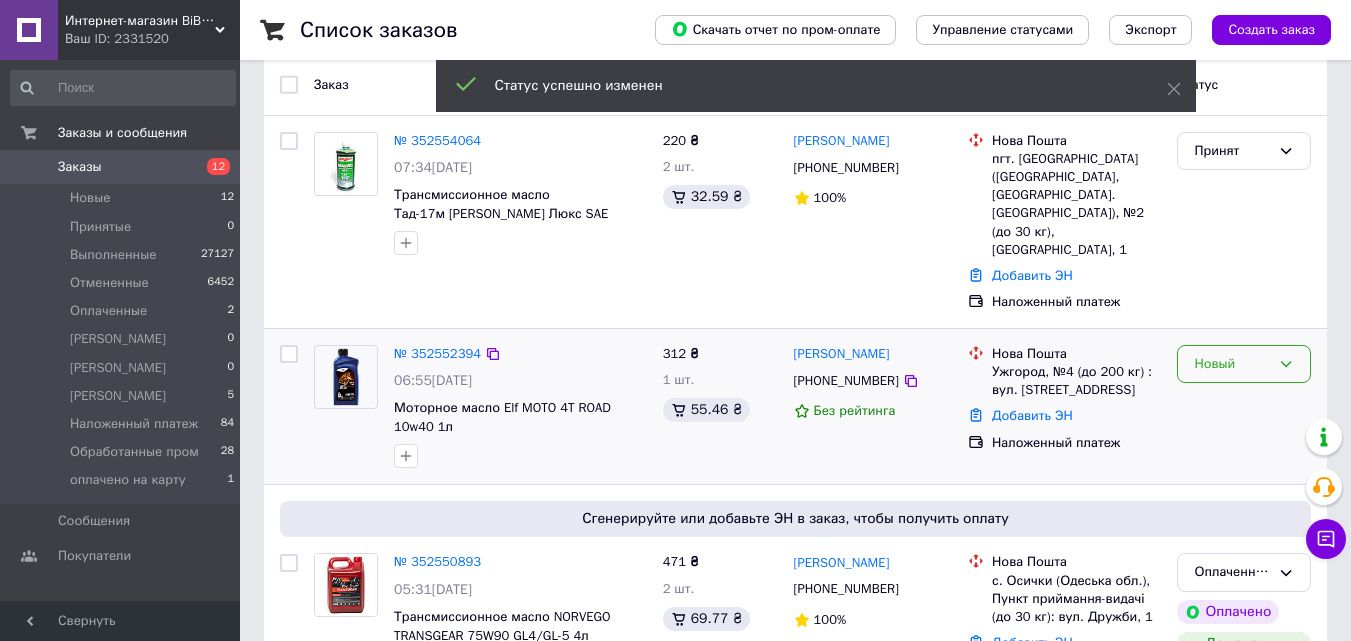 click on "Новый" at bounding box center [1244, 364] 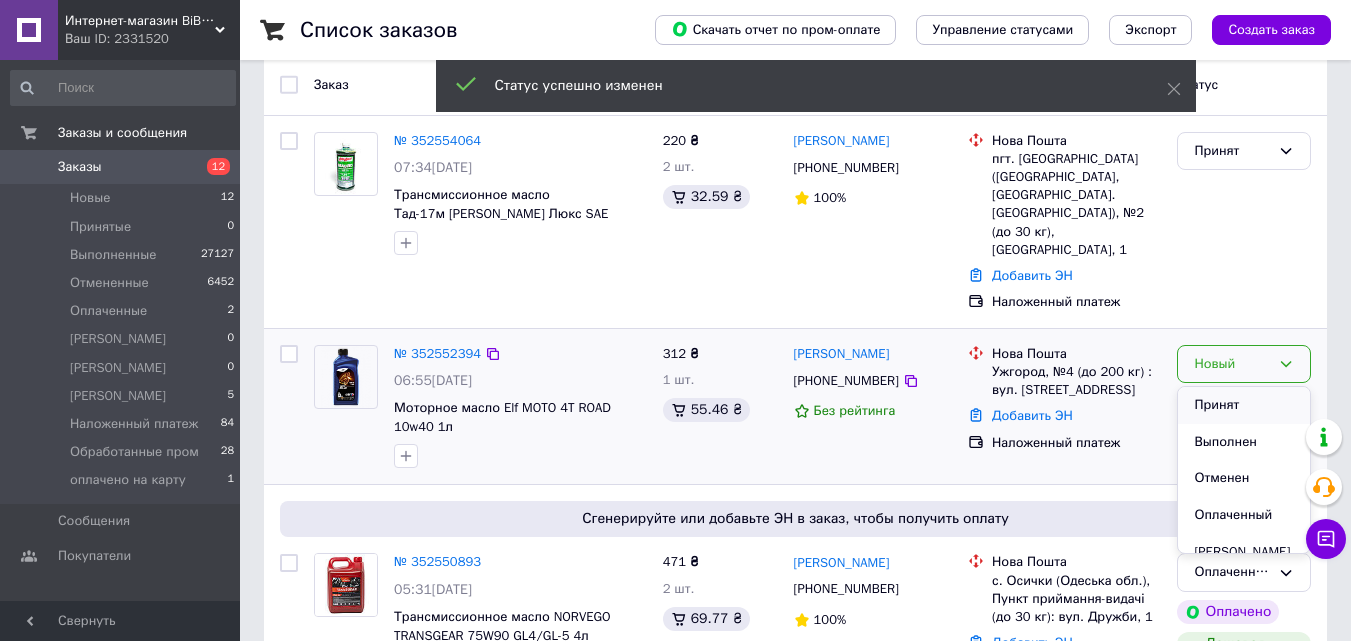 click on "Принят" at bounding box center [1244, 405] 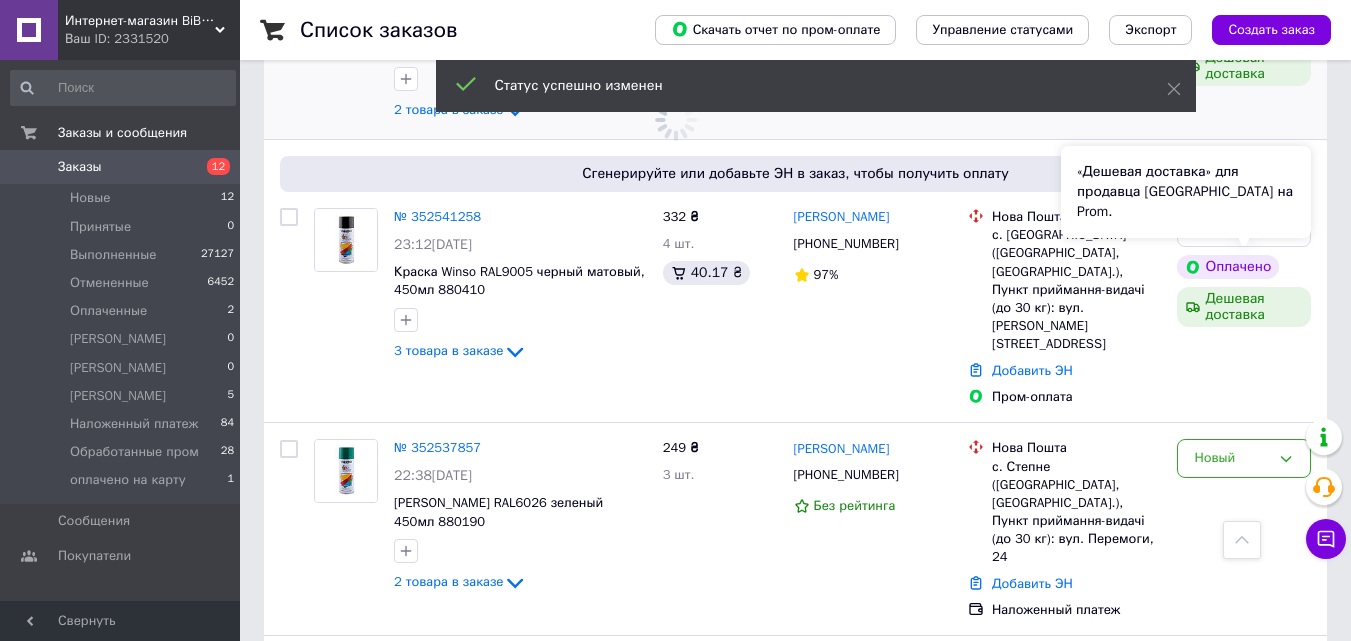 scroll, scrollTop: 800, scrollLeft: 0, axis: vertical 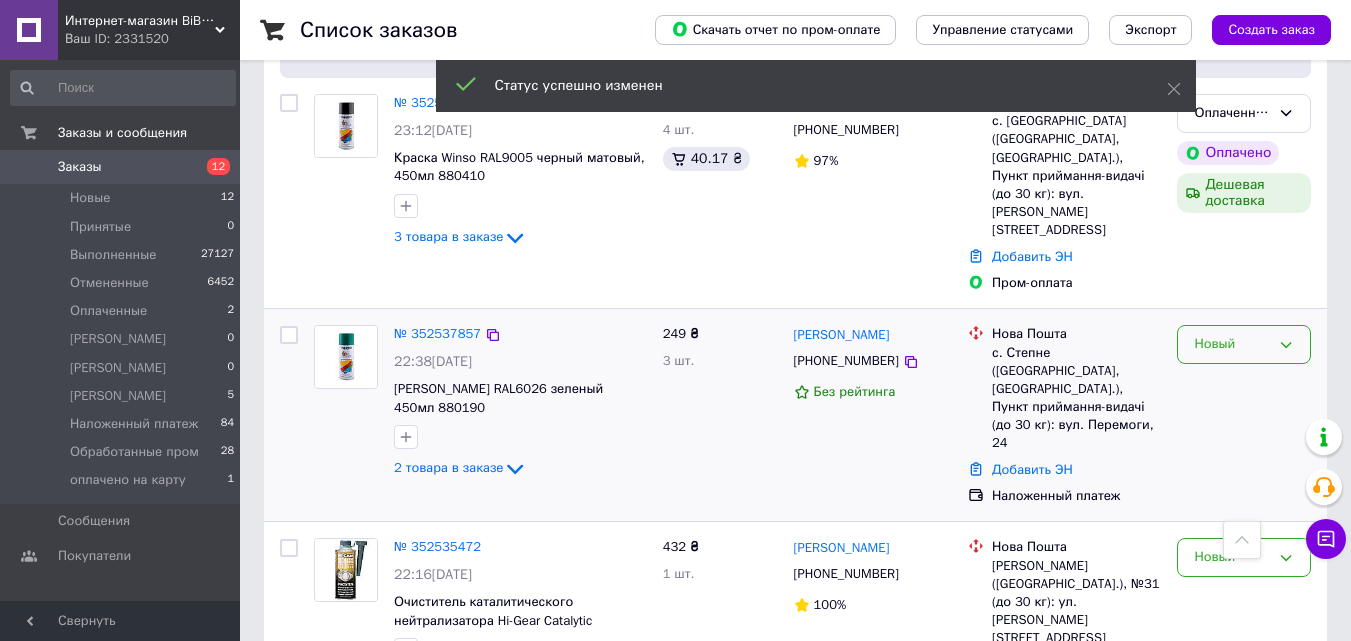 click on "Новый" at bounding box center [1244, 344] 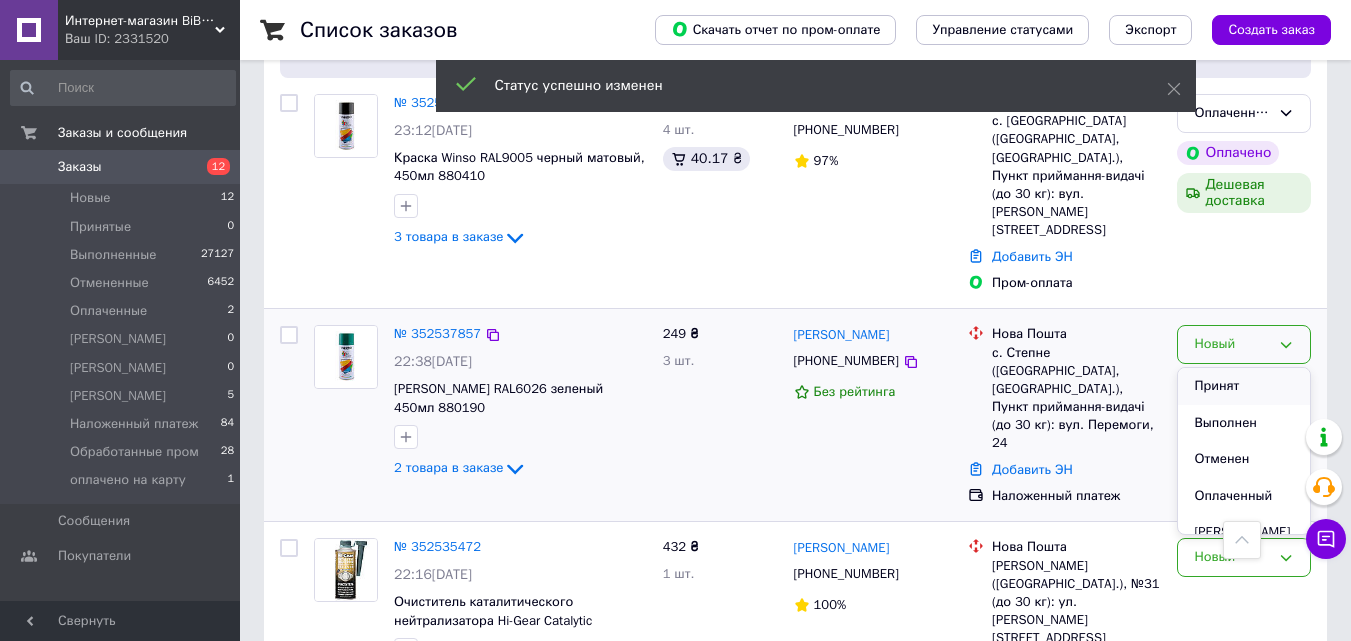 click on "Принят" at bounding box center [1244, 386] 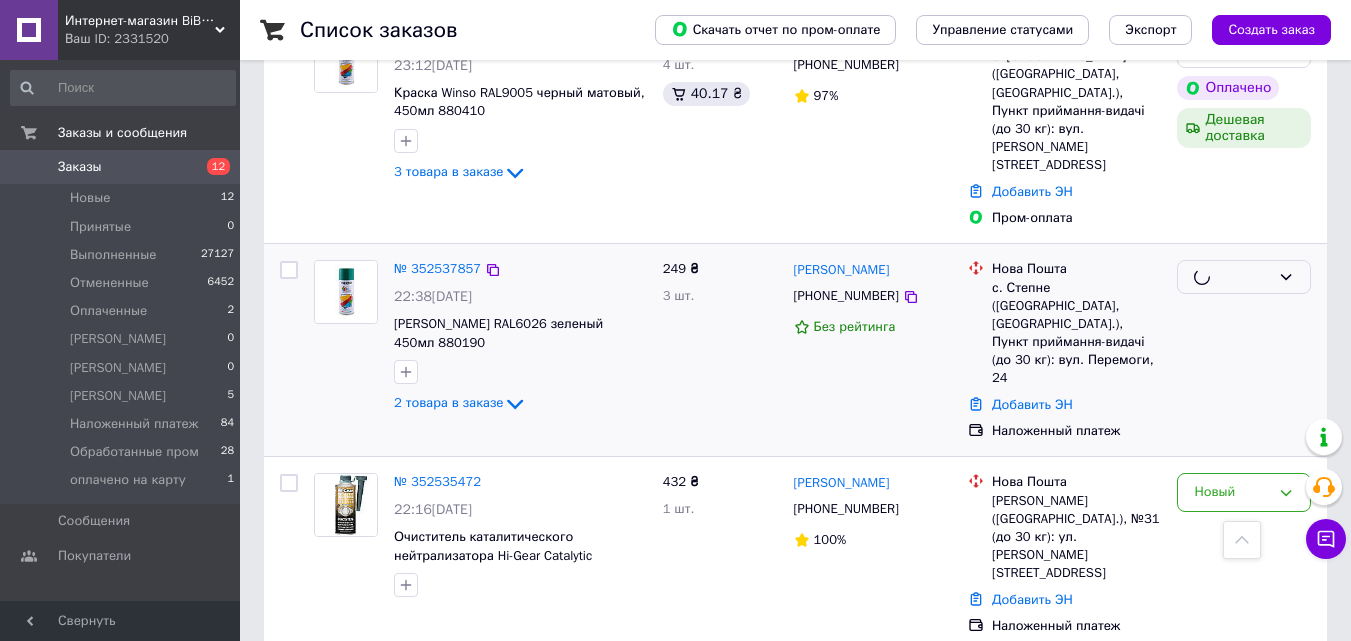 scroll, scrollTop: 900, scrollLeft: 0, axis: vertical 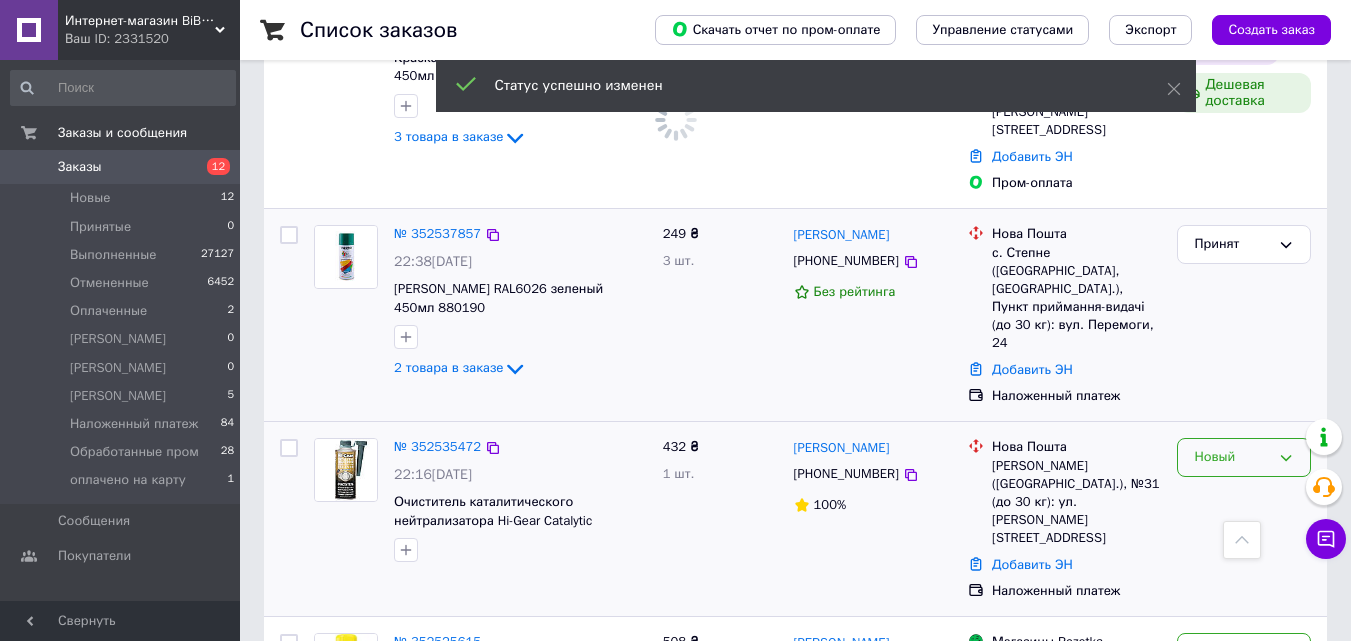 click on "Новый" at bounding box center [1232, 457] 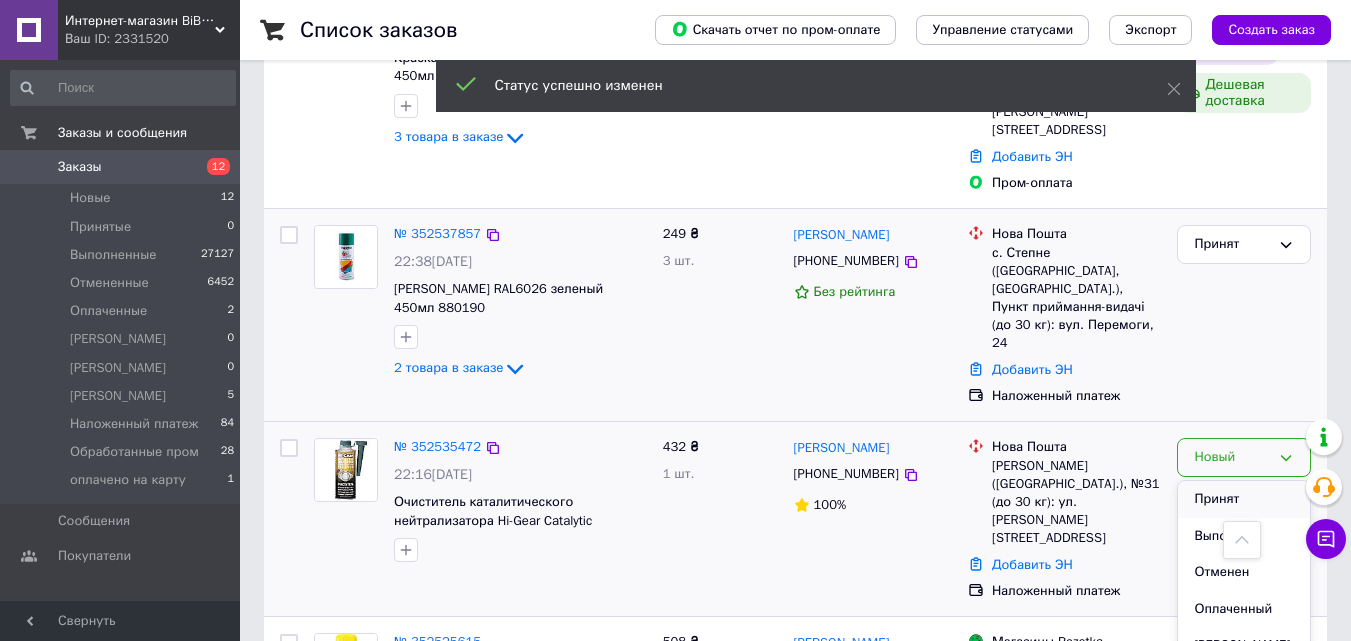 click on "Принят" at bounding box center (1244, 499) 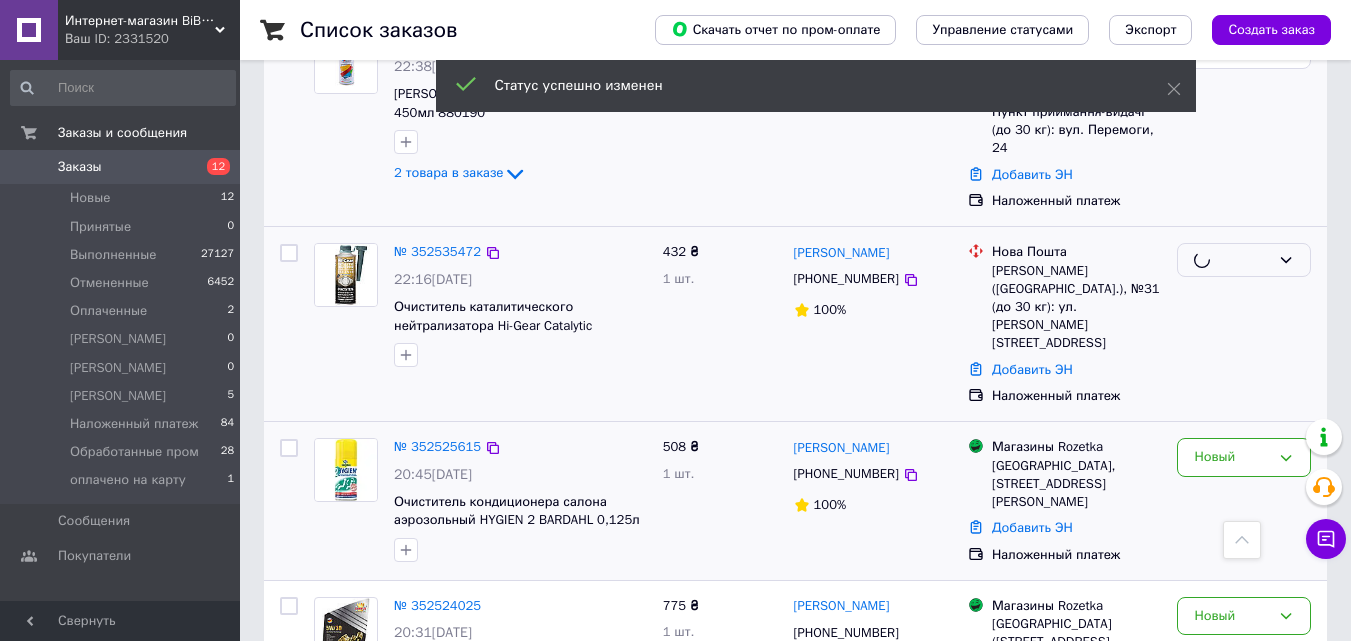 scroll, scrollTop: 1100, scrollLeft: 0, axis: vertical 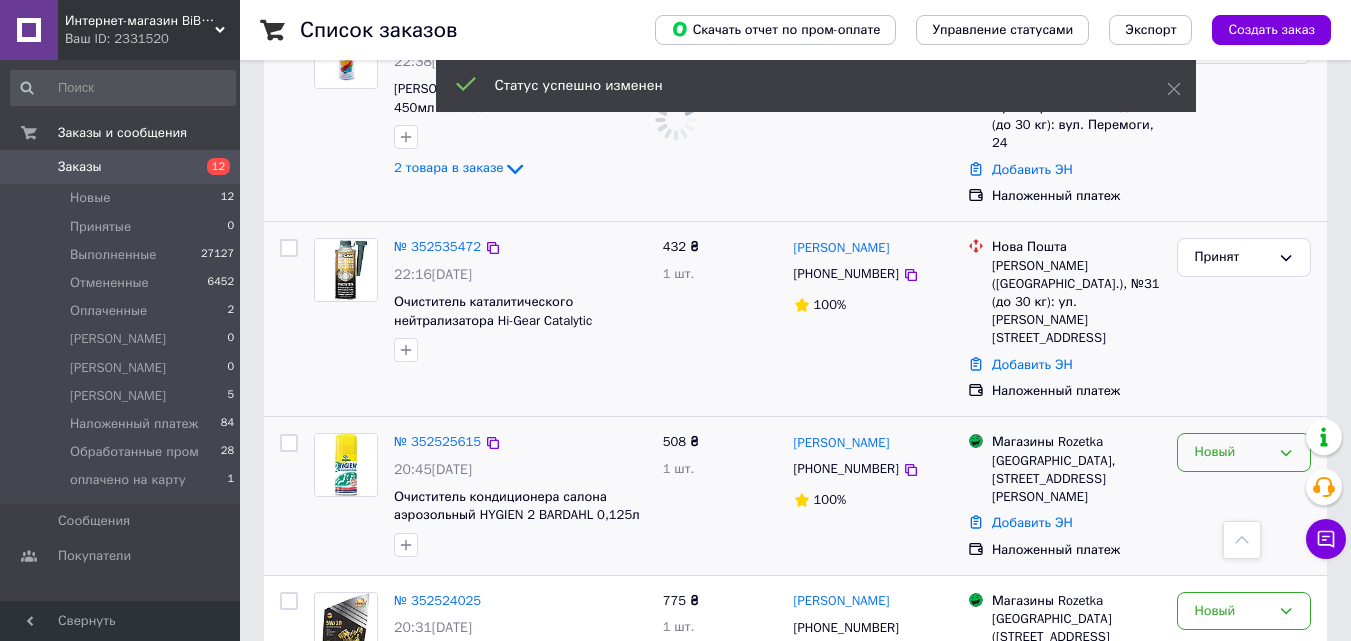 click on "Новый" at bounding box center [1232, 452] 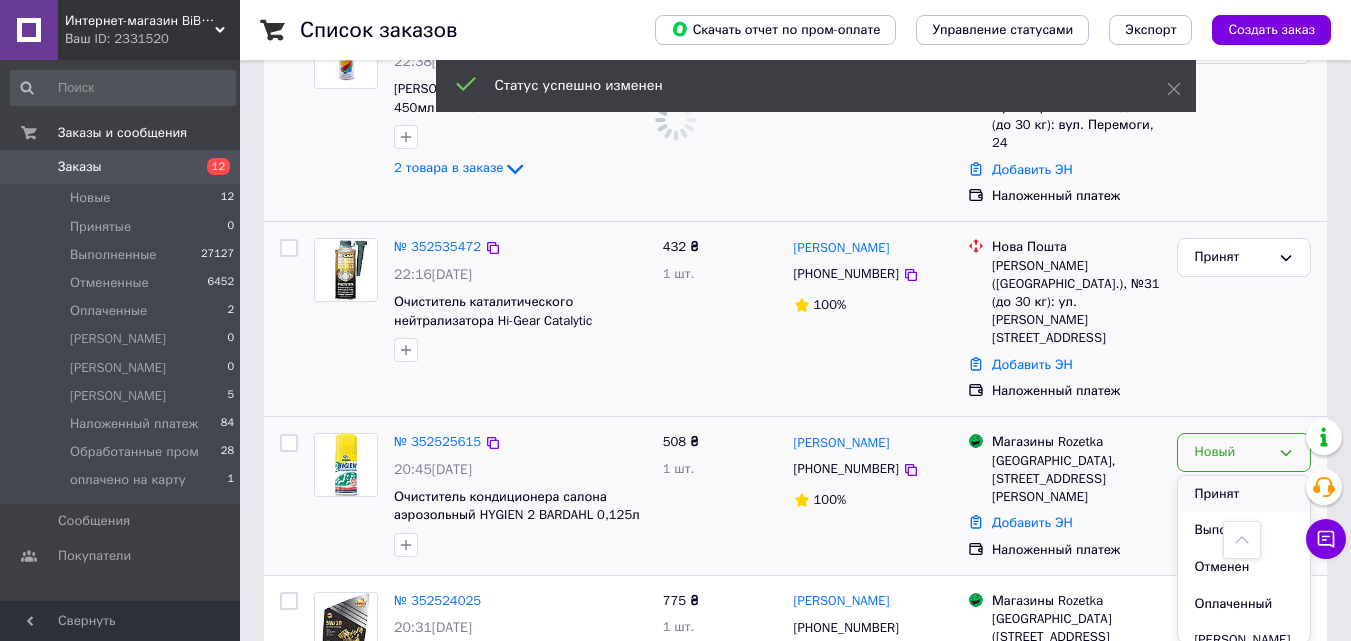 click on "Принят" at bounding box center [1244, 494] 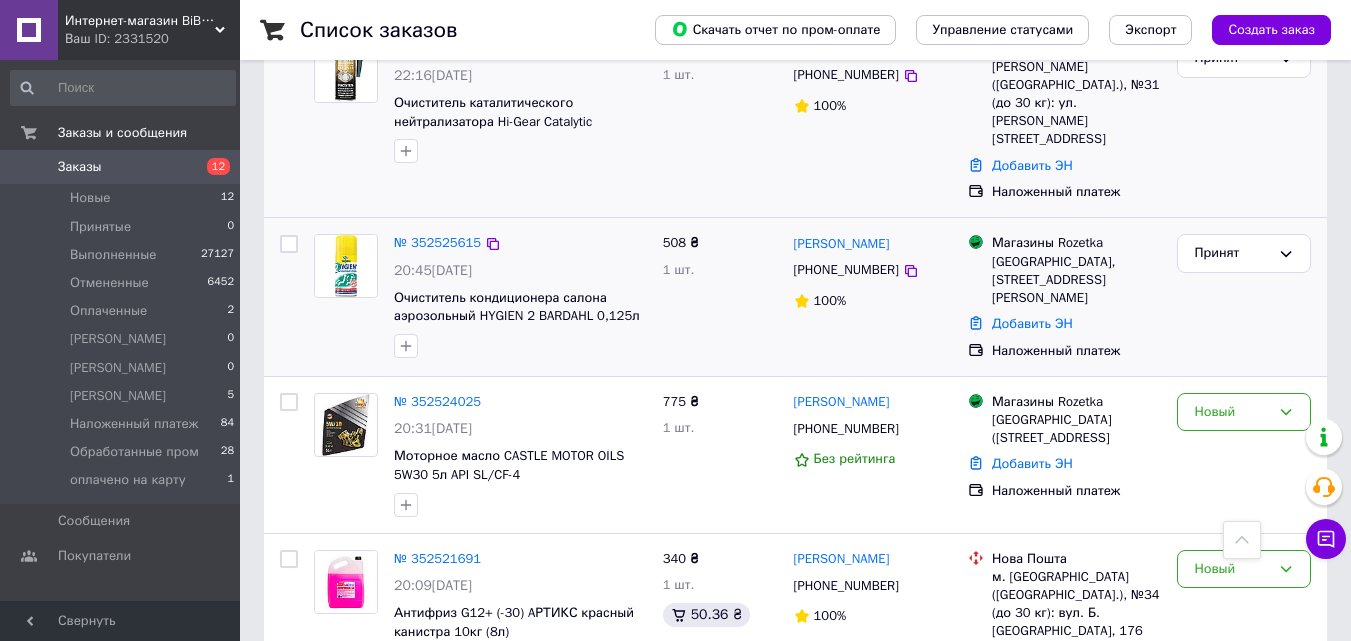 scroll, scrollTop: 1300, scrollLeft: 0, axis: vertical 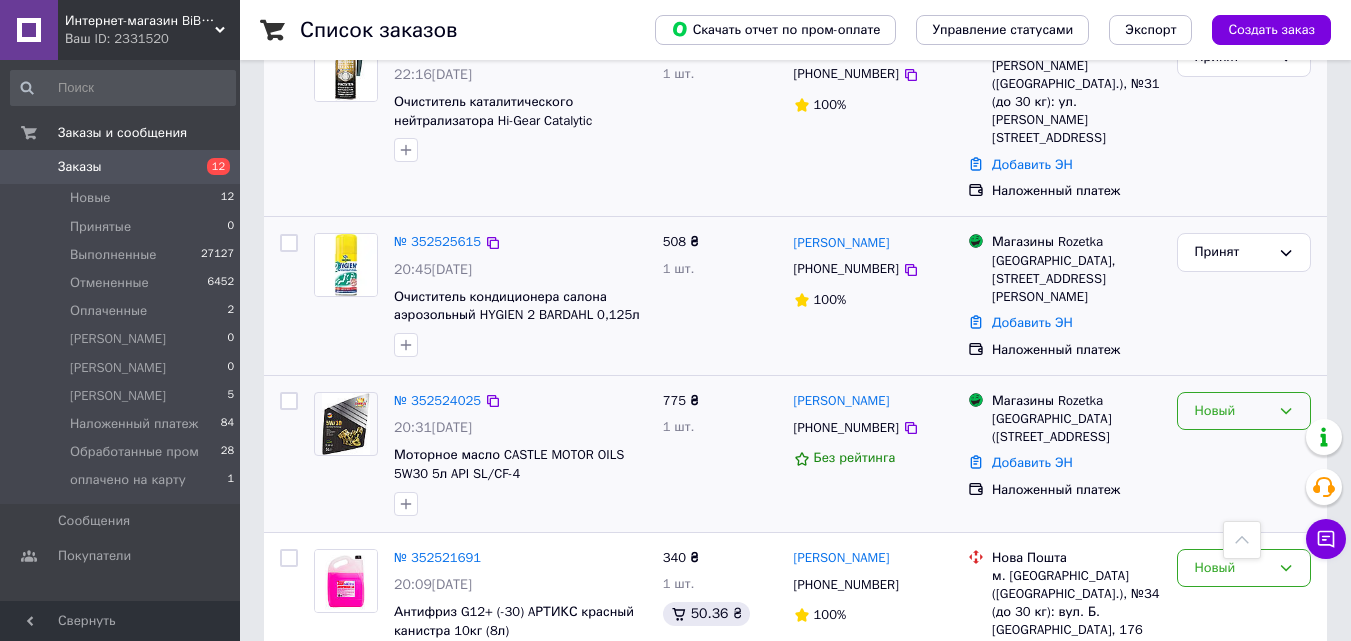 click on "Новый" at bounding box center [1232, 411] 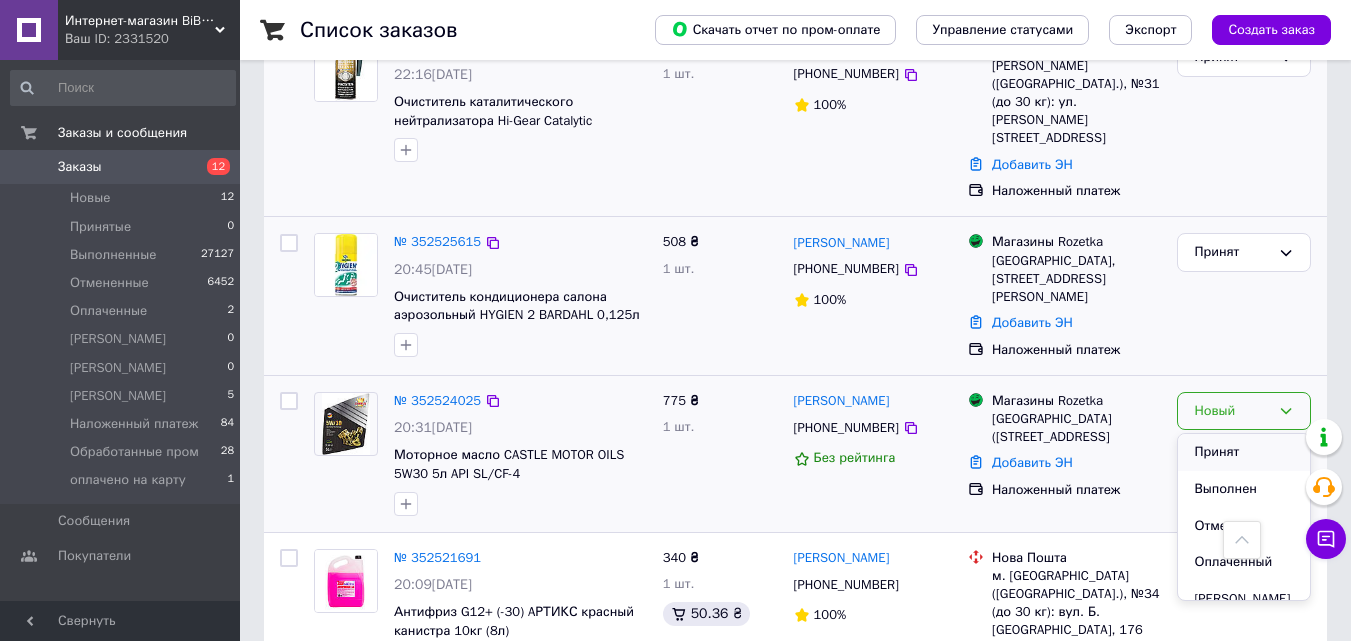 click on "Принят" at bounding box center (1244, 452) 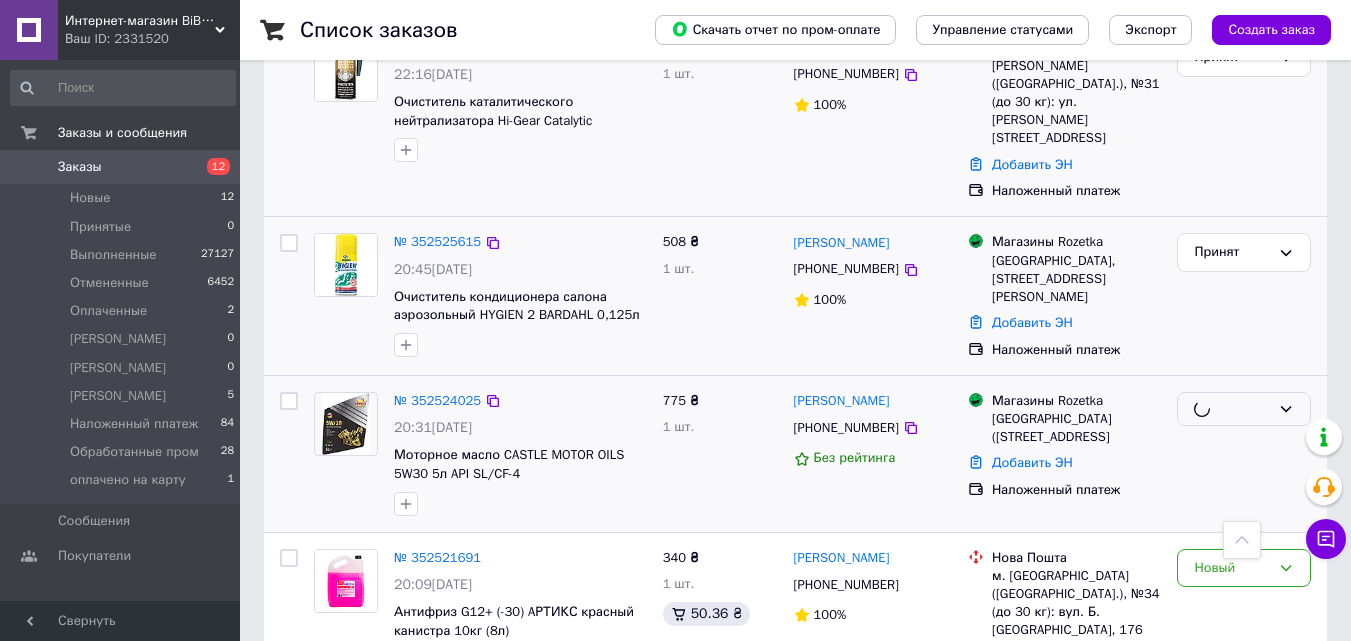 scroll, scrollTop: 1400, scrollLeft: 0, axis: vertical 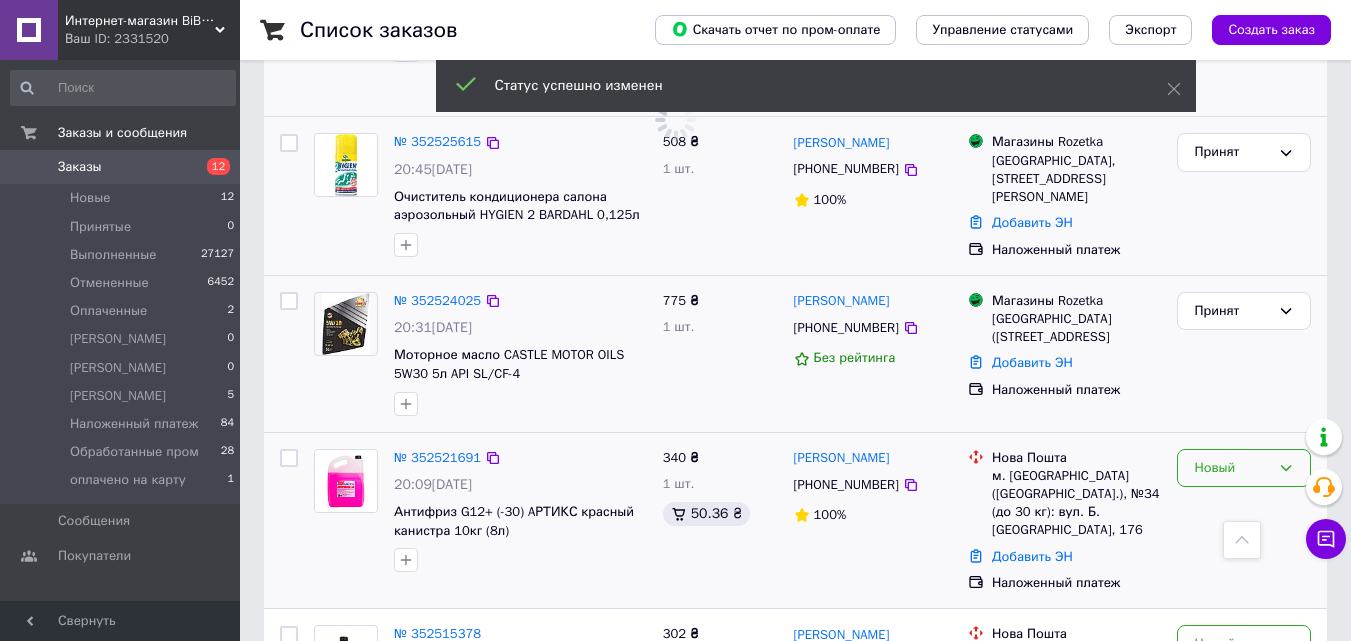 click on "Новый" at bounding box center [1244, 468] 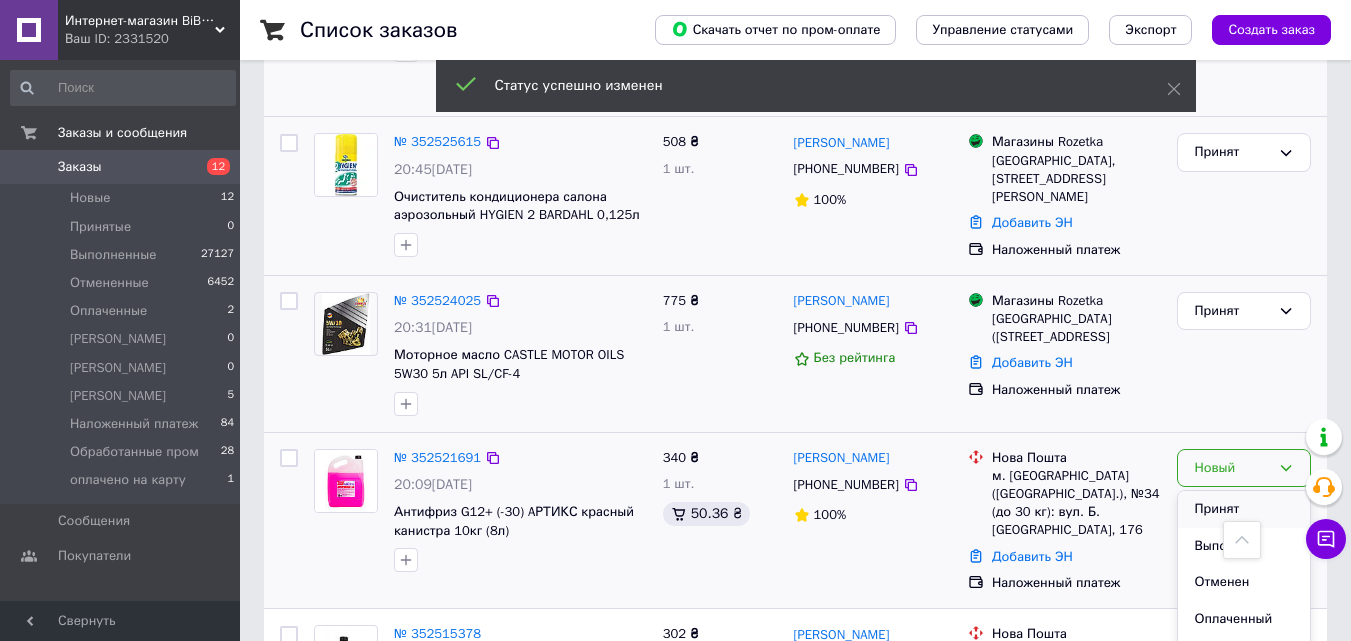 click on "Принят" at bounding box center (1244, 509) 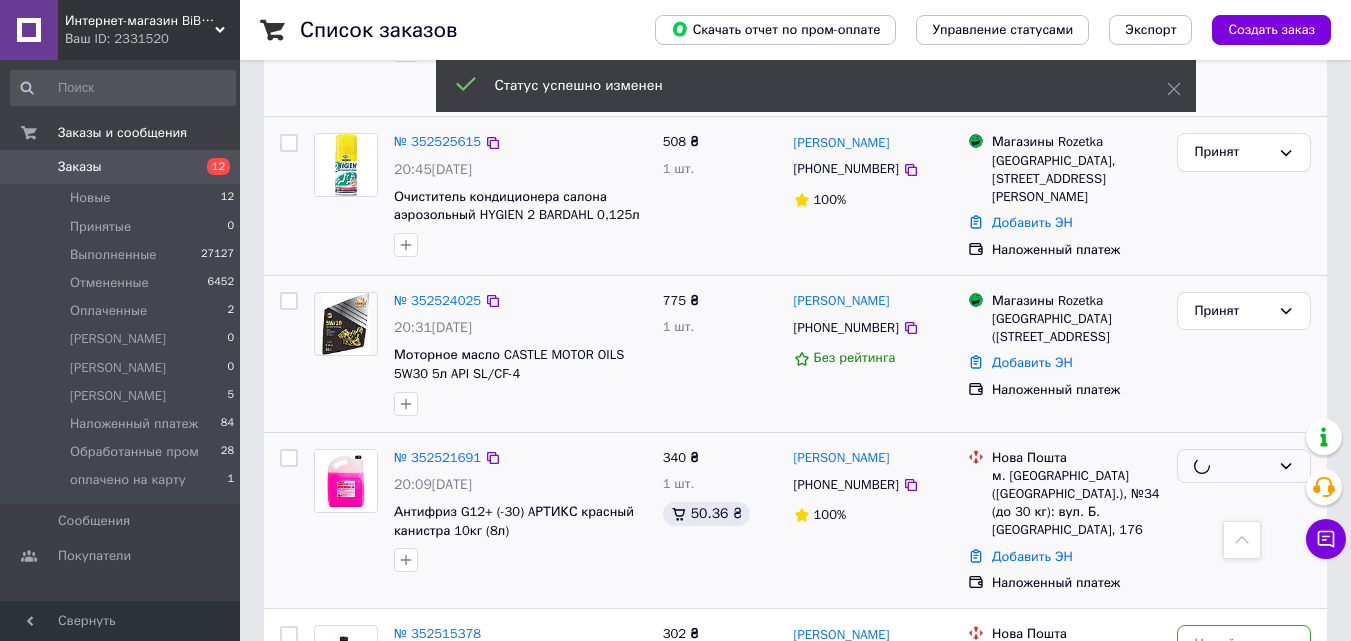 scroll, scrollTop: 1500, scrollLeft: 0, axis: vertical 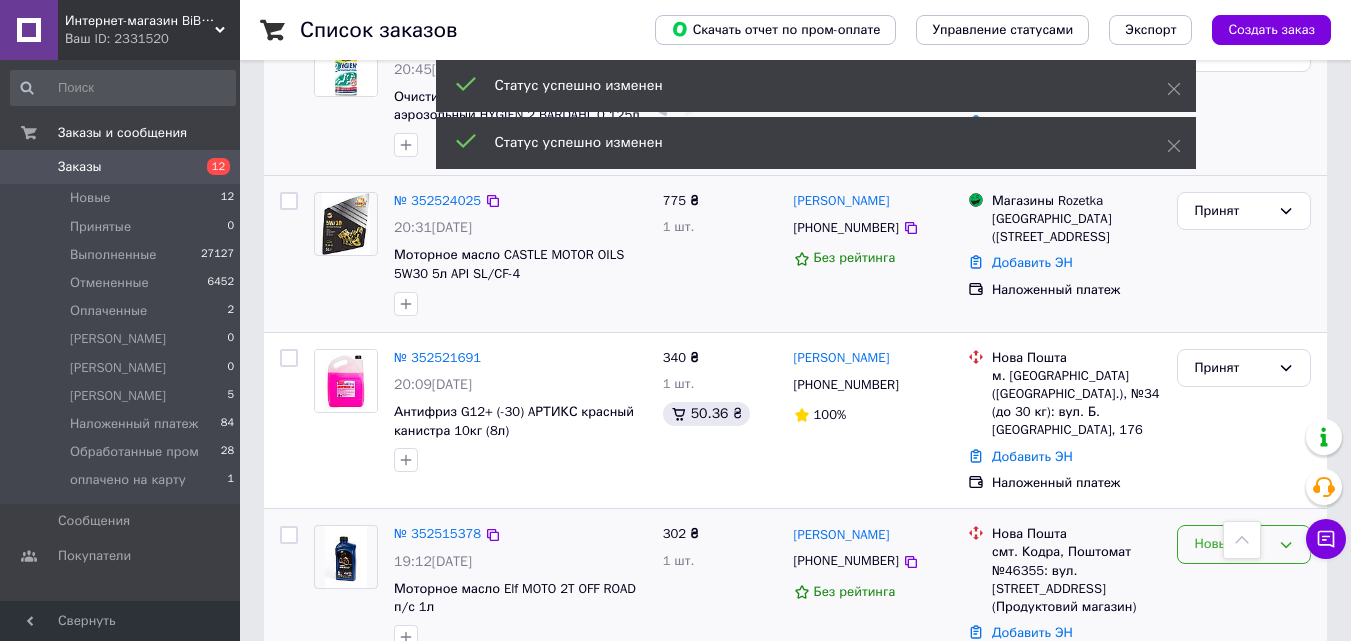 click on "Новый" at bounding box center [1232, 544] 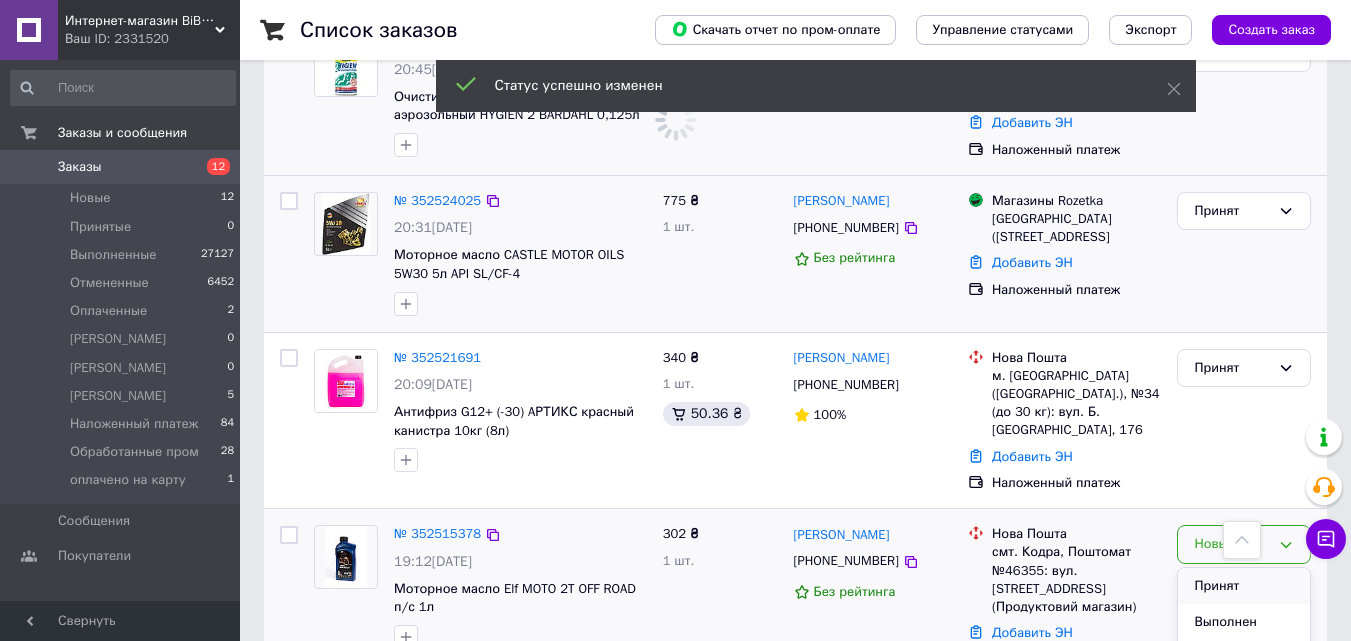 click on "Принят" at bounding box center (1244, 586) 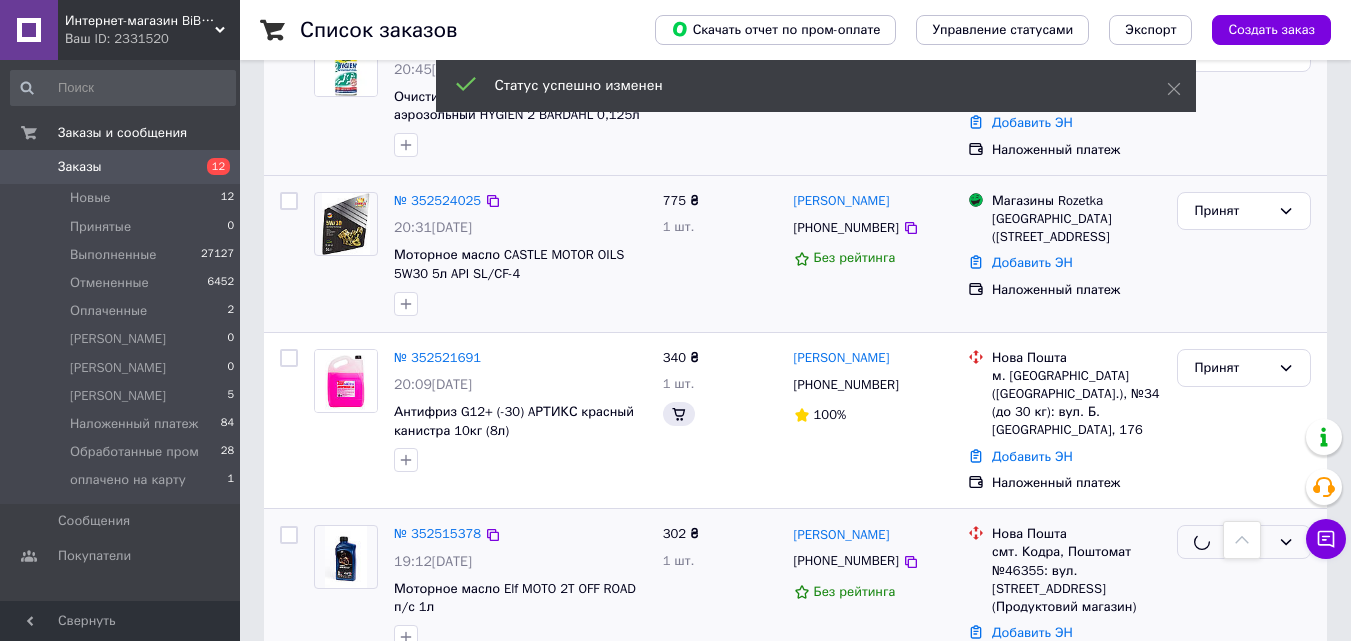 scroll, scrollTop: 1600, scrollLeft: 0, axis: vertical 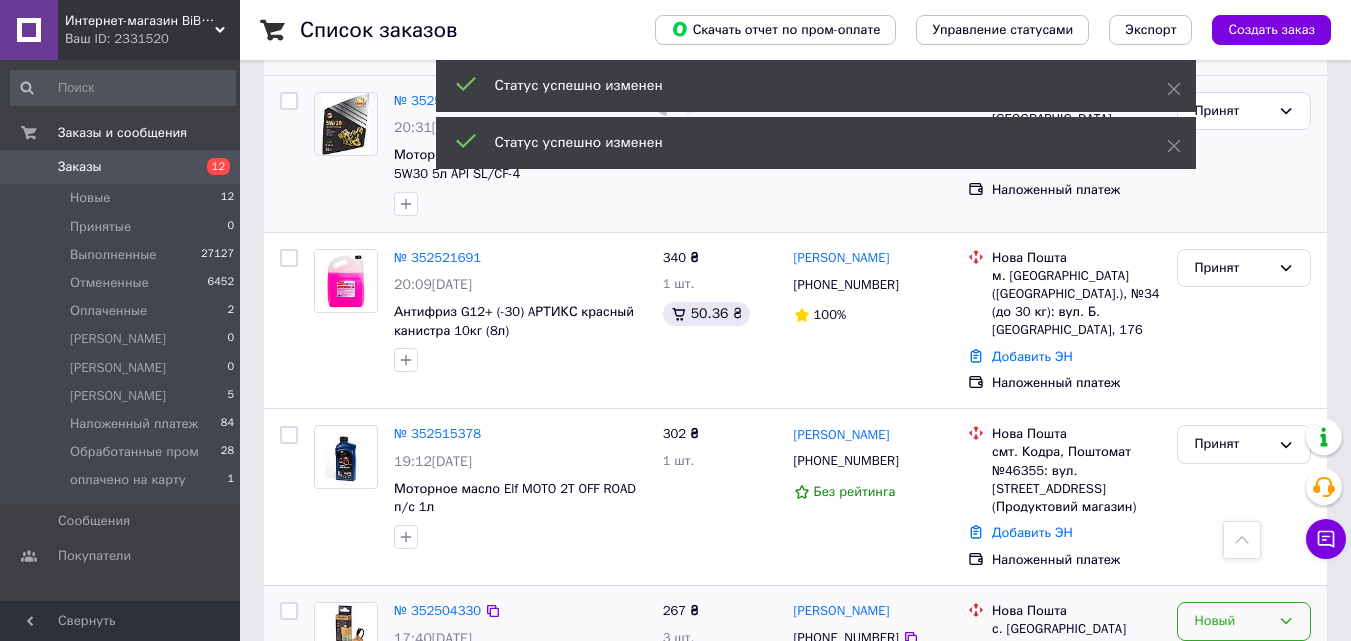 click on "Новый" at bounding box center (1232, 621) 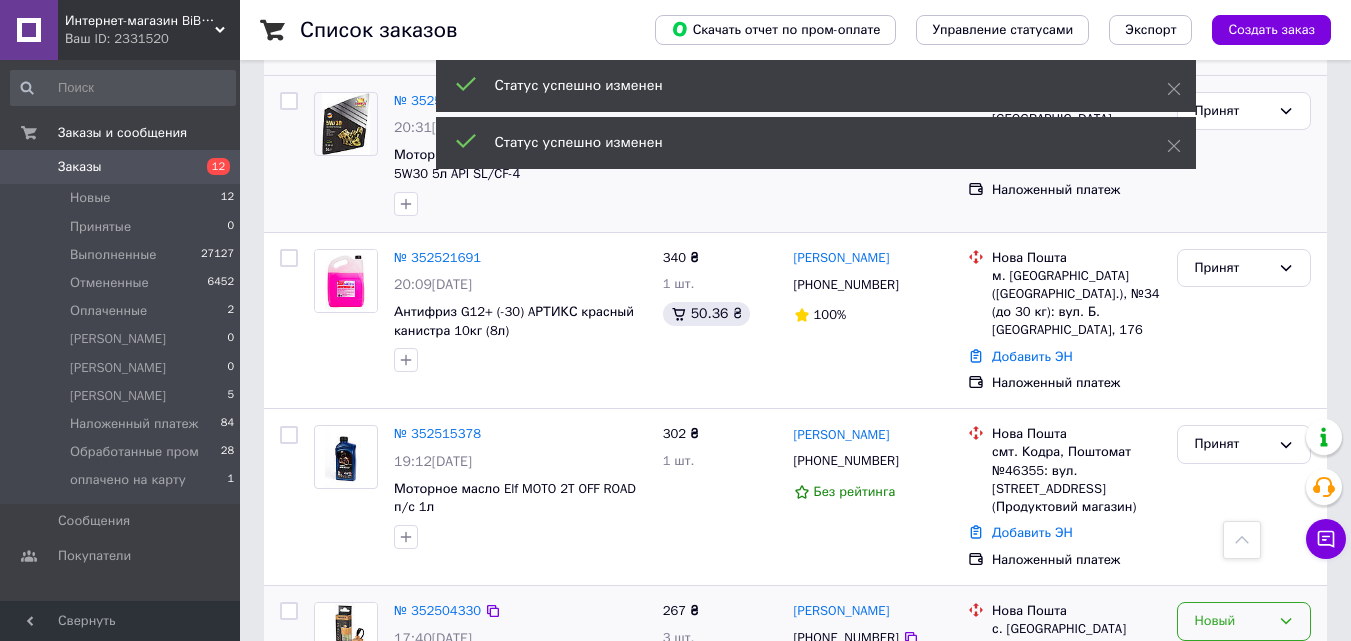 click on "Принят" at bounding box center (1244, 663) 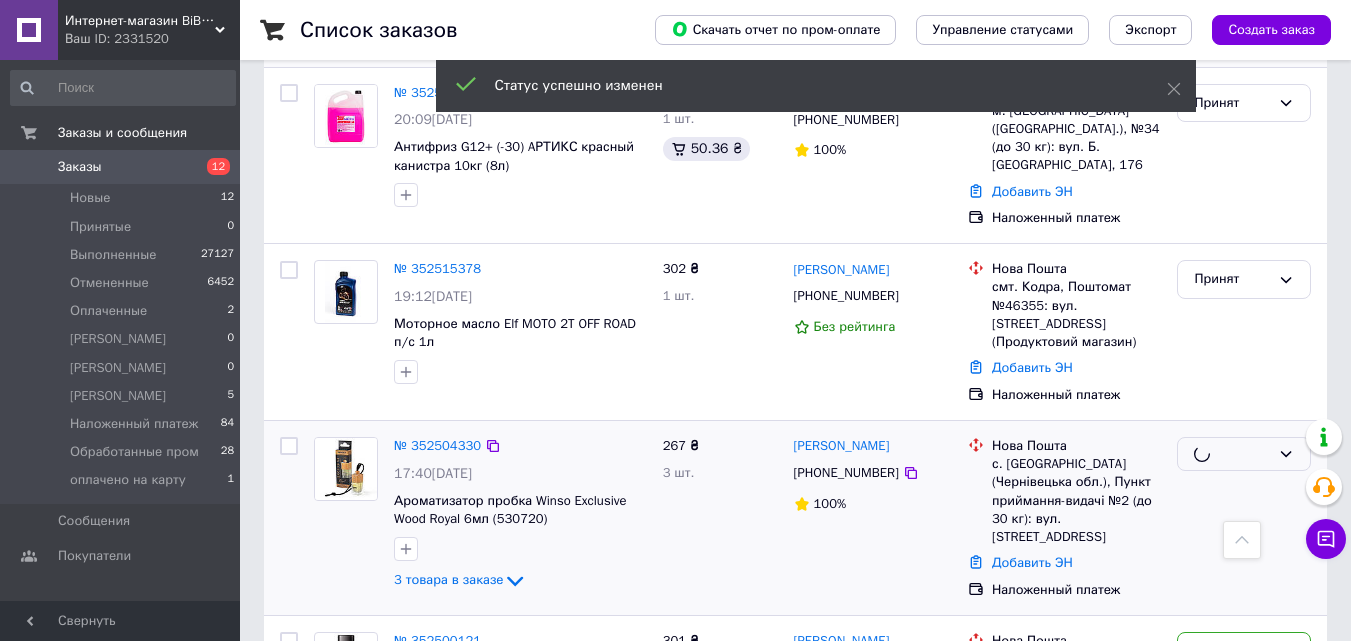 scroll, scrollTop: 2000, scrollLeft: 0, axis: vertical 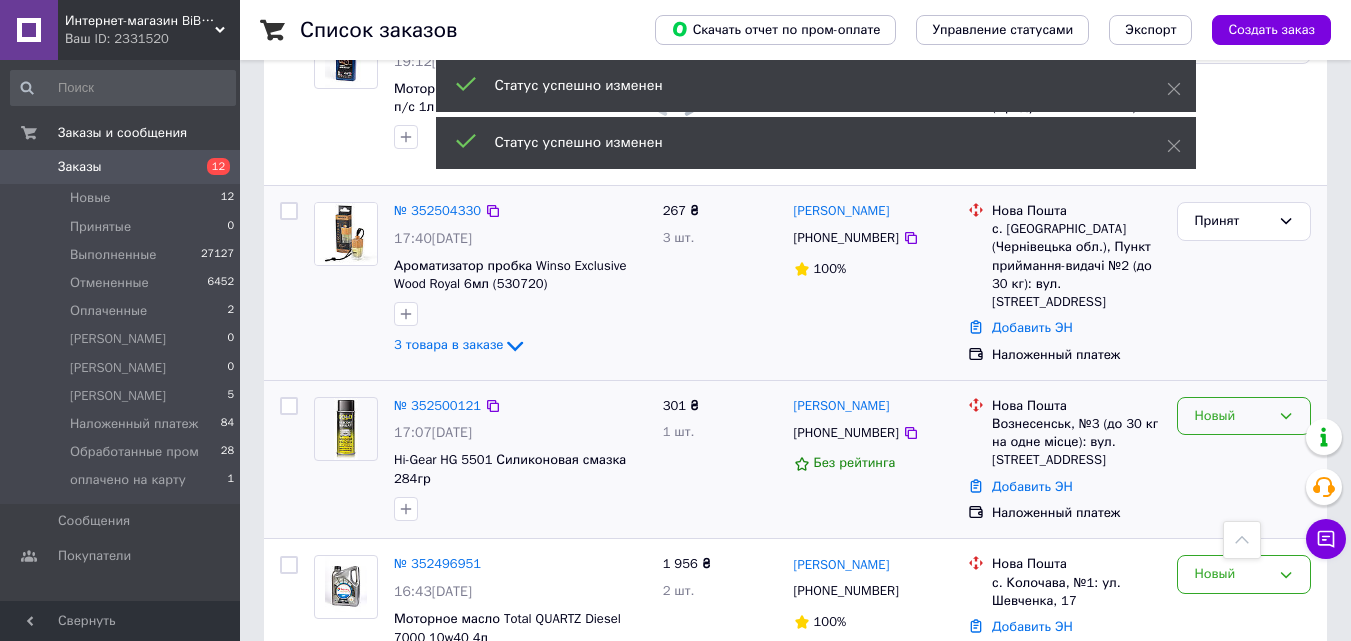 click on "Новый" at bounding box center (1232, 416) 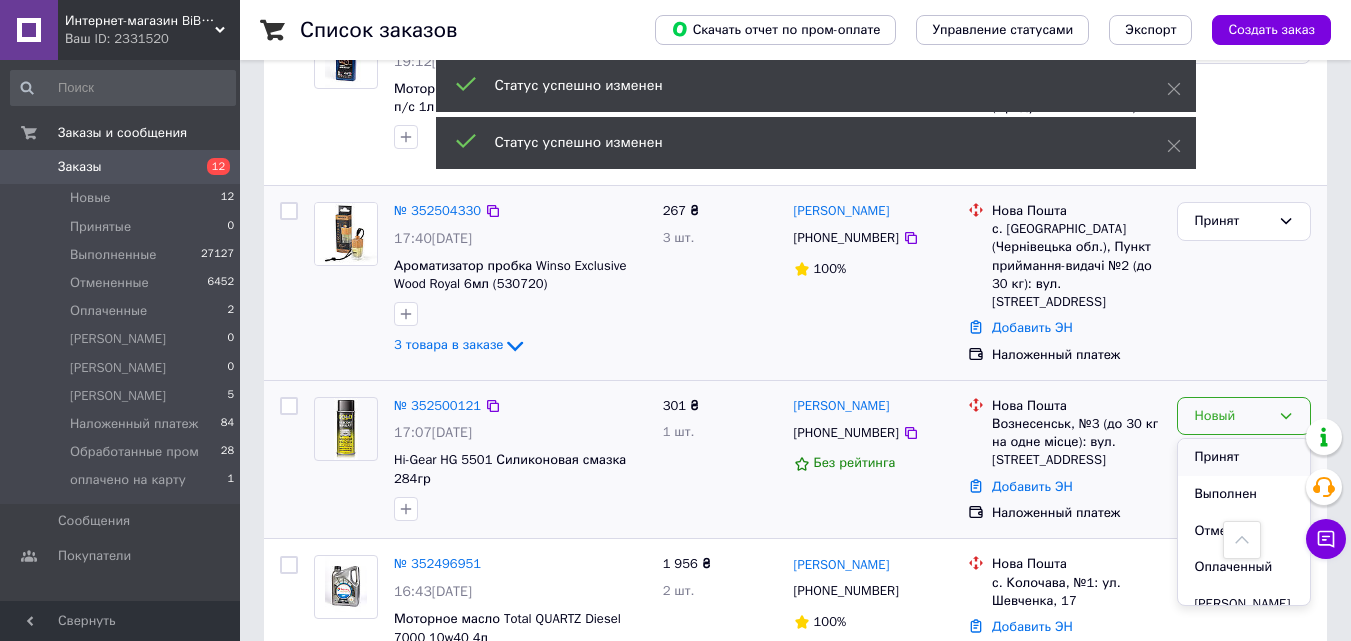 click on "Принят" at bounding box center (1244, 457) 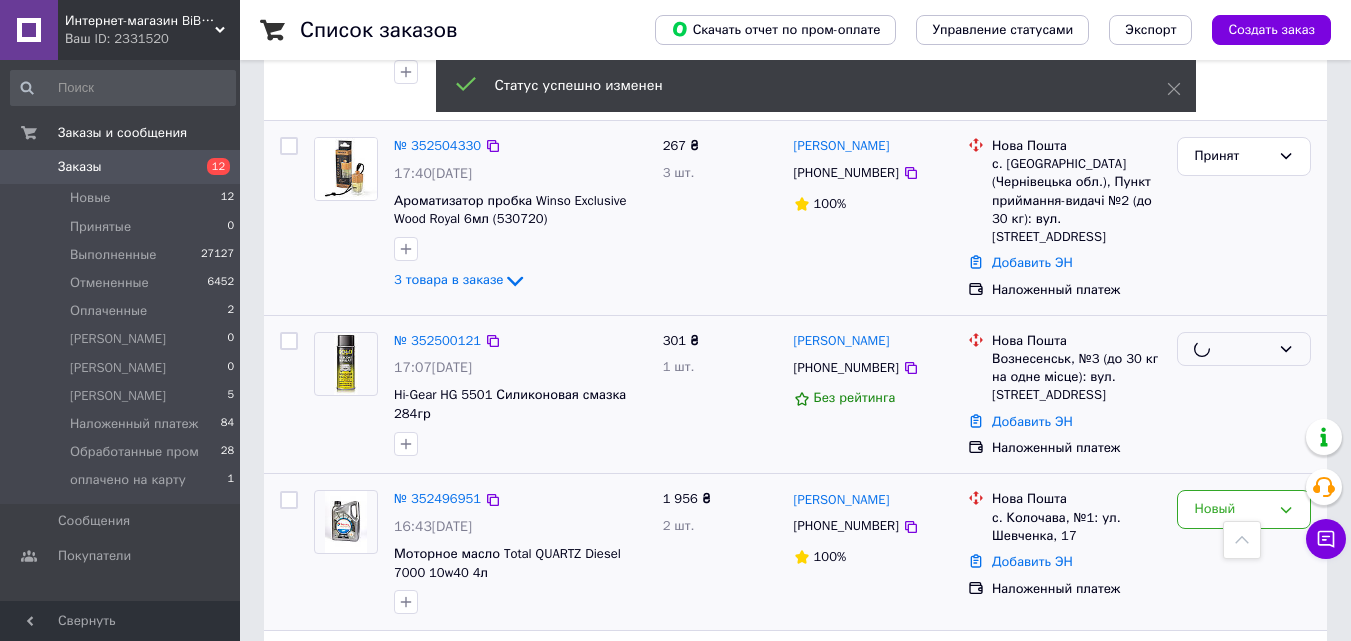 scroll, scrollTop: 2100, scrollLeft: 0, axis: vertical 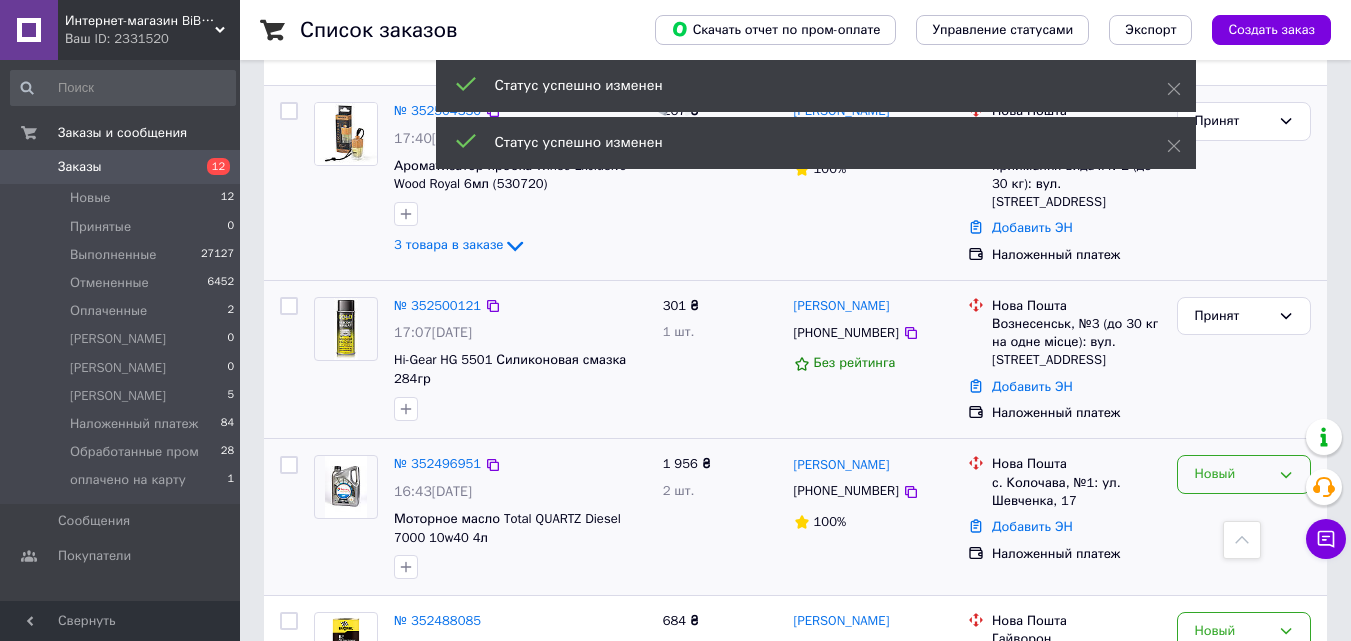 click on "Новый" at bounding box center (1232, 474) 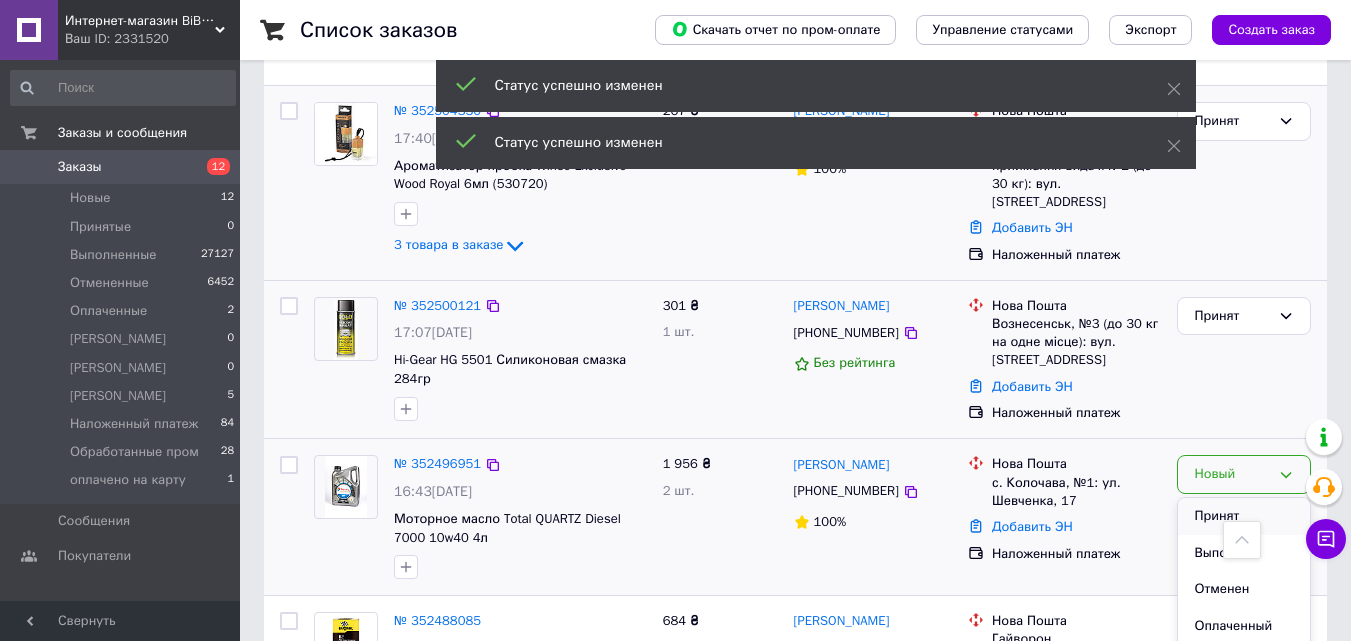click on "Принят" at bounding box center (1244, 516) 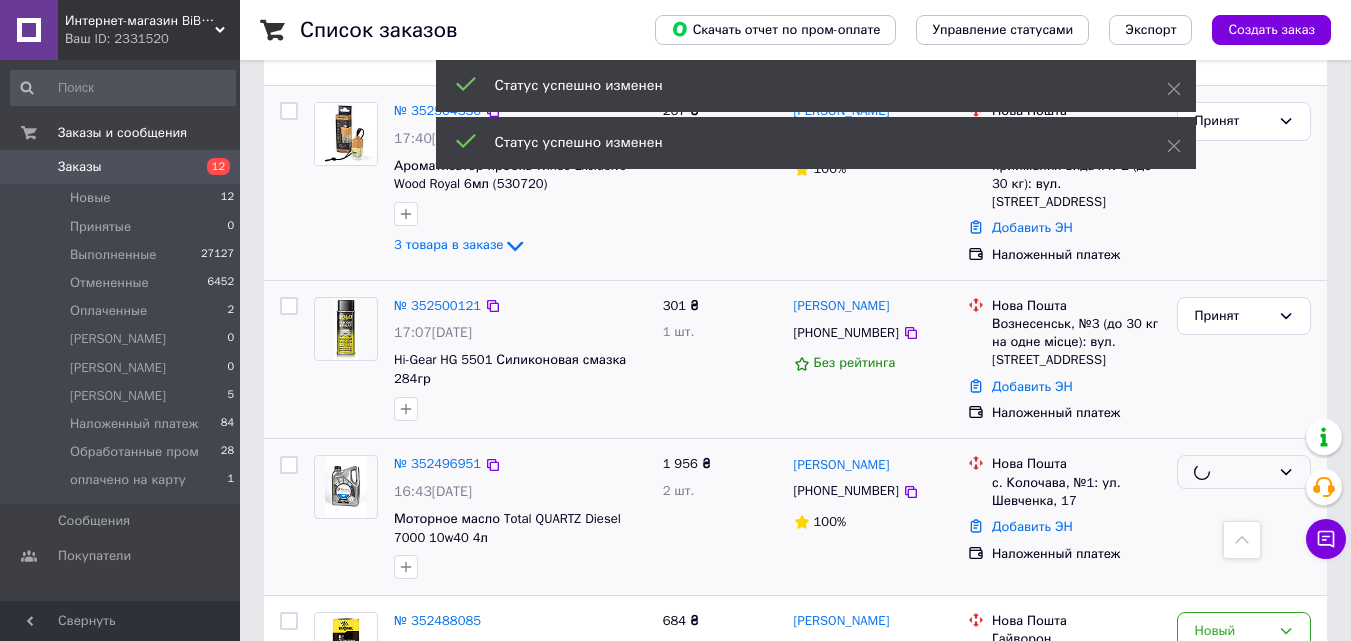 scroll, scrollTop: 2200, scrollLeft: 0, axis: vertical 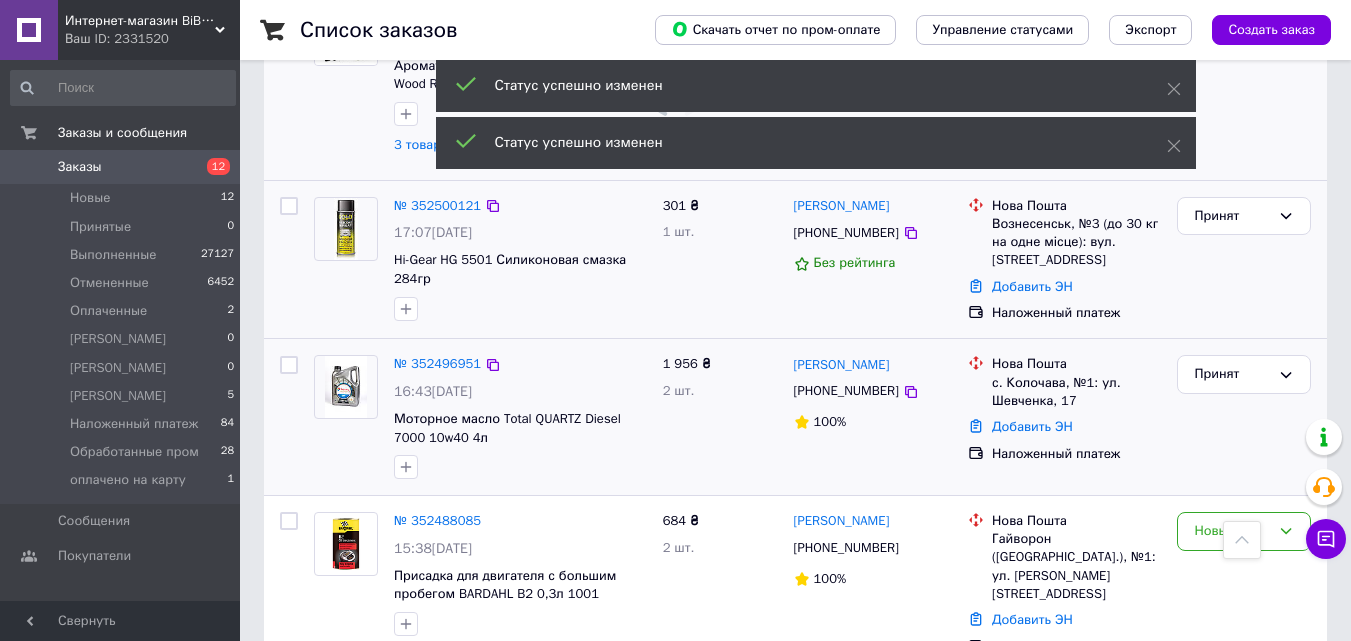 click on "Новый" at bounding box center (1232, 531) 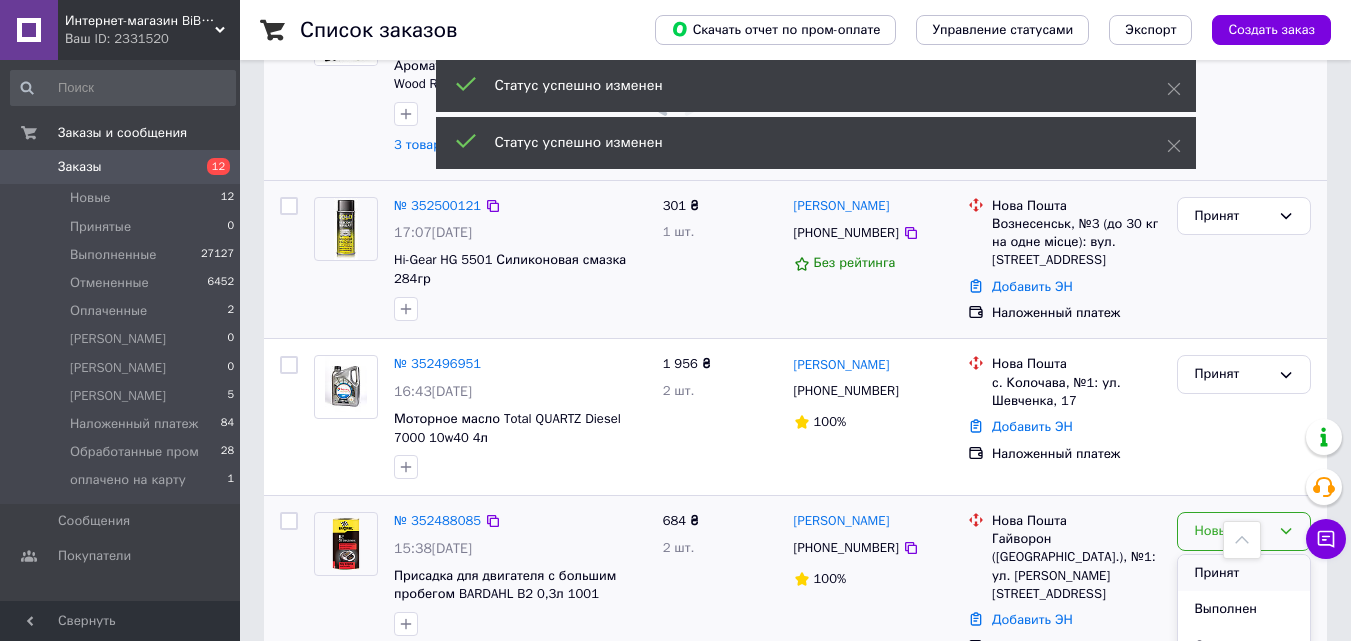 click on "Принят" at bounding box center [1244, 573] 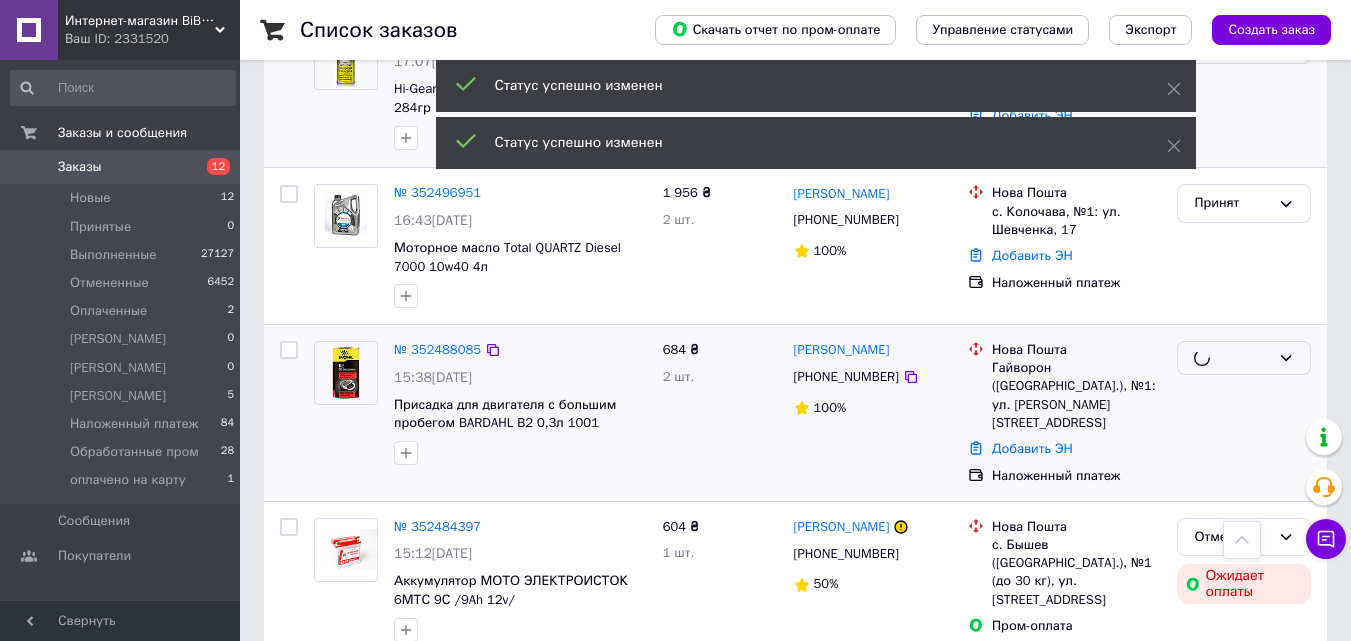 scroll, scrollTop: 2400, scrollLeft: 0, axis: vertical 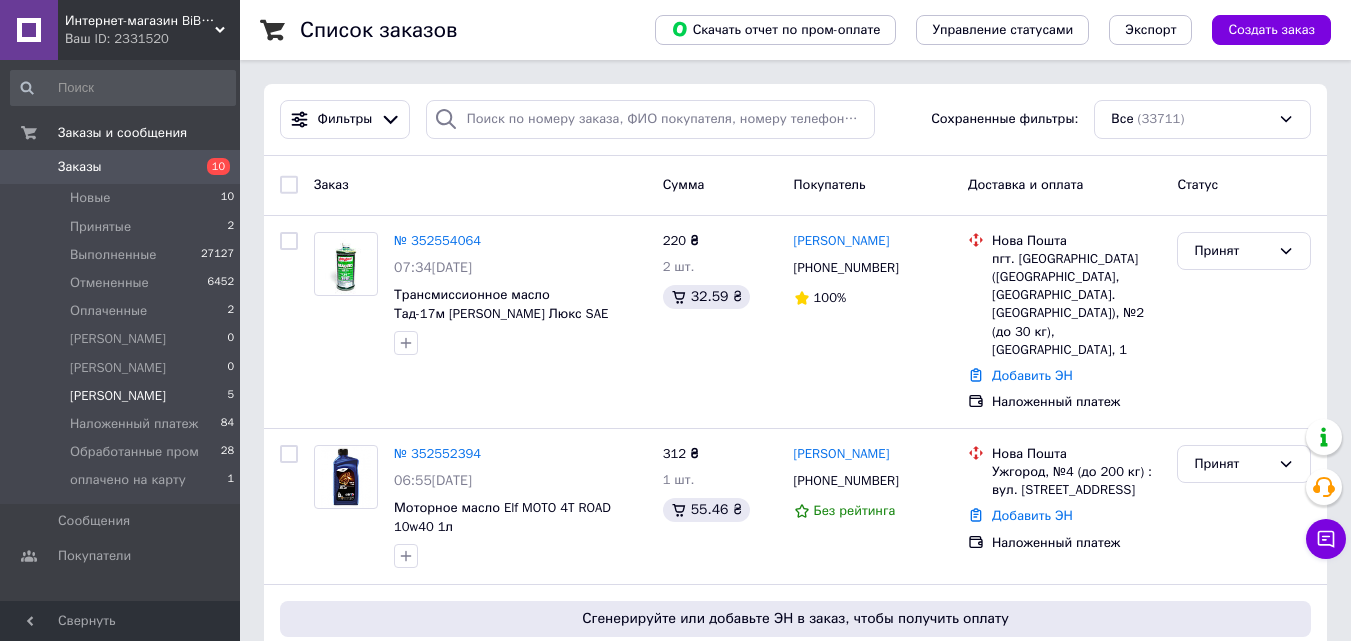 click on "Михаил Головач 5" at bounding box center [123, 396] 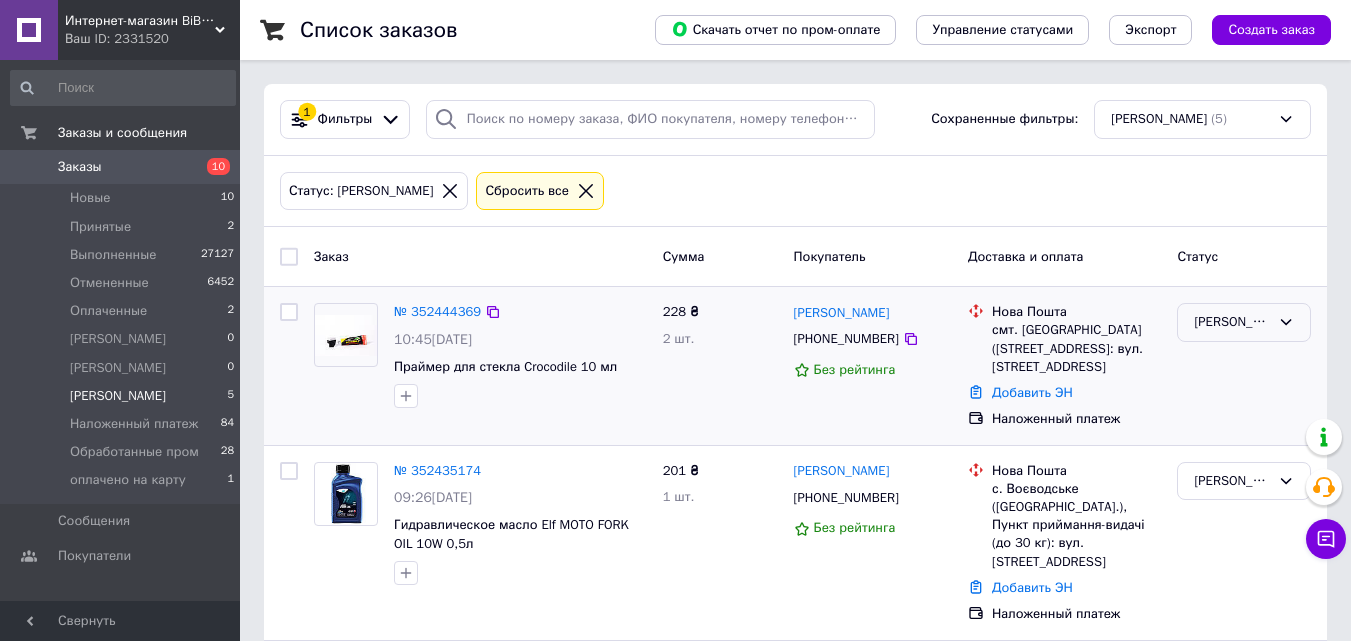 click on "[PERSON_NAME]" at bounding box center (1232, 322) 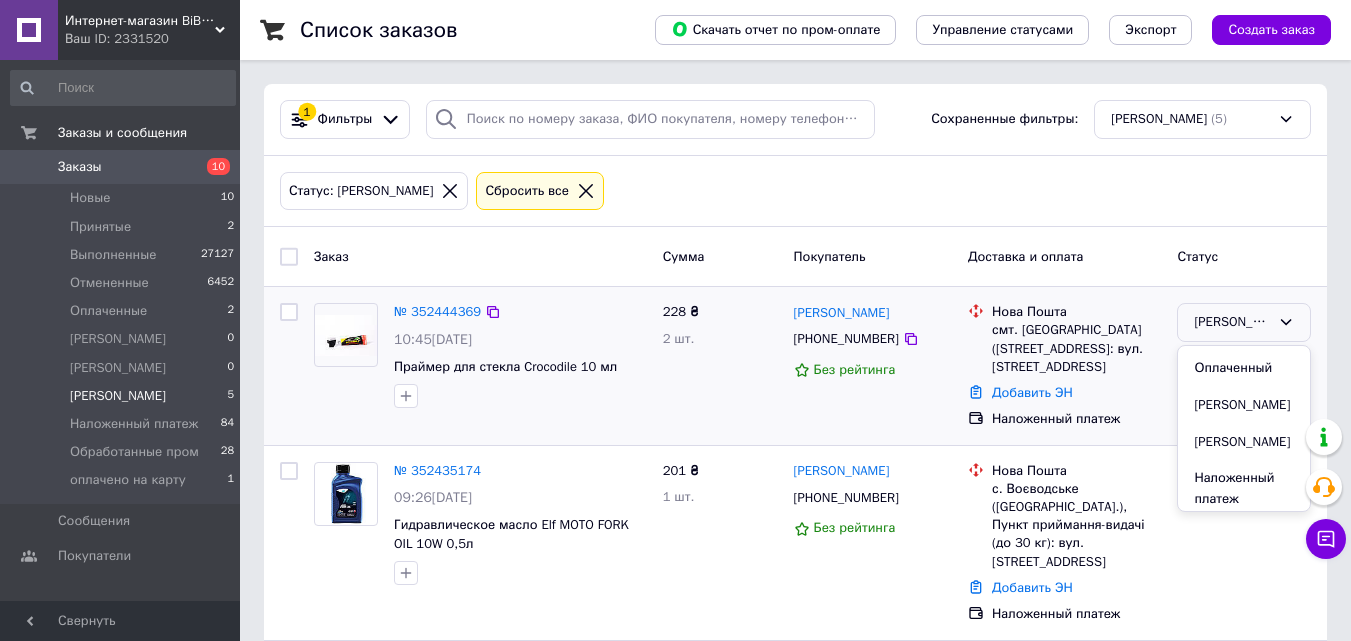 scroll, scrollTop: 266, scrollLeft: 0, axis: vertical 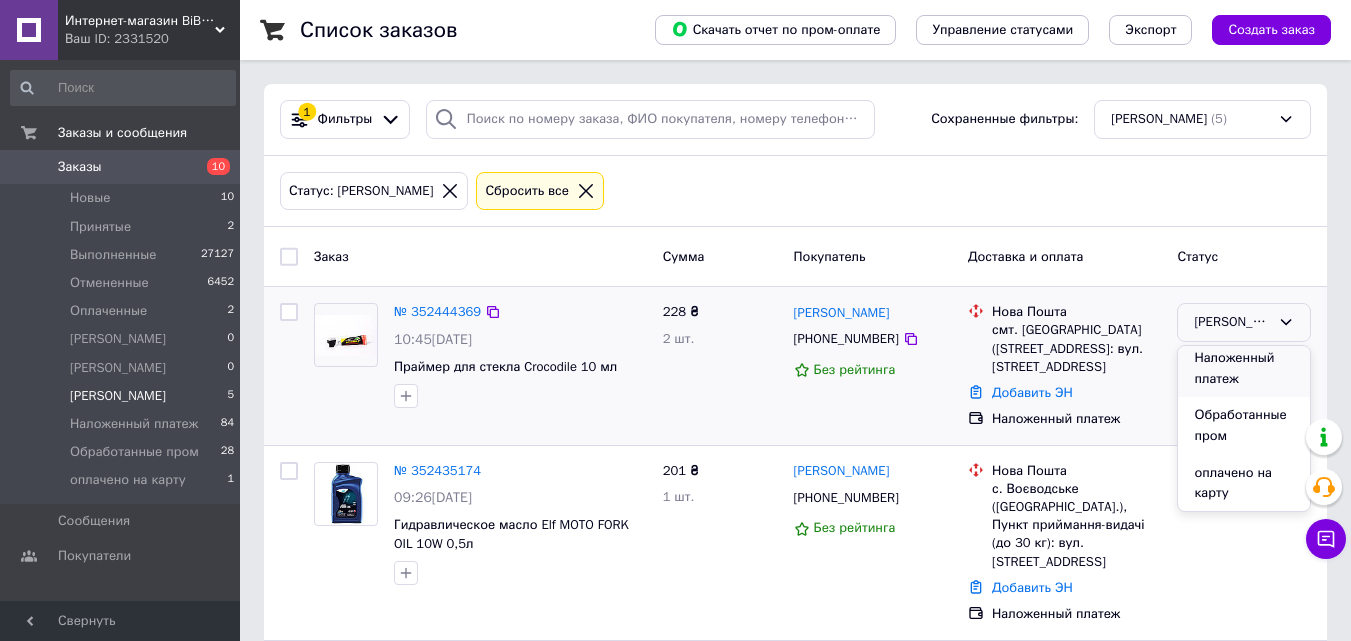 click on "Наложенный платеж" at bounding box center (1244, 368) 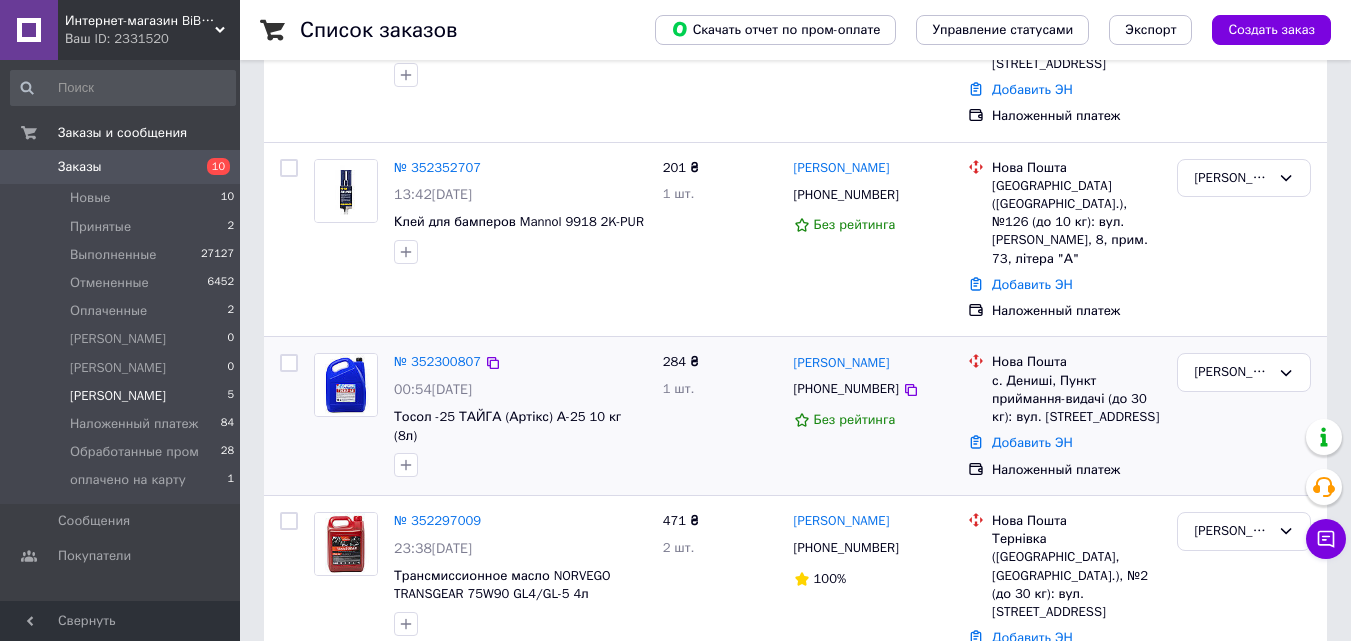 scroll, scrollTop: 500, scrollLeft: 0, axis: vertical 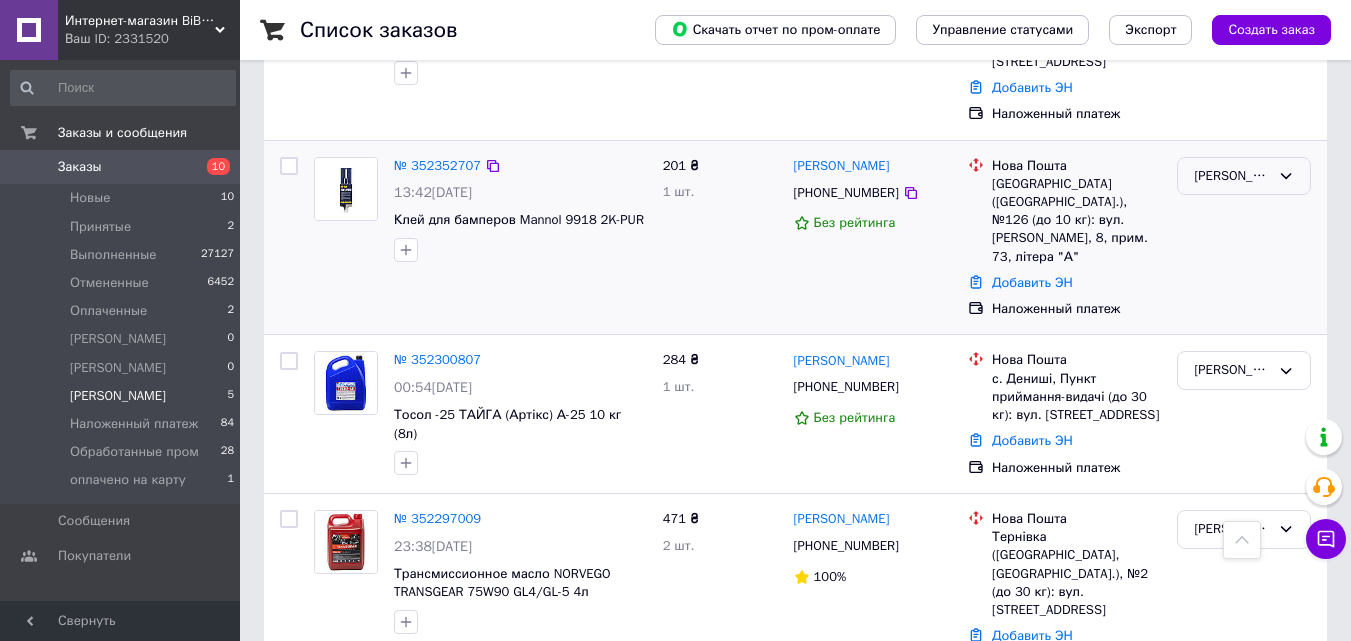 click on "[PERSON_NAME]" at bounding box center (1244, 176) 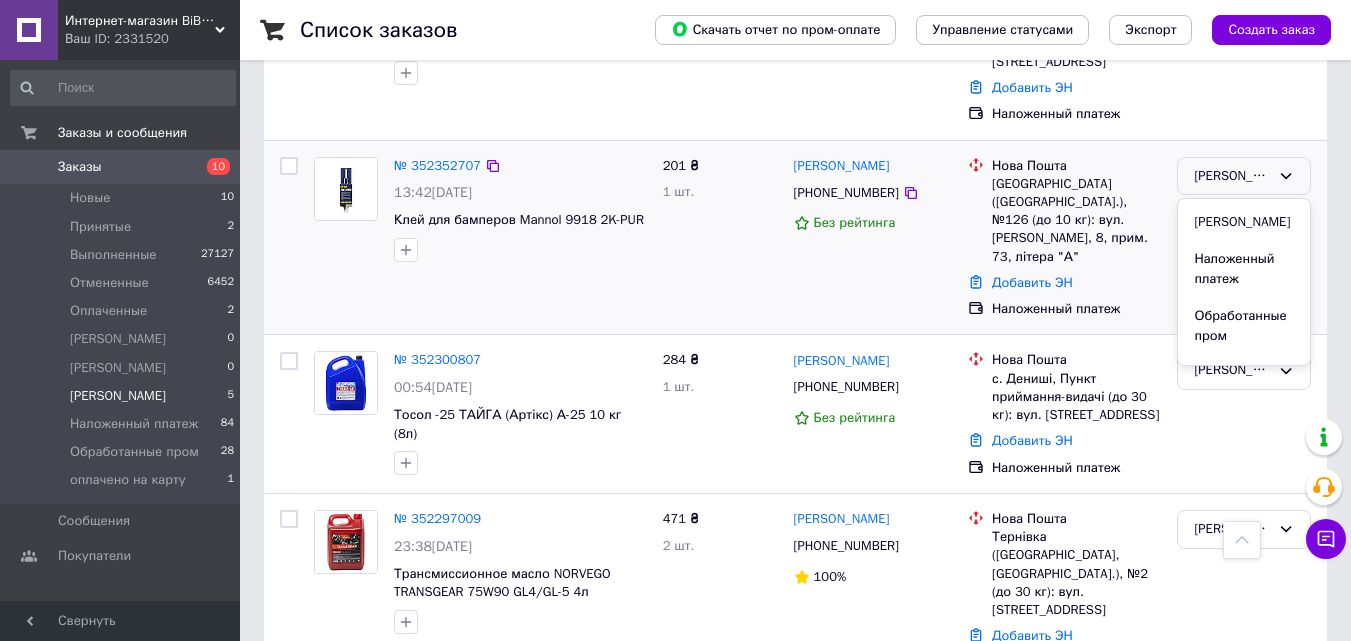 scroll, scrollTop: 200, scrollLeft: 0, axis: vertical 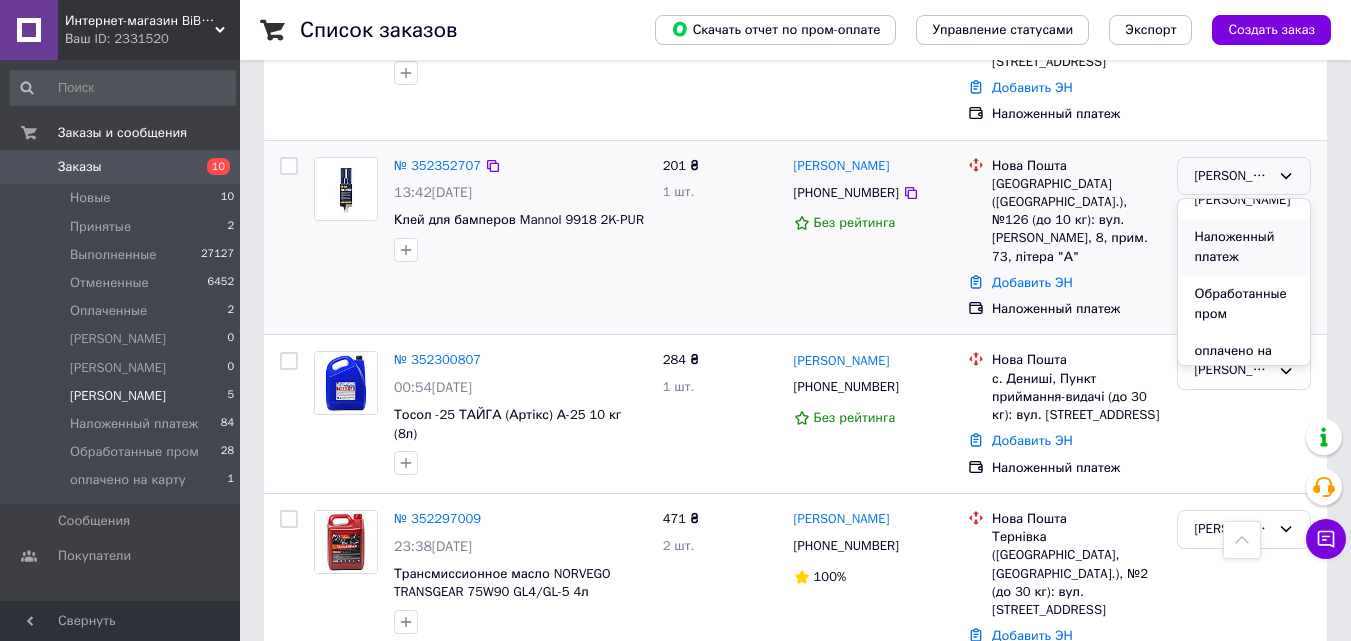 click on "Наложенный платеж" at bounding box center (1244, 247) 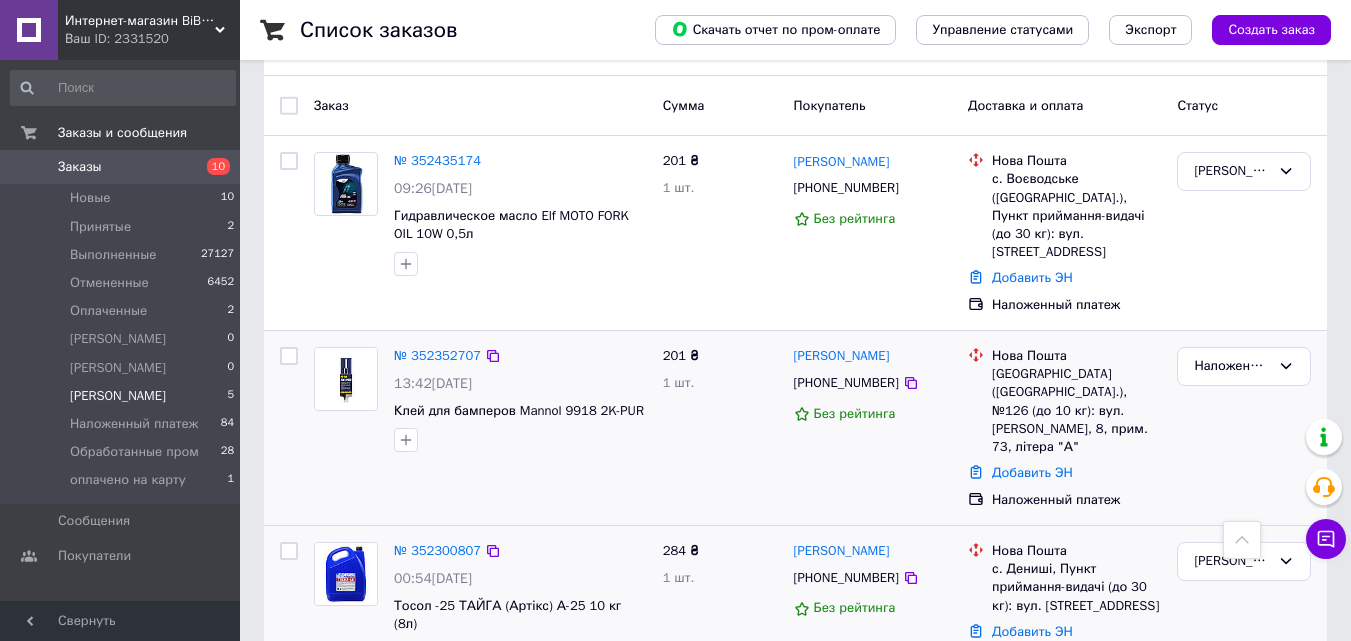 scroll, scrollTop: 0, scrollLeft: 0, axis: both 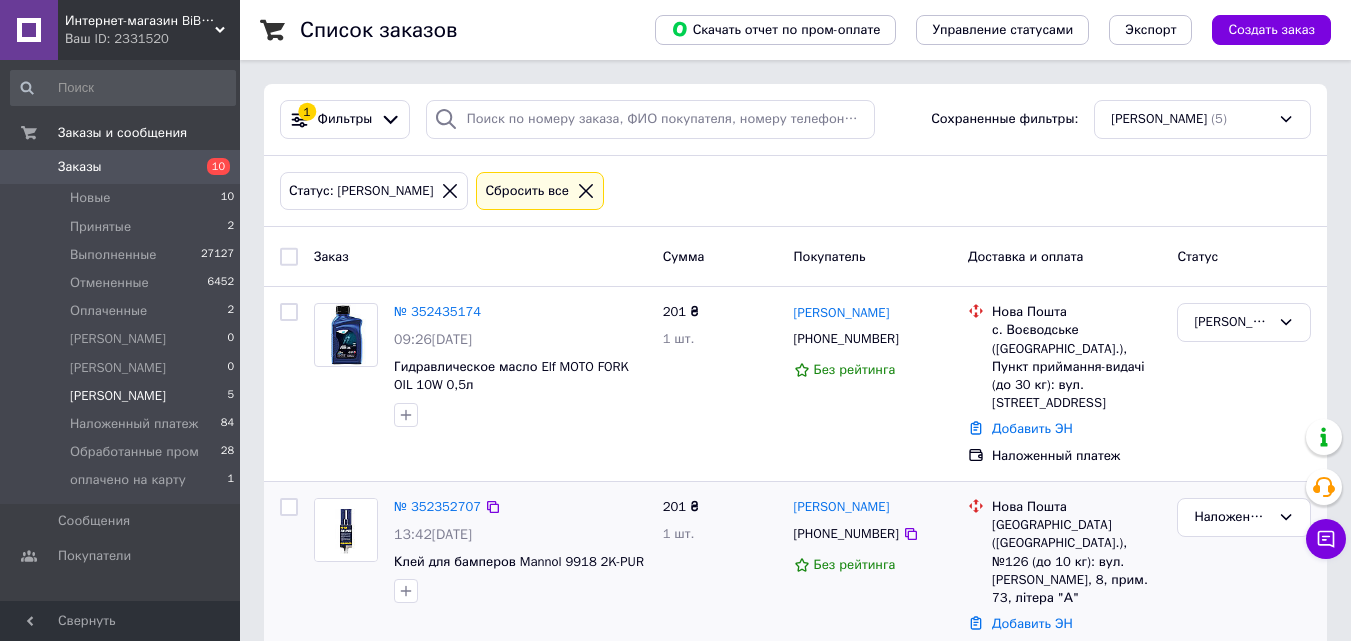 click on "Заказы" at bounding box center (121, 167) 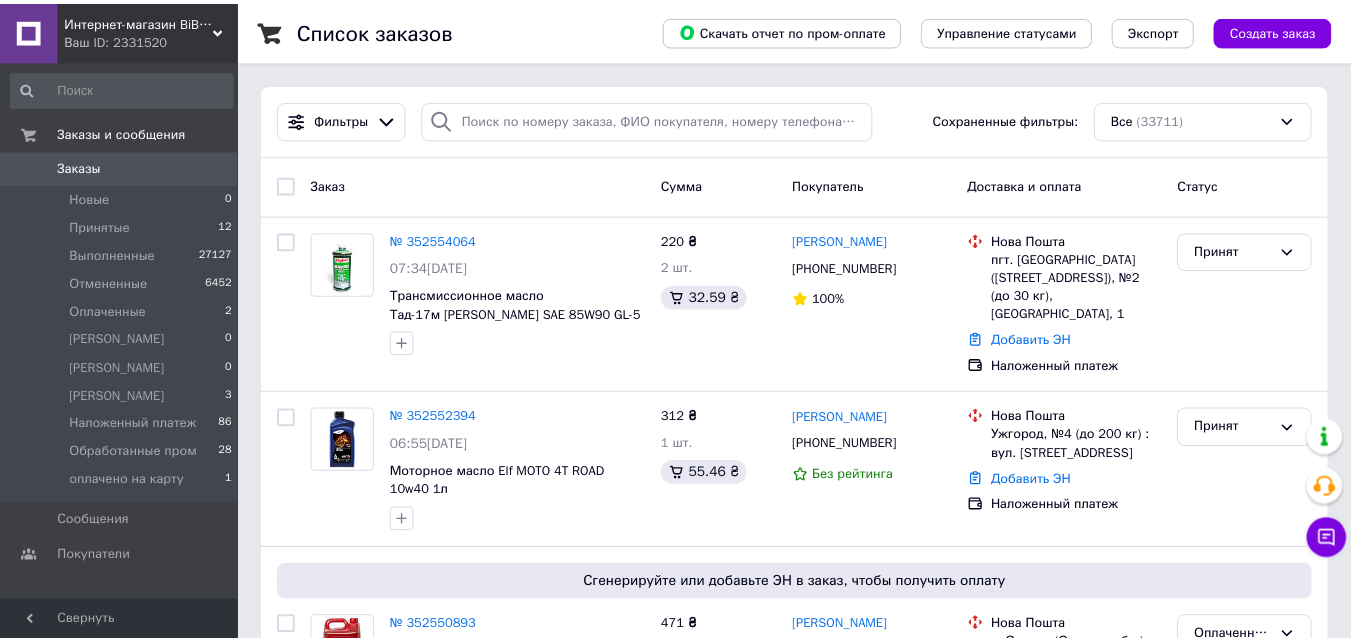 scroll, scrollTop: 0, scrollLeft: 0, axis: both 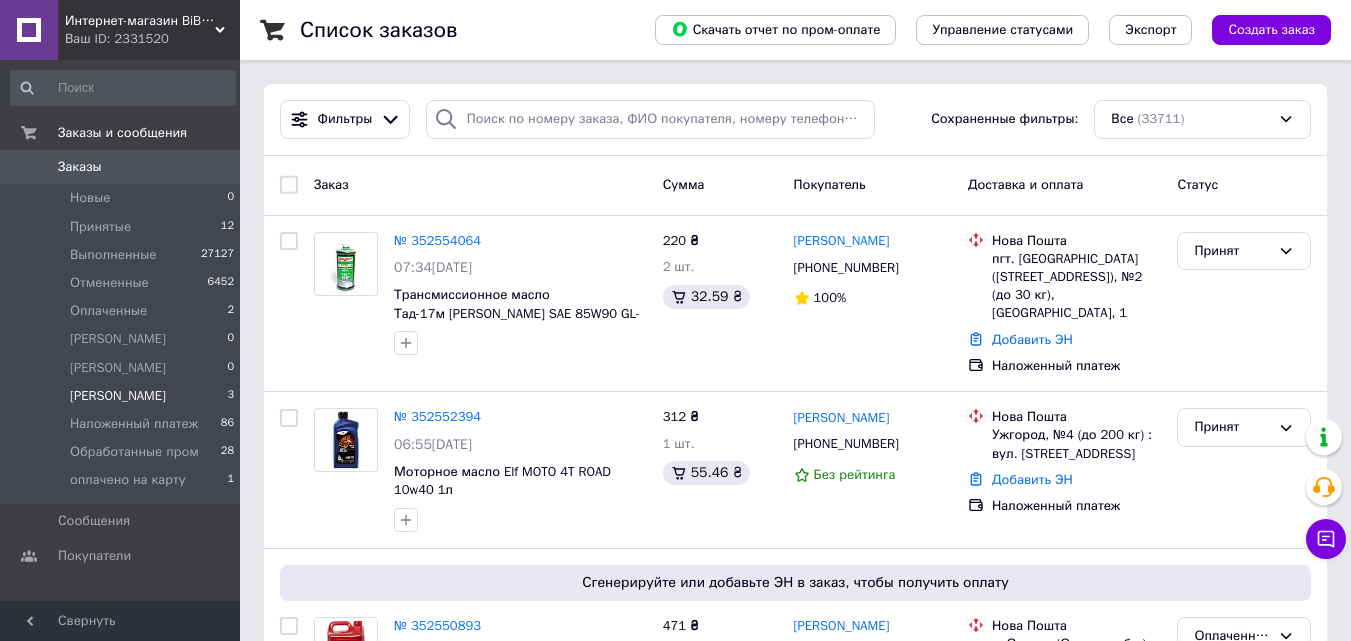 click on "[PERSON_NAME]" at bounding box center (118, 396) 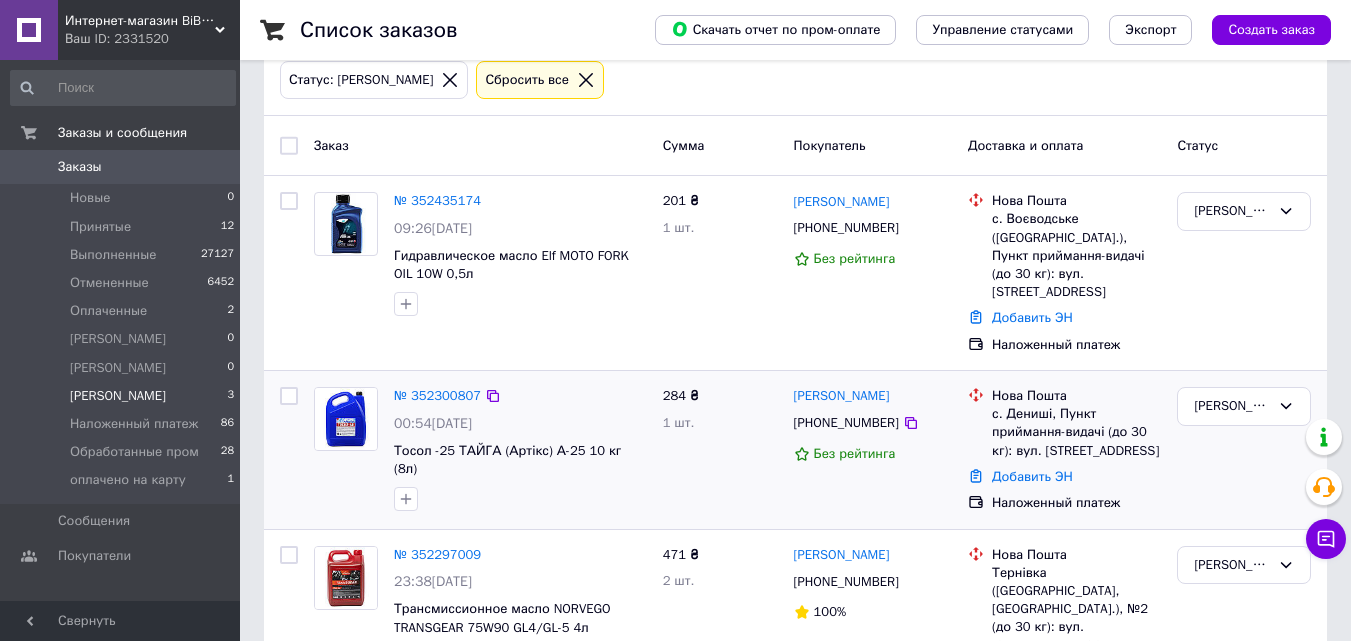 scroll, scrollTop: 193, scrollLeft: 0, axis: vertical 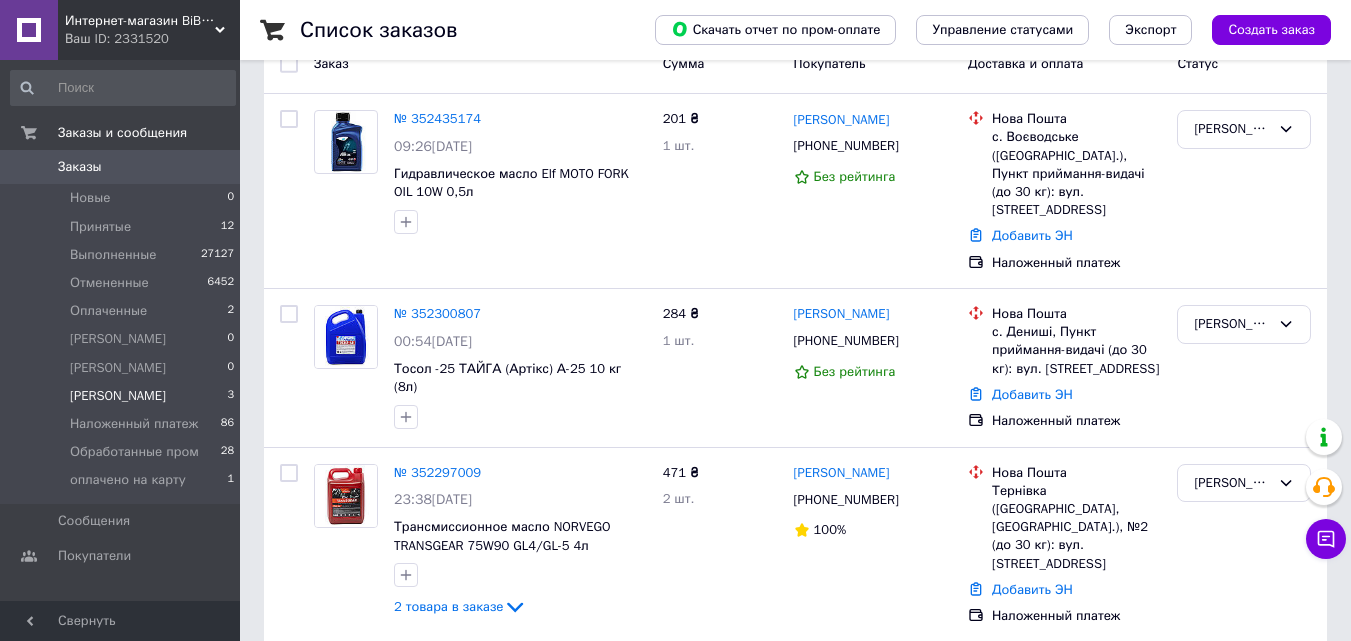 click on "[PERSON_NAME]" at bounding box center (118, 396) 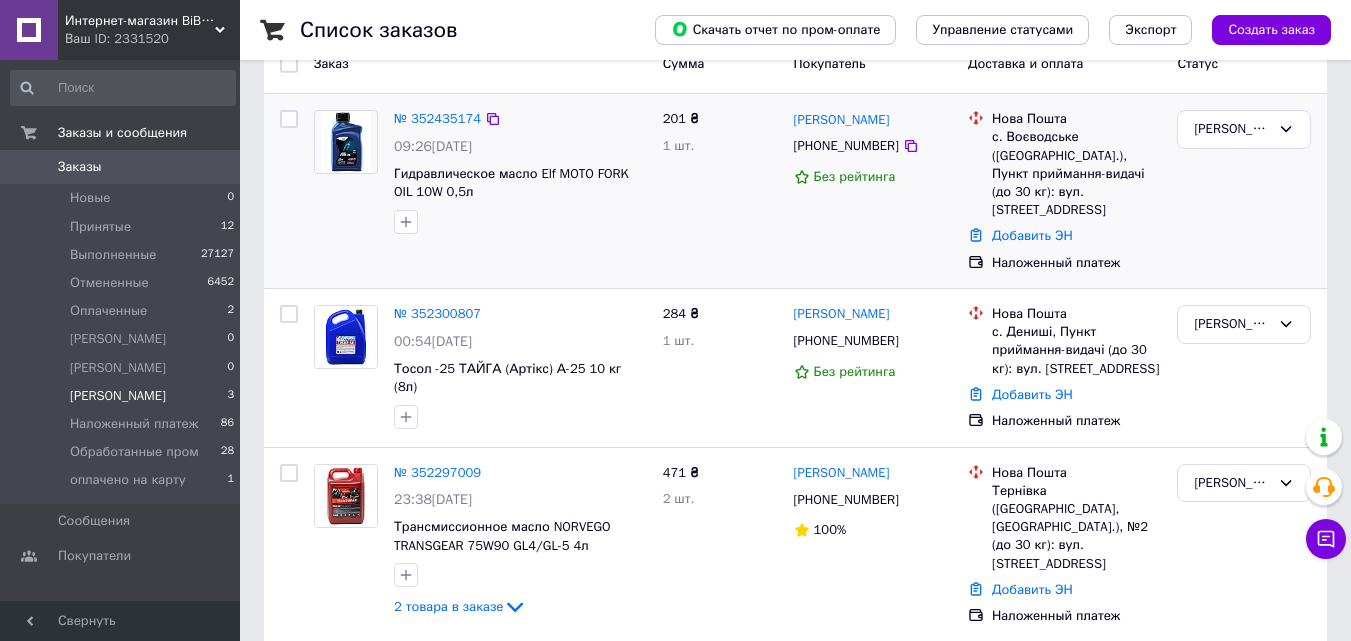scroll, scrollTop: 0, scrollLeft: 0, axis: both 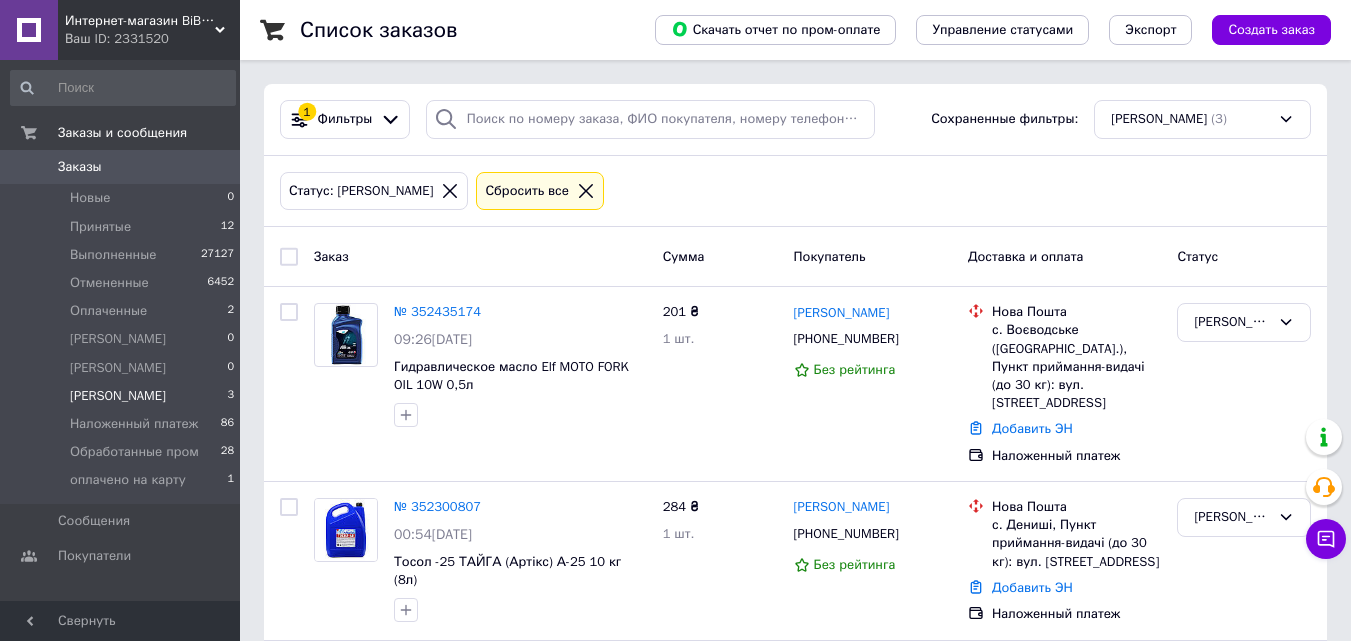 click on "Заказы 0" at bounding box center [123, 167] 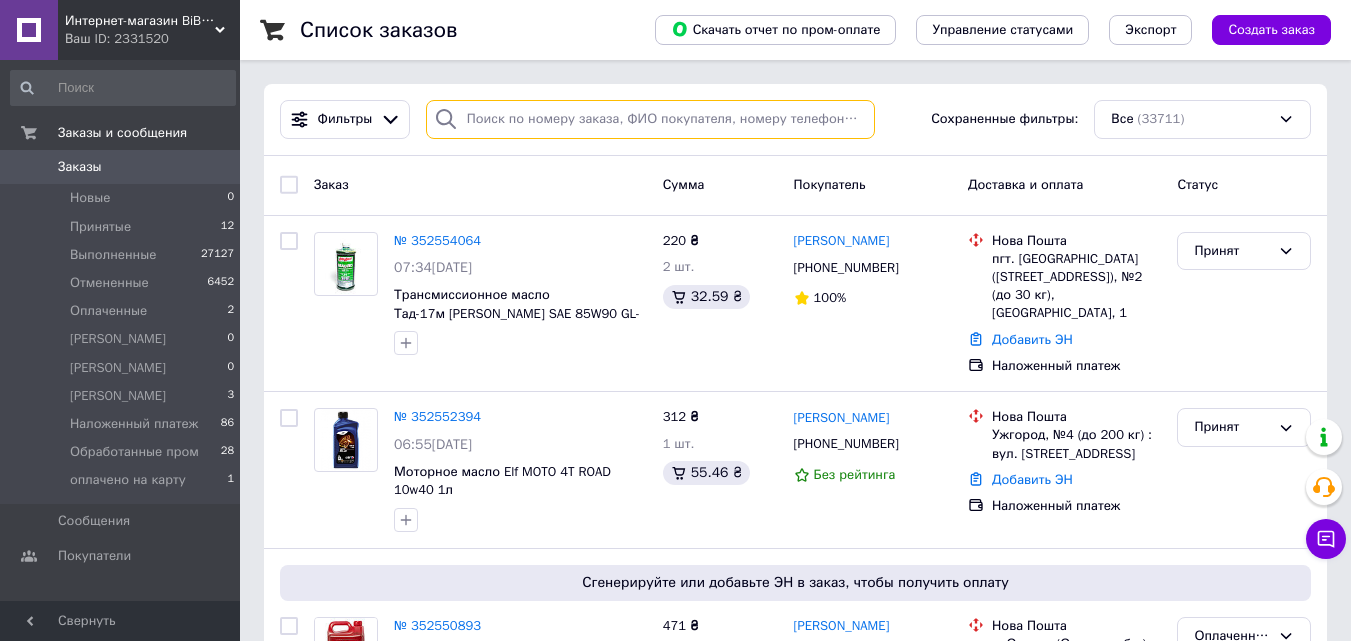 click at bounding box center (650, 119) 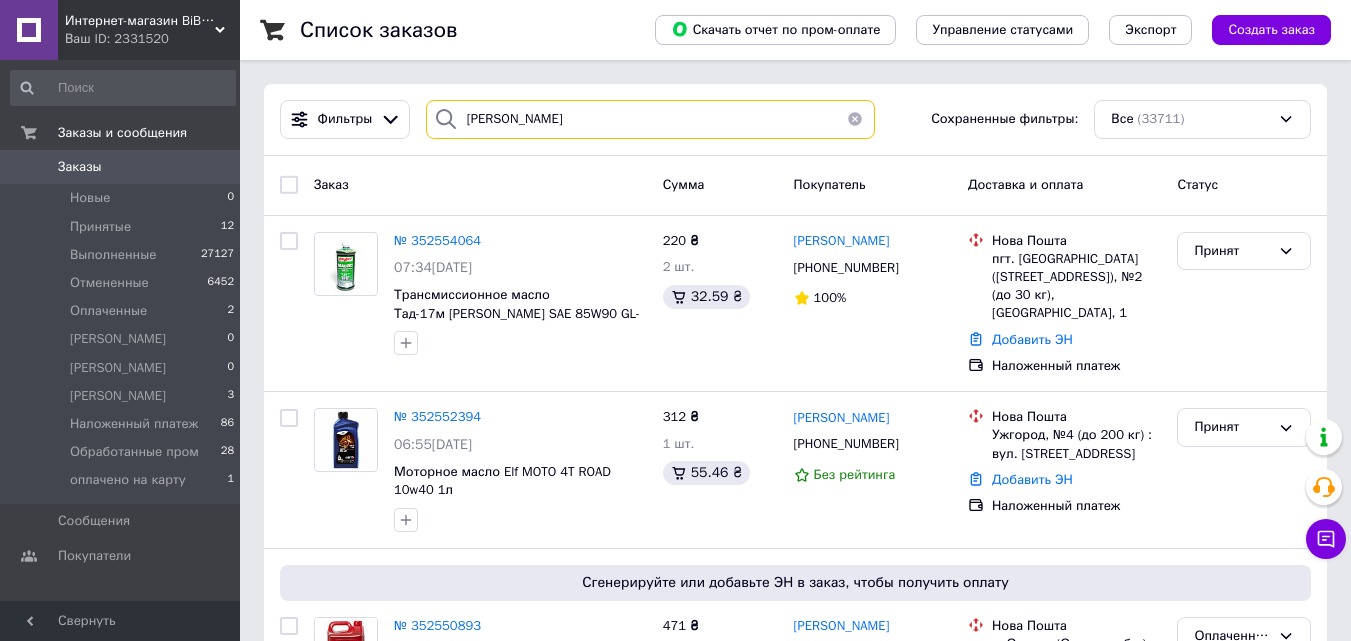 type on "[PERSON_NAME]" 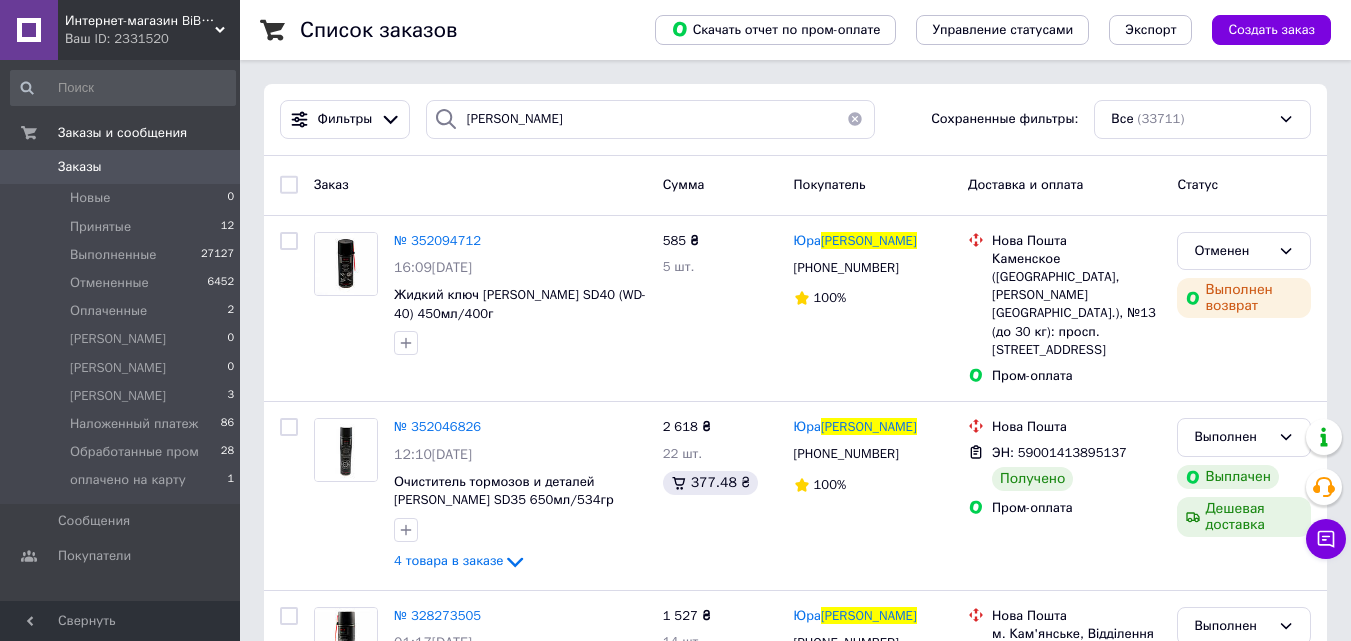 click on "Заказы" at bounding box center (121, 167) 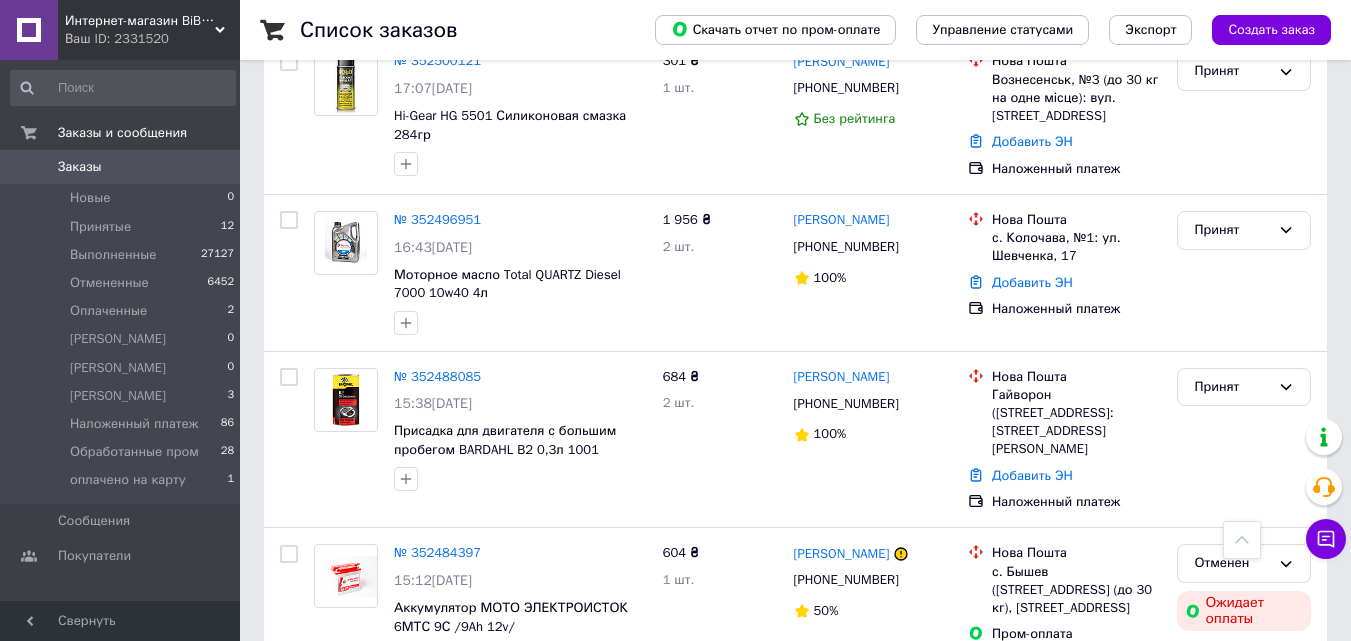 scroll, scrollTop: 2300, scrollLeft: 0, axis: vertical 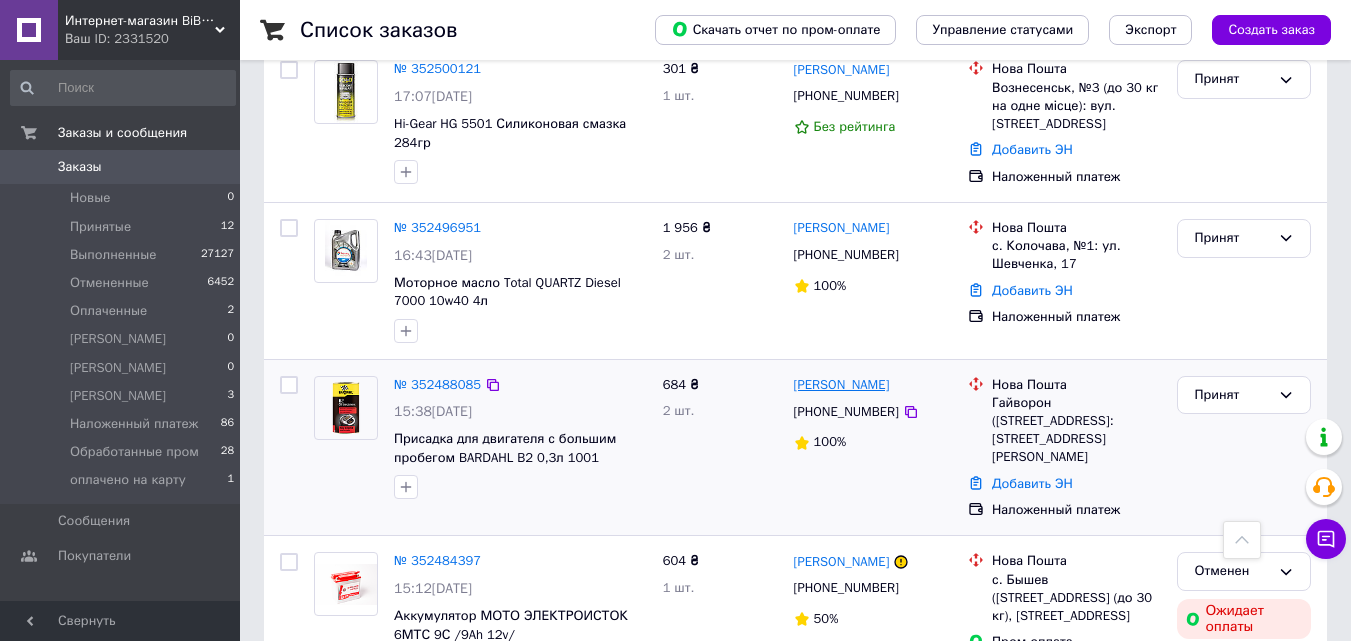 drag, startPoint x: 899, startPoint y: 292, endPoint x: 870, endPoint y: 275, distance: 33.61547 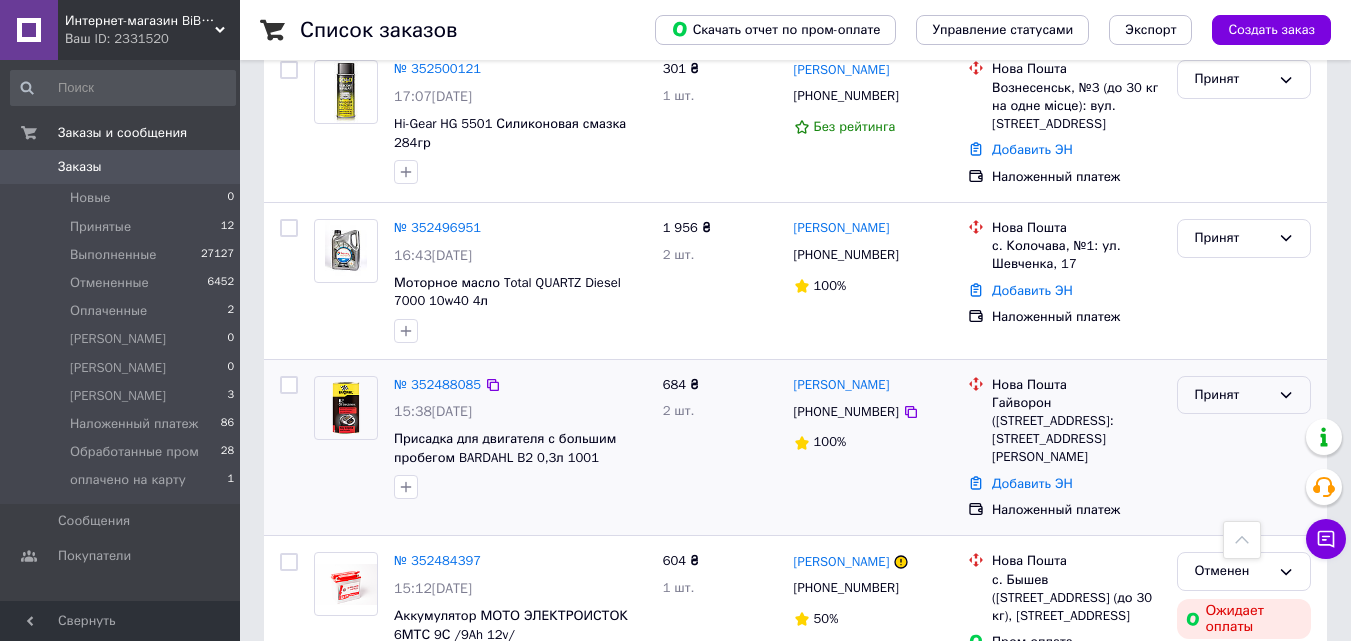 click on "Принят" at bounding box center [1232, 395] 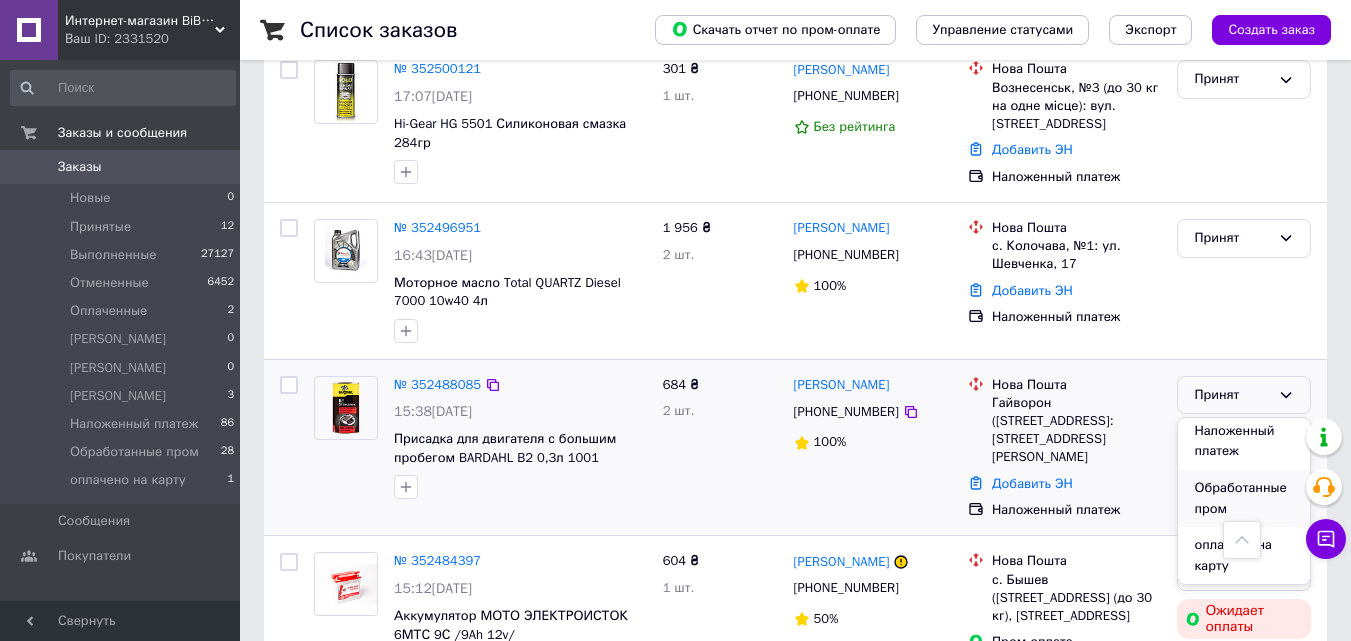 scroll, scrollTop: 287, scrollLeft: 0, axis: vertical 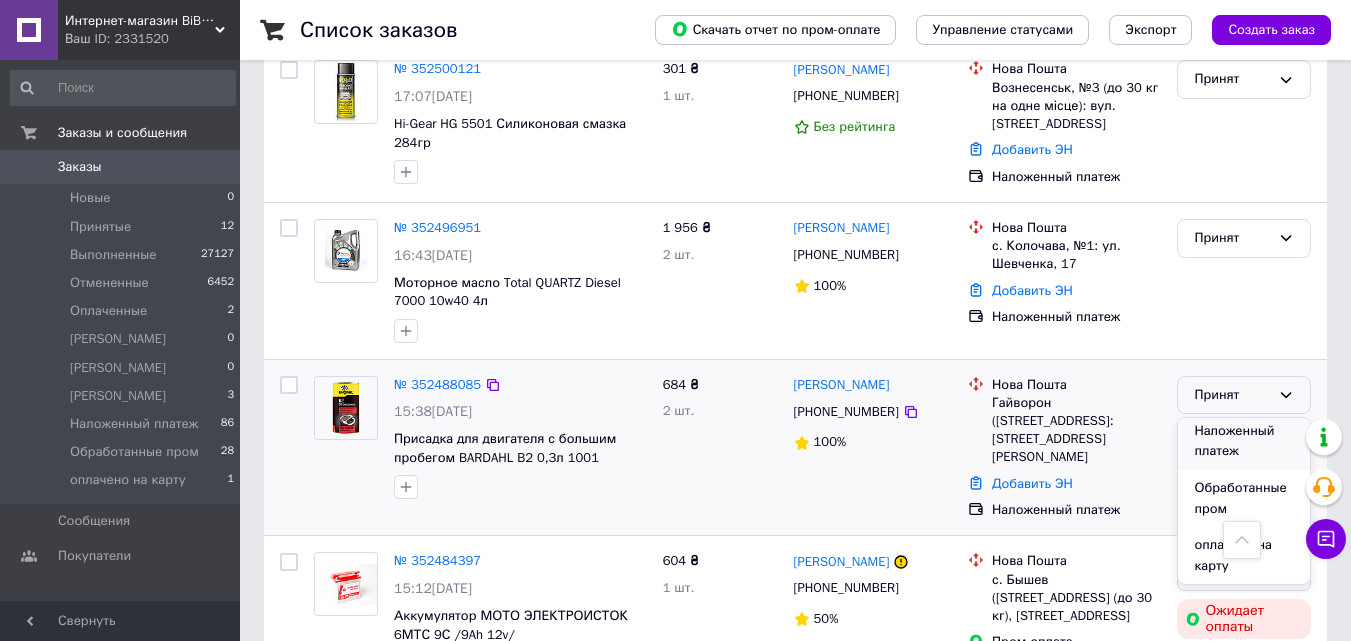 click on "Наложенный платеж" at bounding box center [1244, 441] 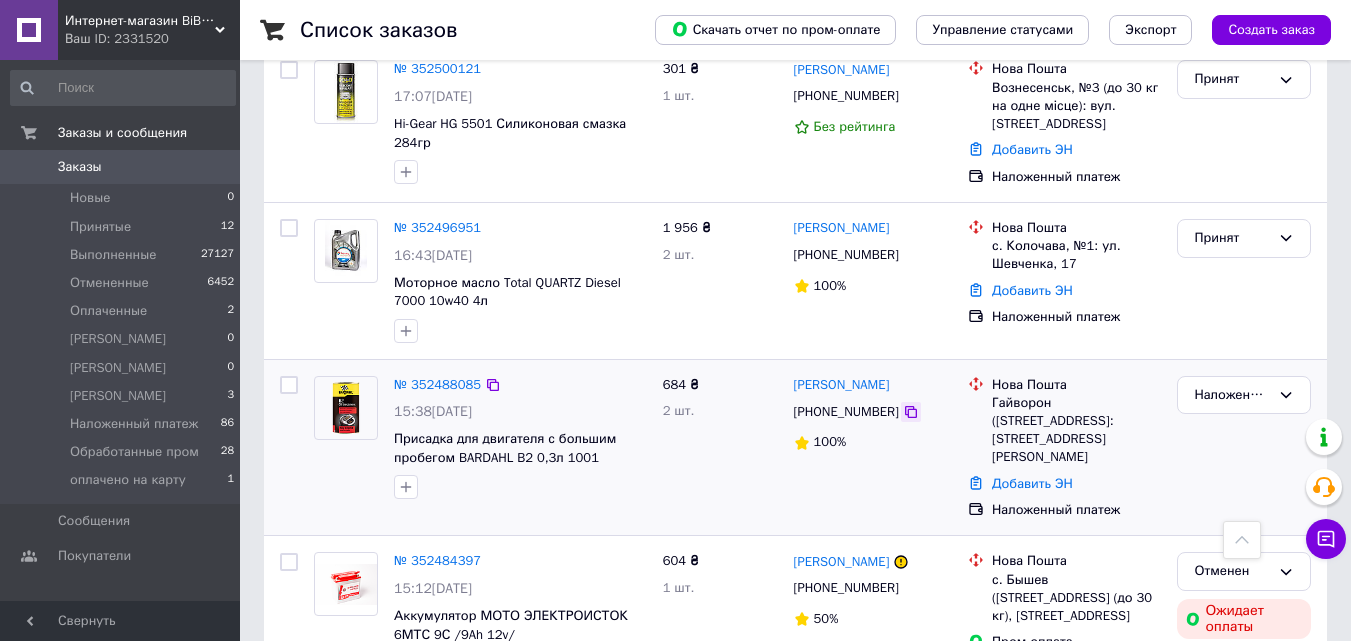 click 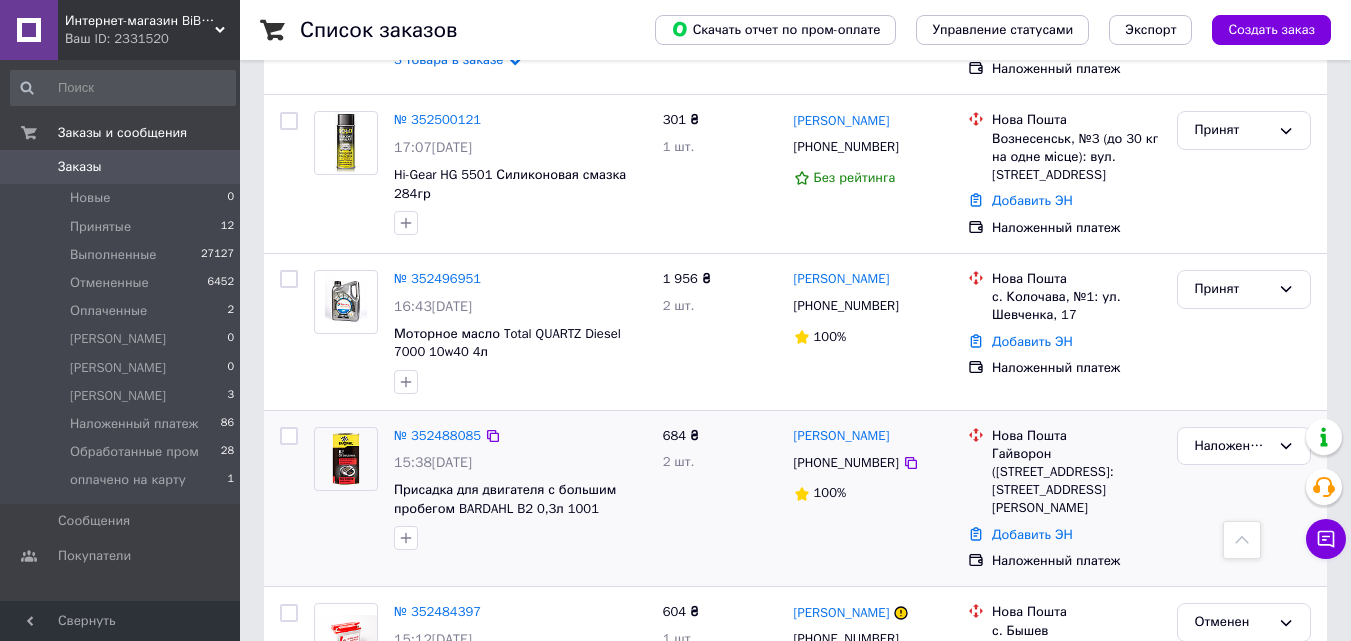 scroll, scrollTop: 2200, scrollLeft: 0, axis: vertical 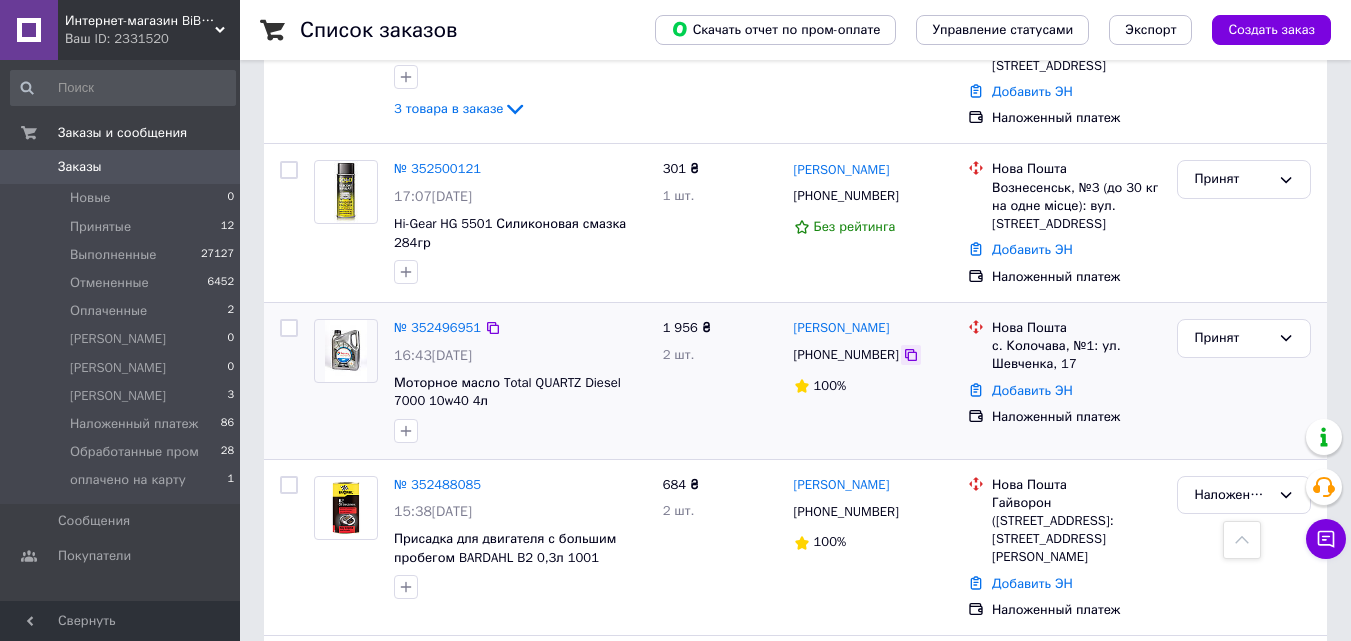 click 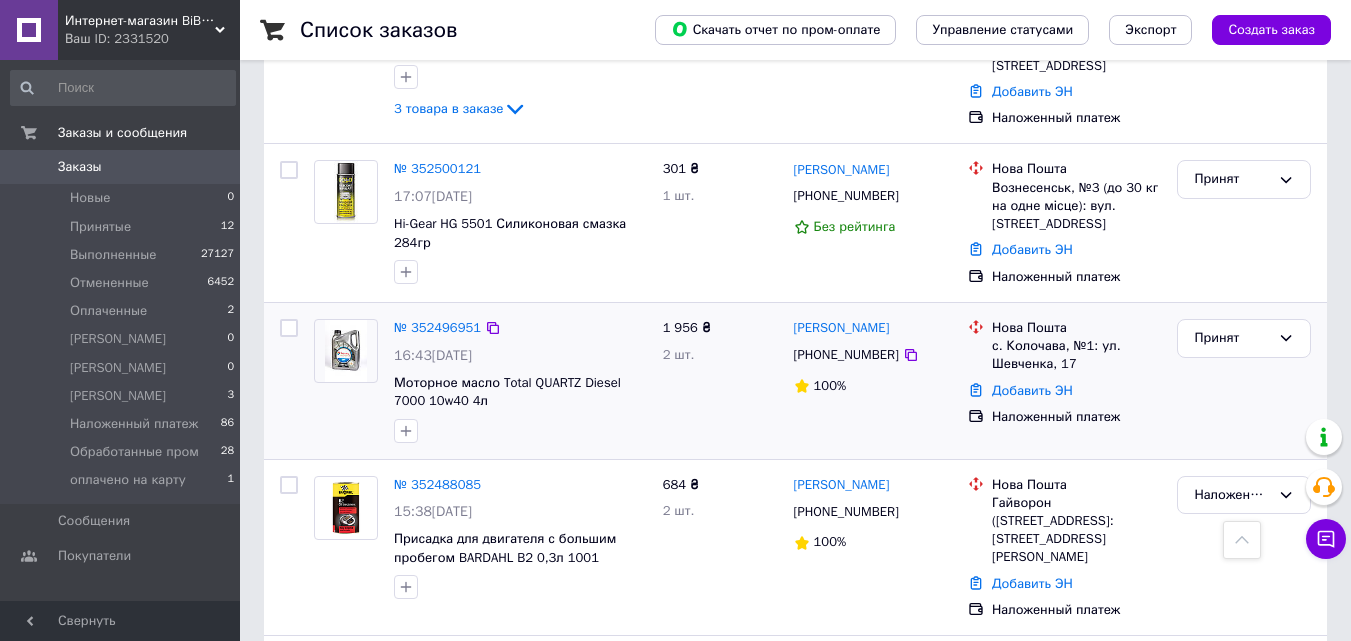 click on "с. Колочава, №1: ул. Шевченка, 17" at bounding box center (1076, 355) 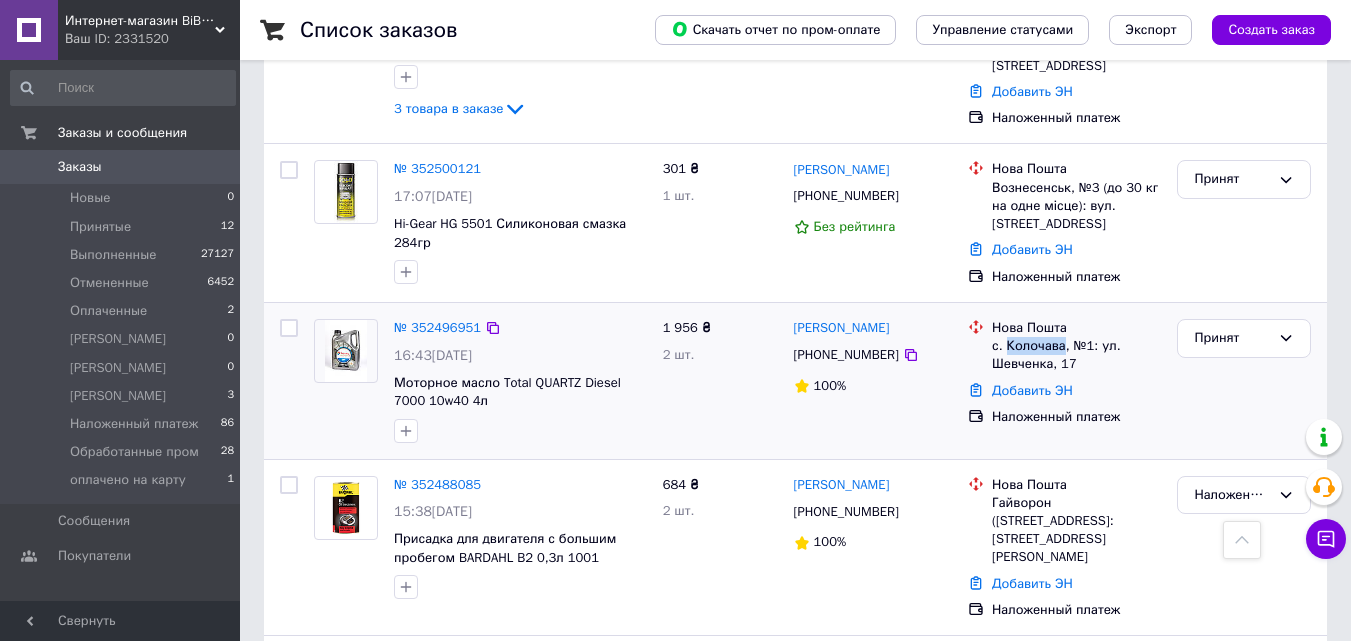 click on "с. Колочава, №1: ул. Шевченка, 17" at bounding box center [1076, 355] 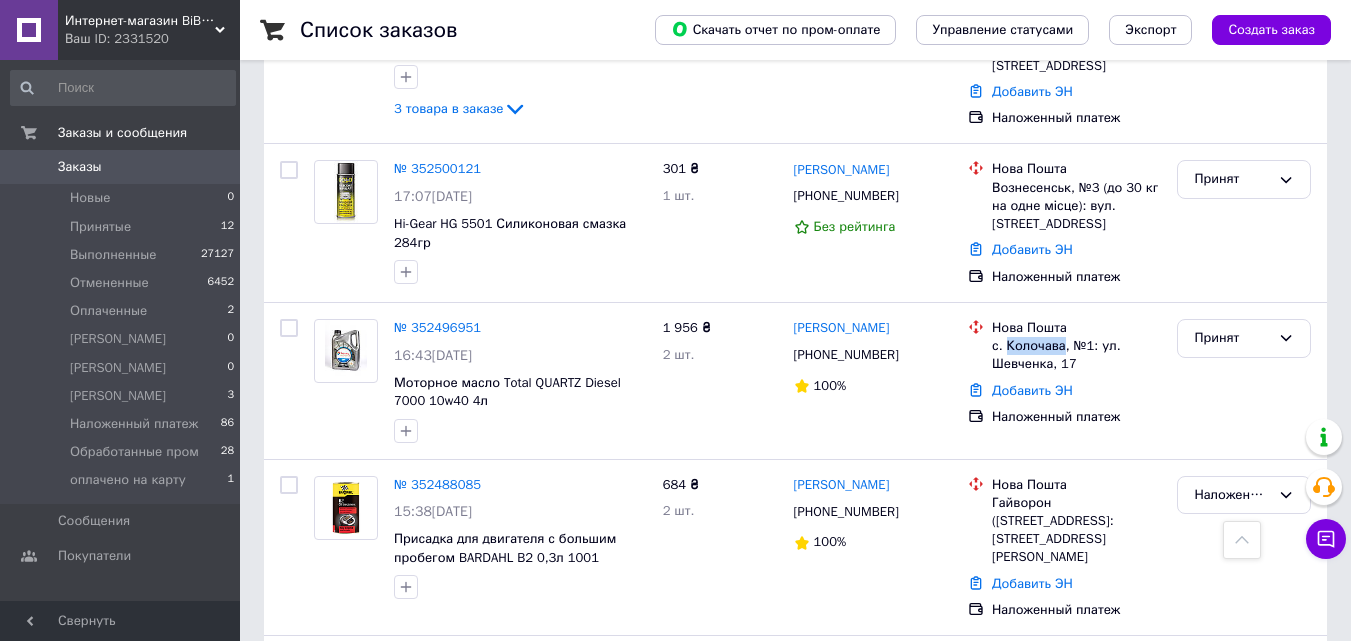 copy on "Колочава" 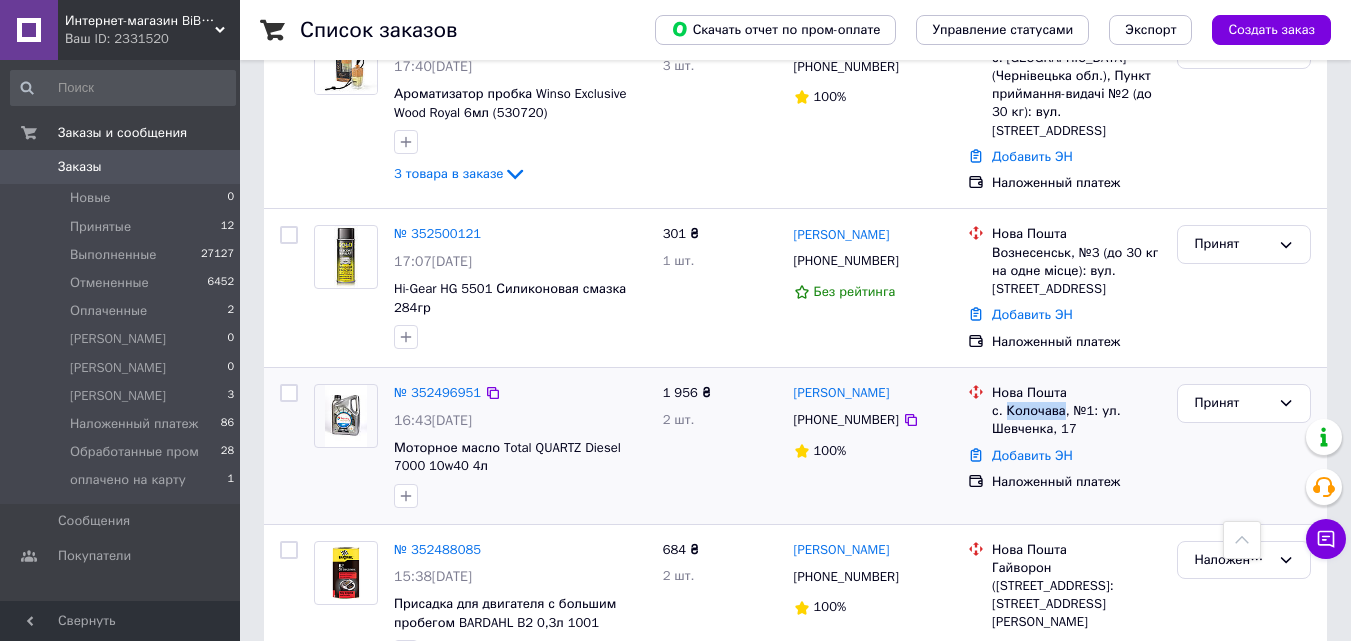 scroll, scrollTop: 2100, scrollLeft: 0, axis: vertical 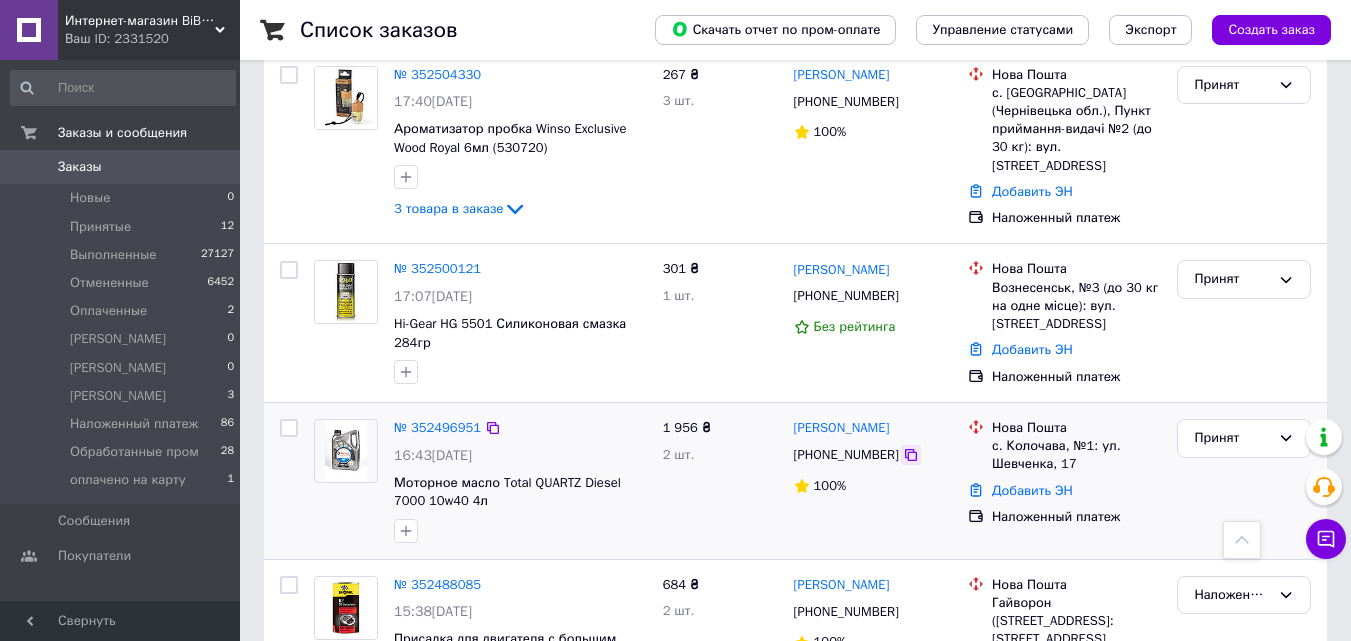 click 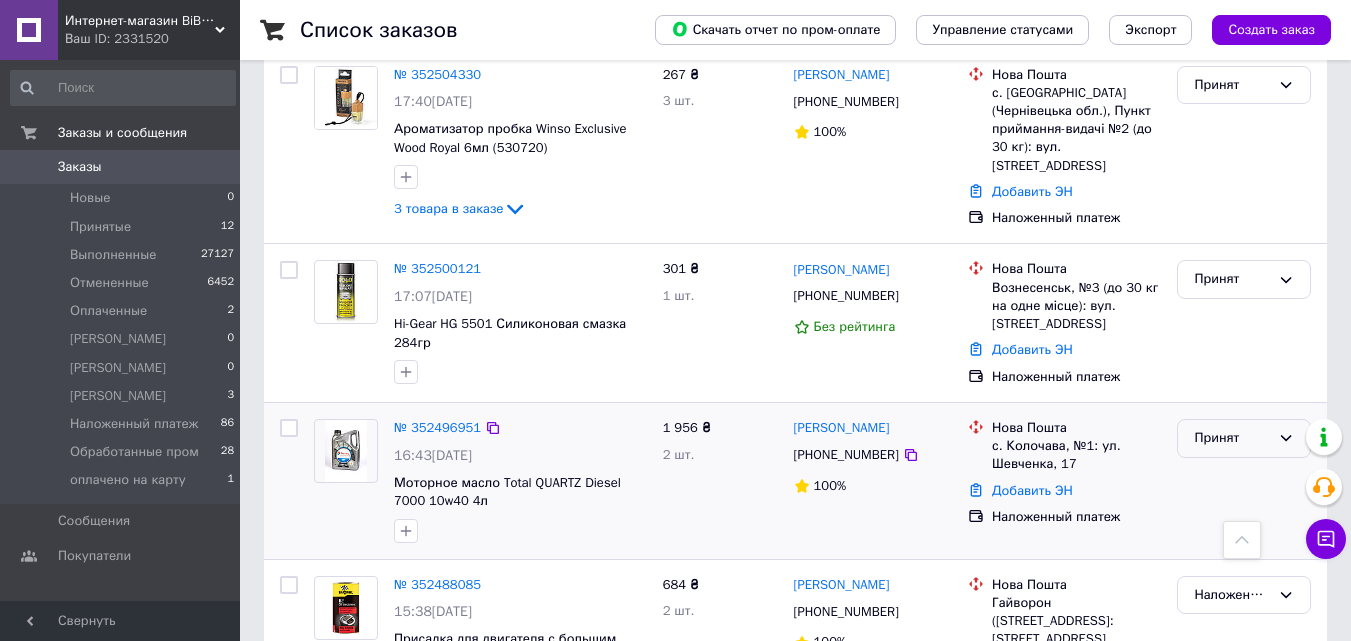 click on "Принят" at bounding box center [1244, 438] 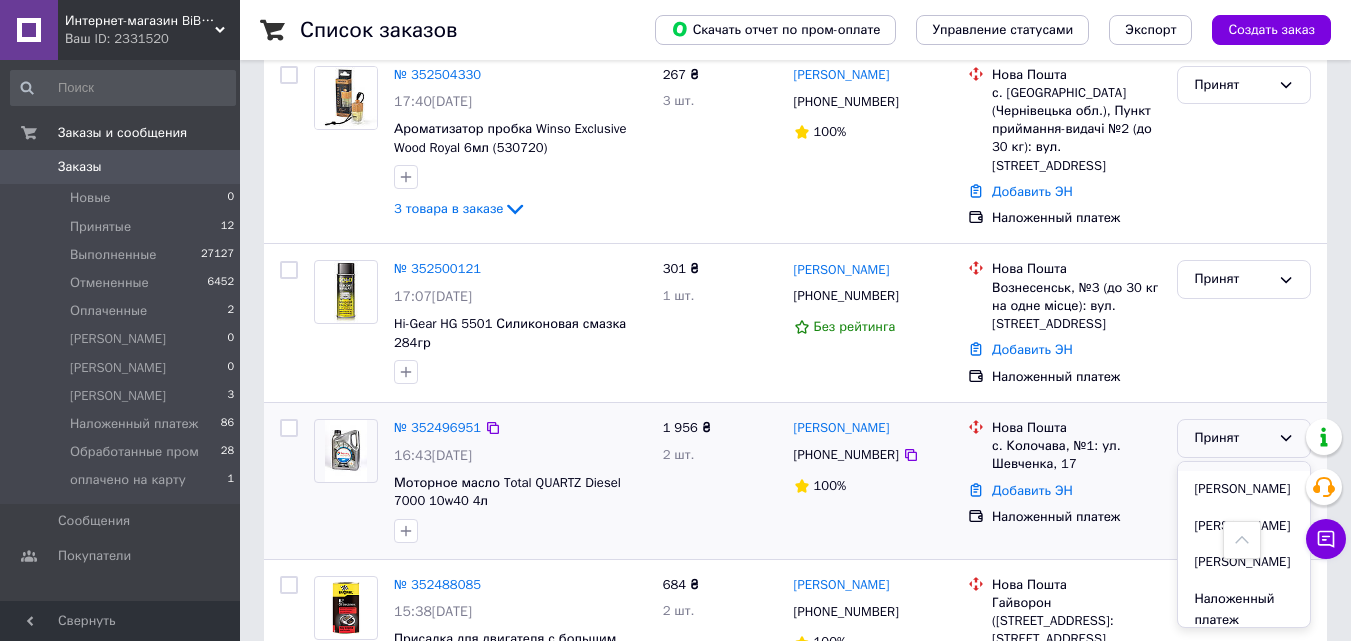 scroll, scrollTop: 200, scrollLeft: 0, axis: vertical 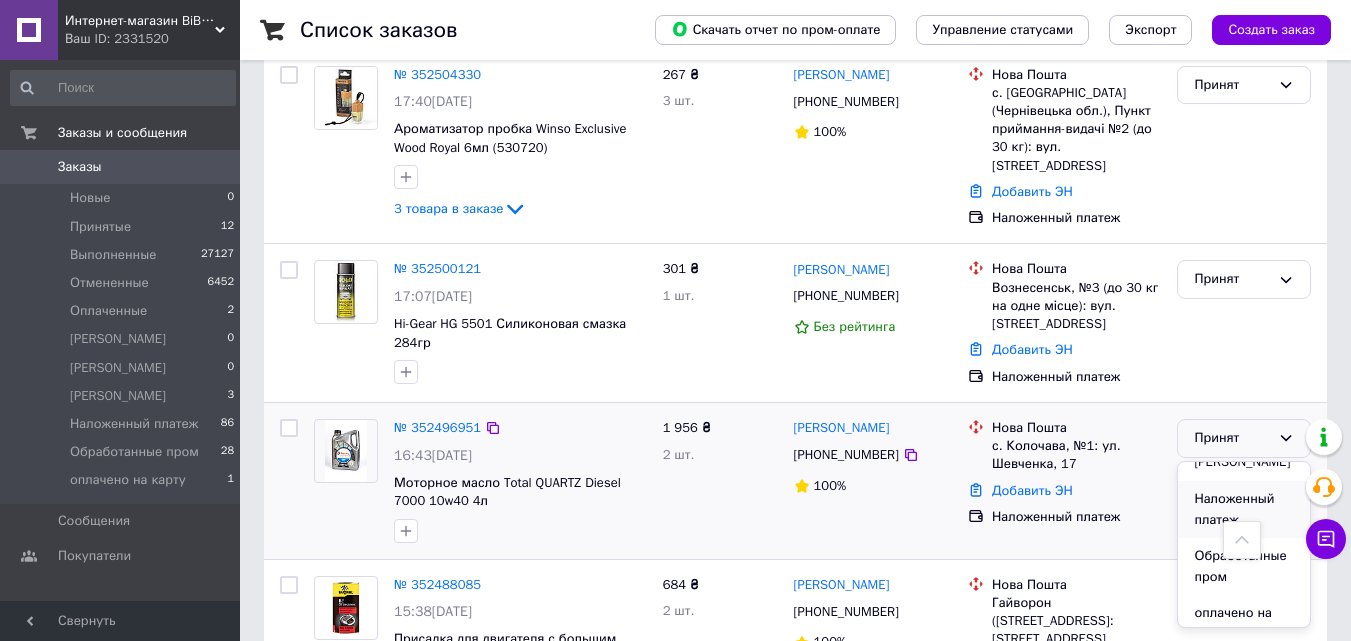 click on "Наложенный платеж" at bounding box center [1244, 509] 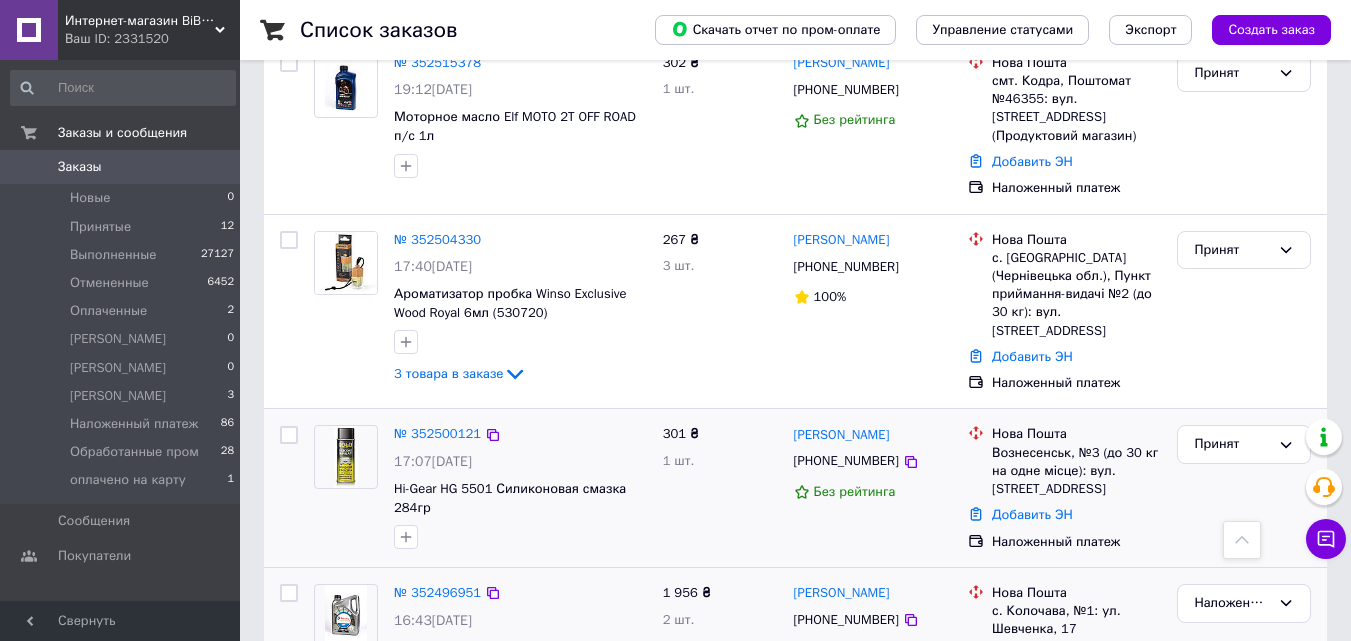 scroll, scrollTop: 1900, scrollLeft: 0, axis: vertical 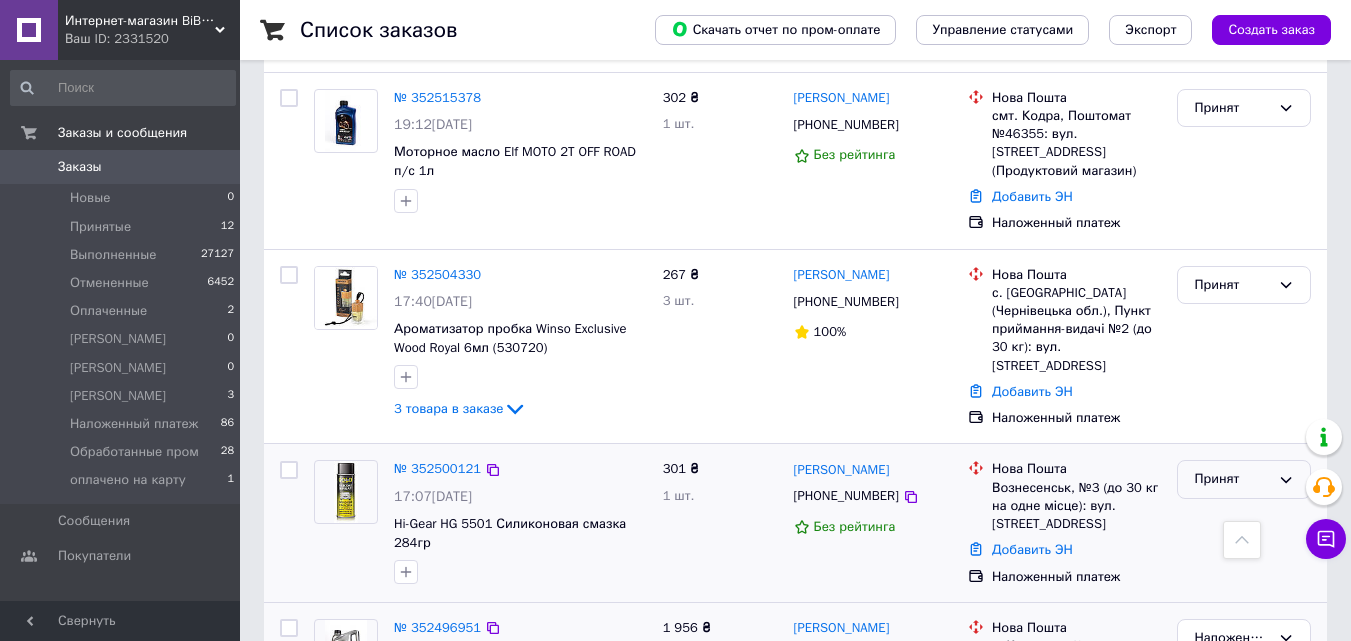 click on "Принят" at bounding box center [1232, 479] 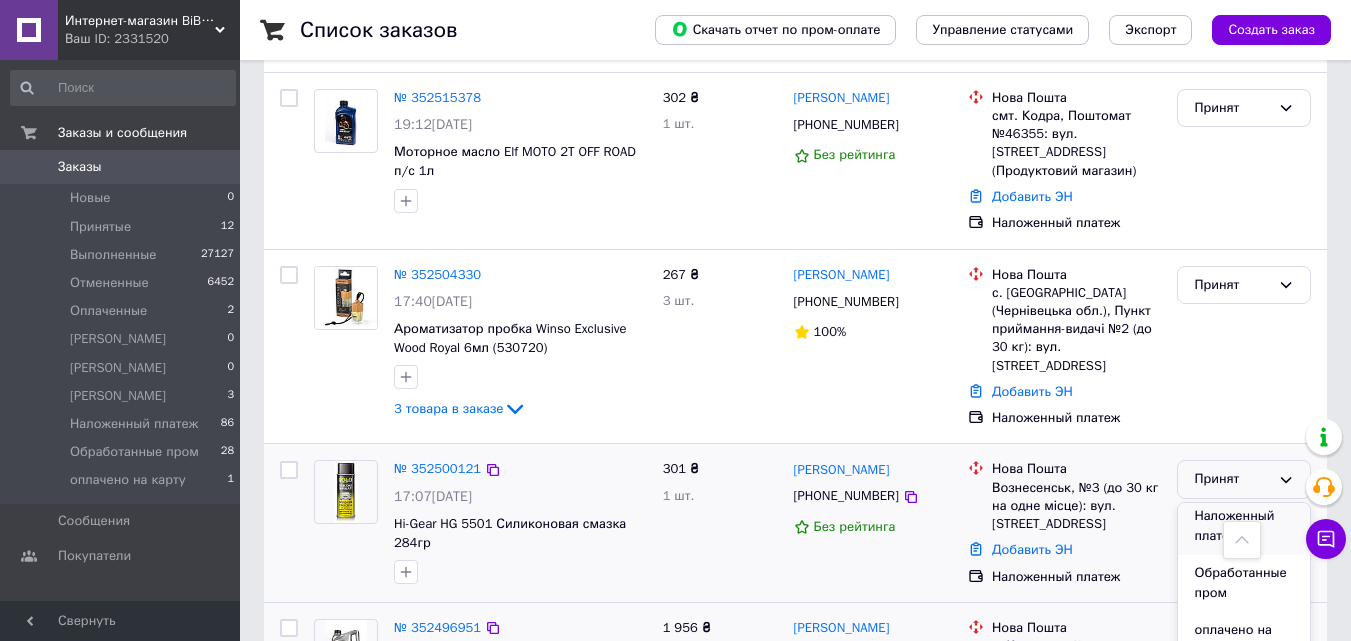 click on "Наложенный платеж" at bounding box center (1244, 526) 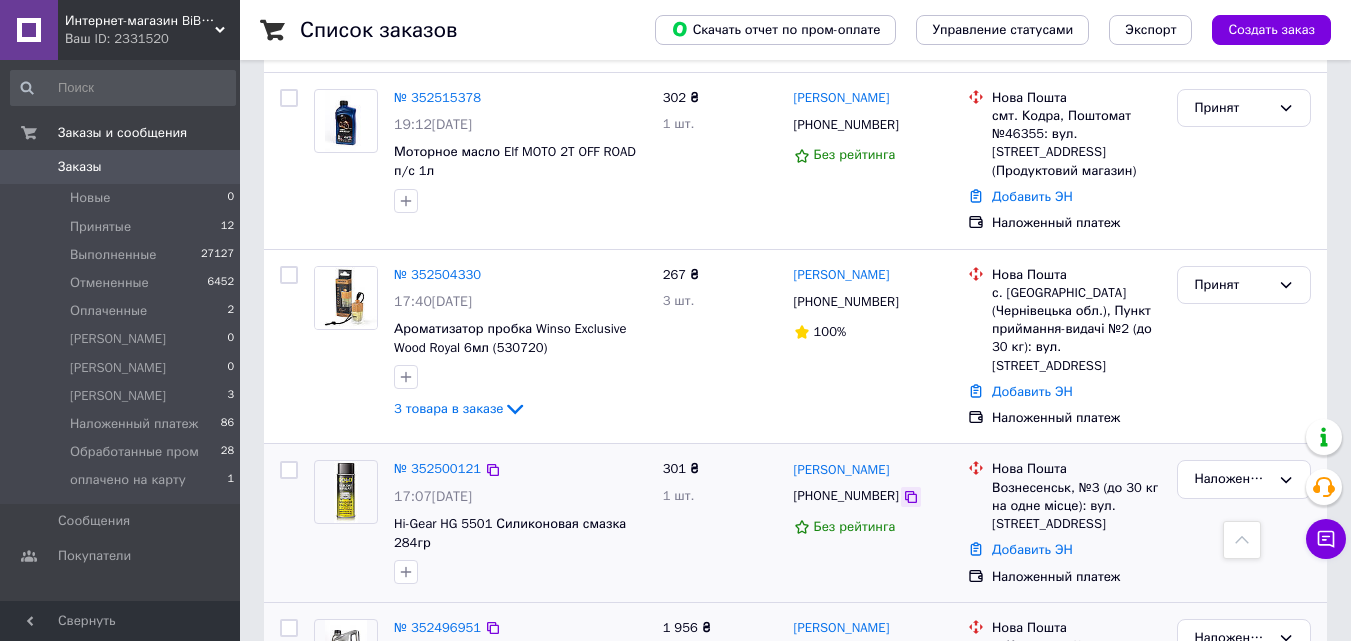 click 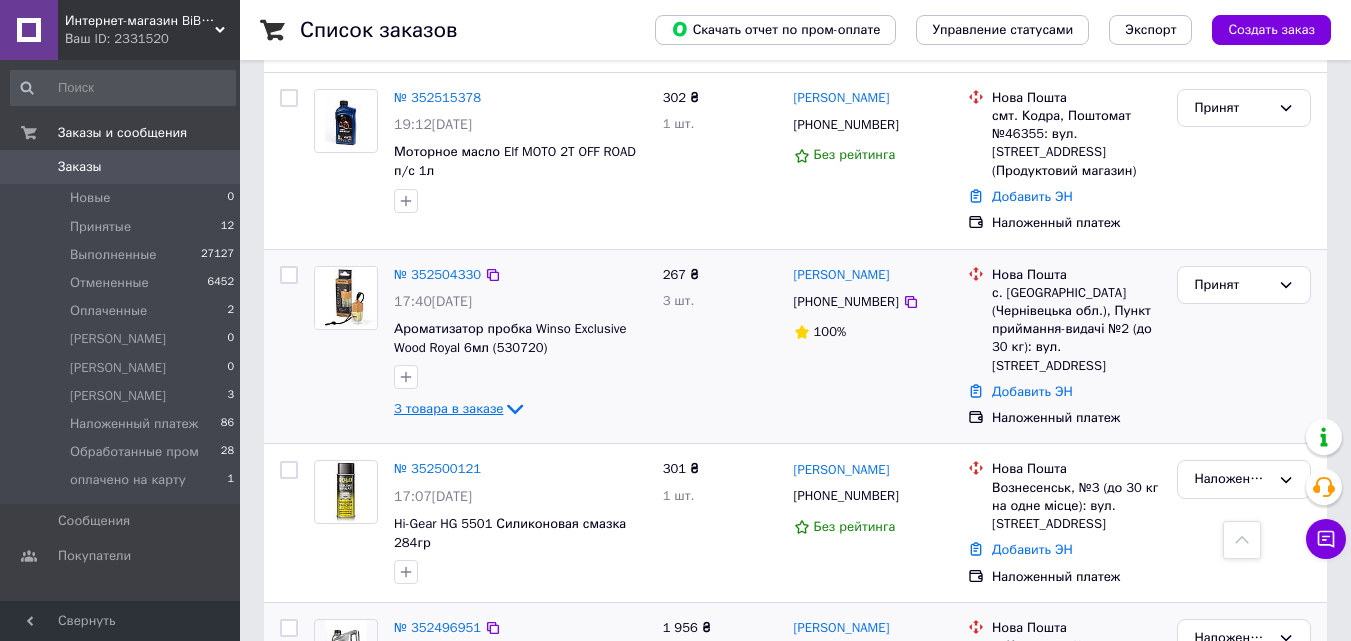 click on "3 товара в заказе" at bounding box center [448, 408] 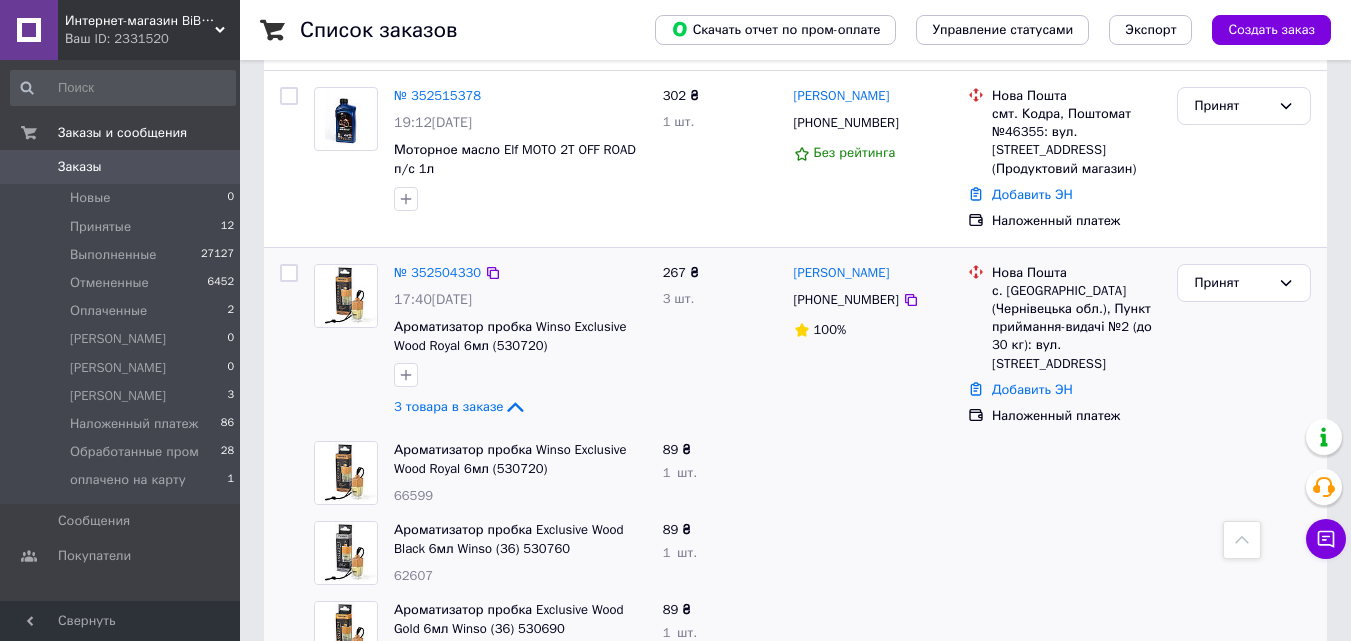 scroll, scrollTop: 1900, scrollLeft: 0, axis: vertical 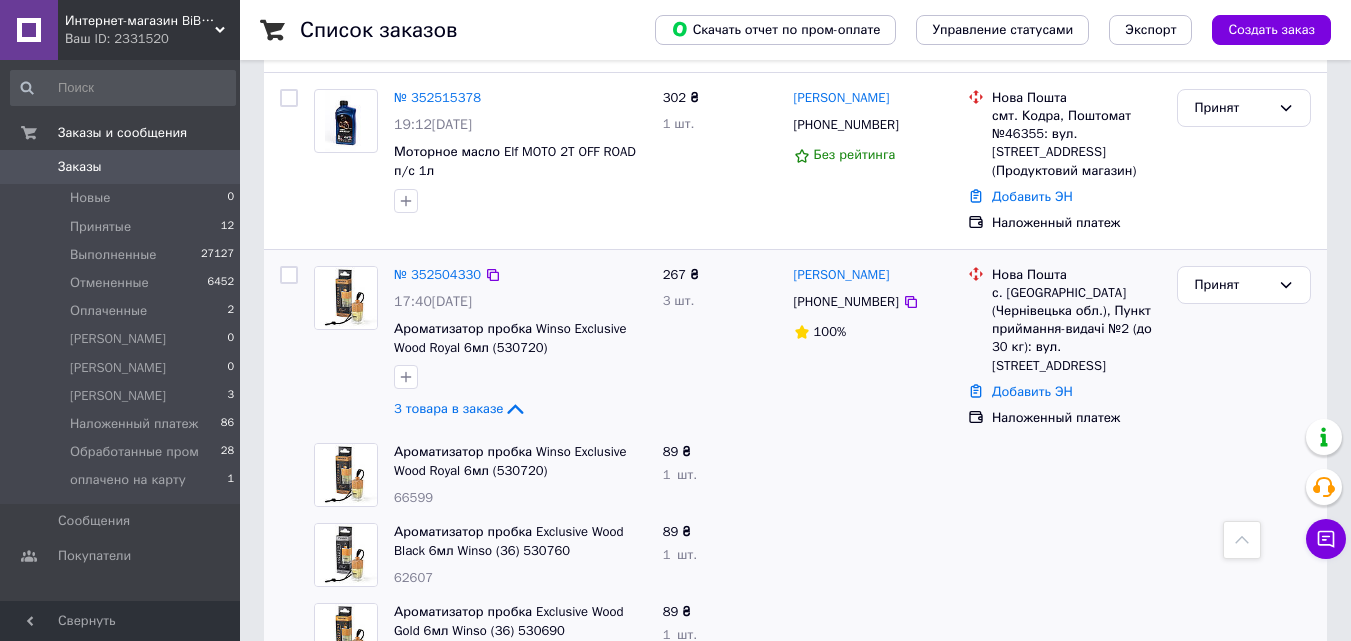drag, startPoint x: 1261, startPoint y: 166, endPoint x: 1258, endPoint y: 191, distance: 25.179358 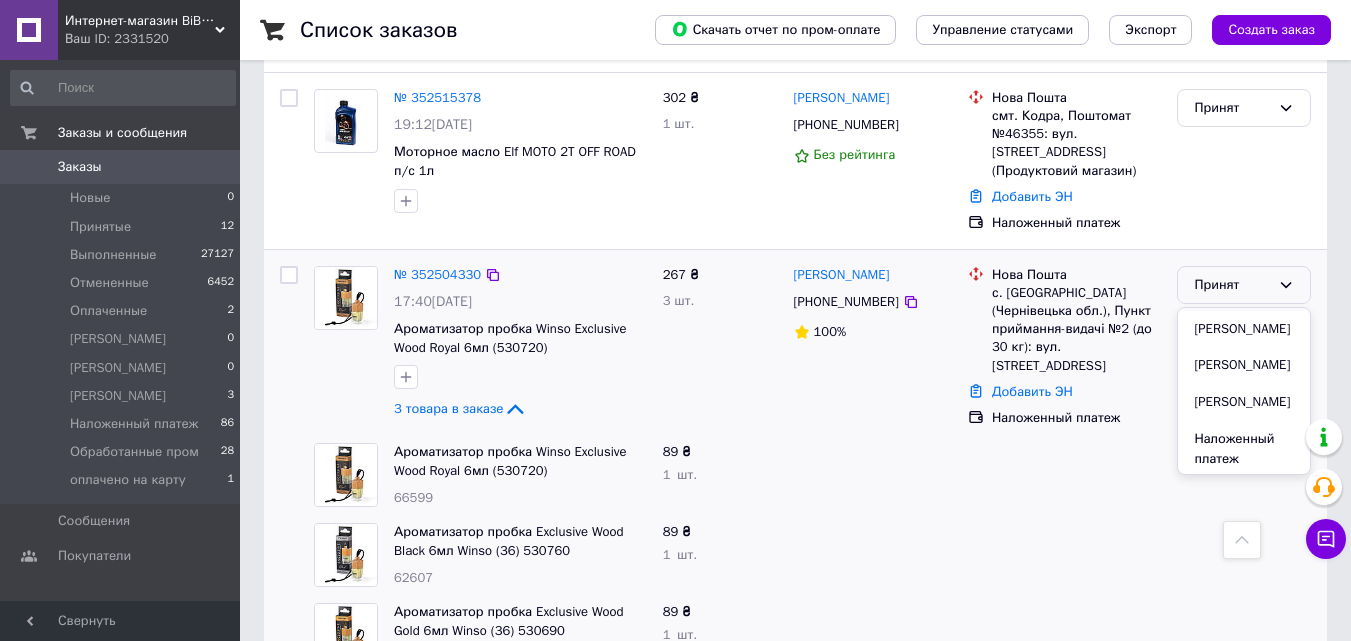 scroll, scrollTop: 200, scrollLeft: 0, axis: vertical 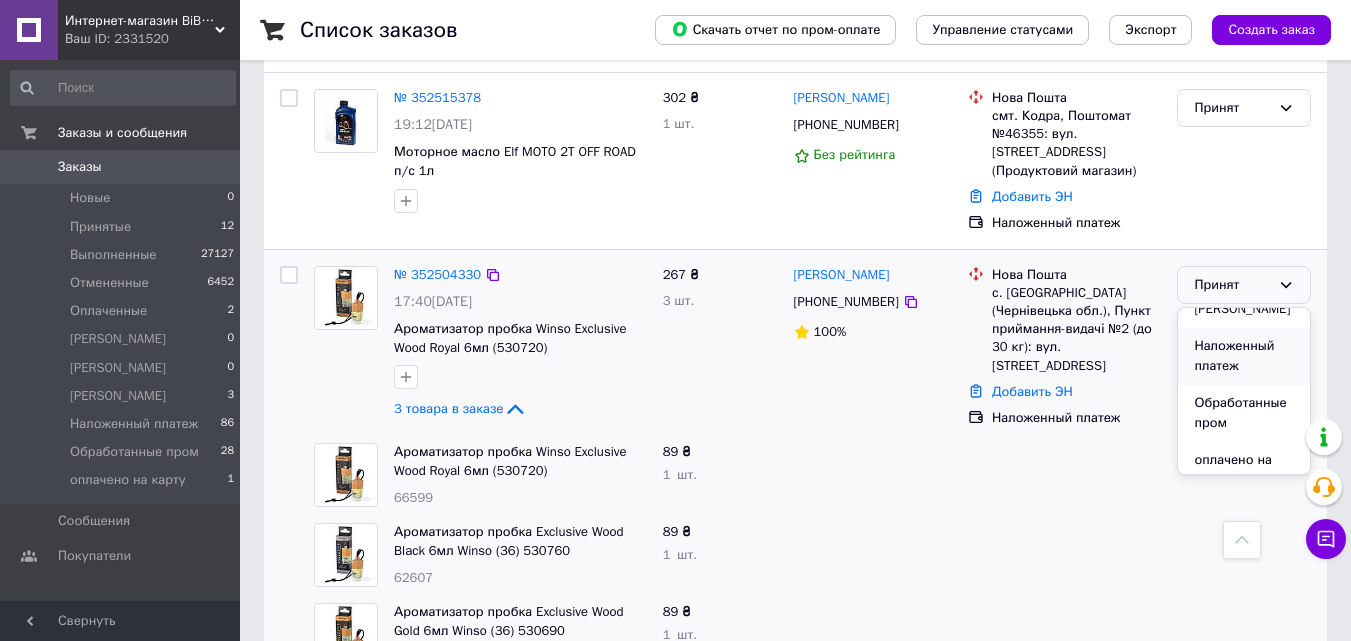 click on "Наложенный платеж" at bounding box center (1244, 356) 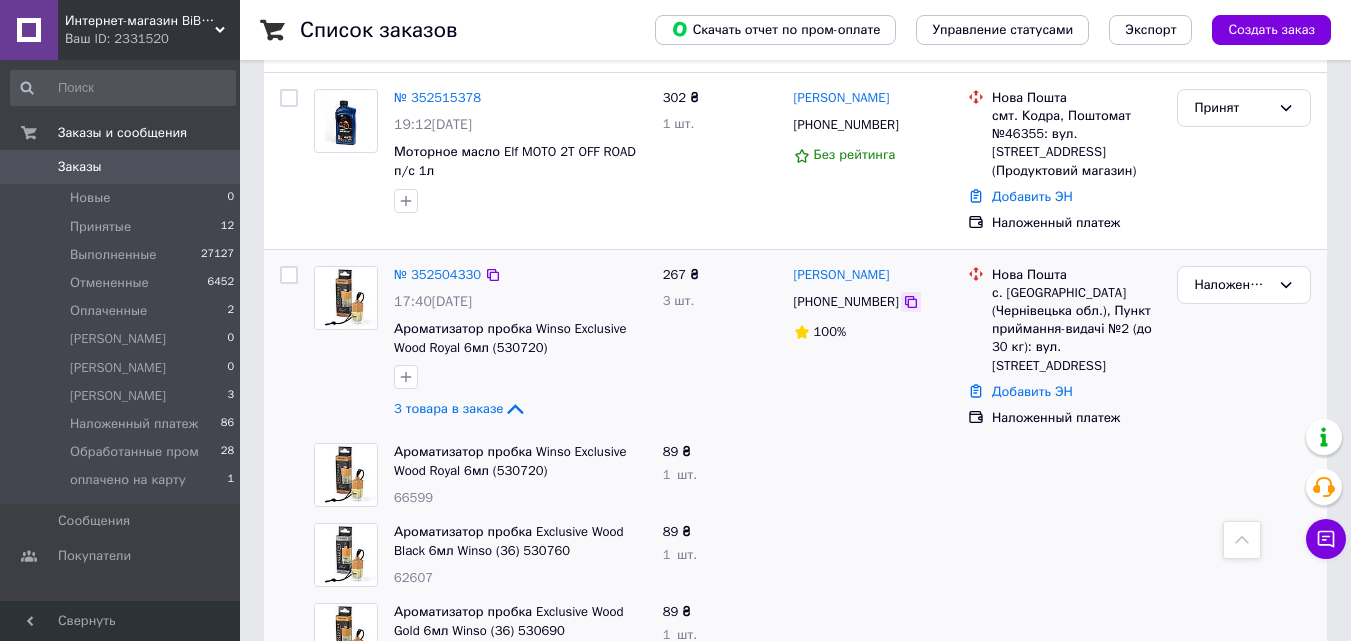 click 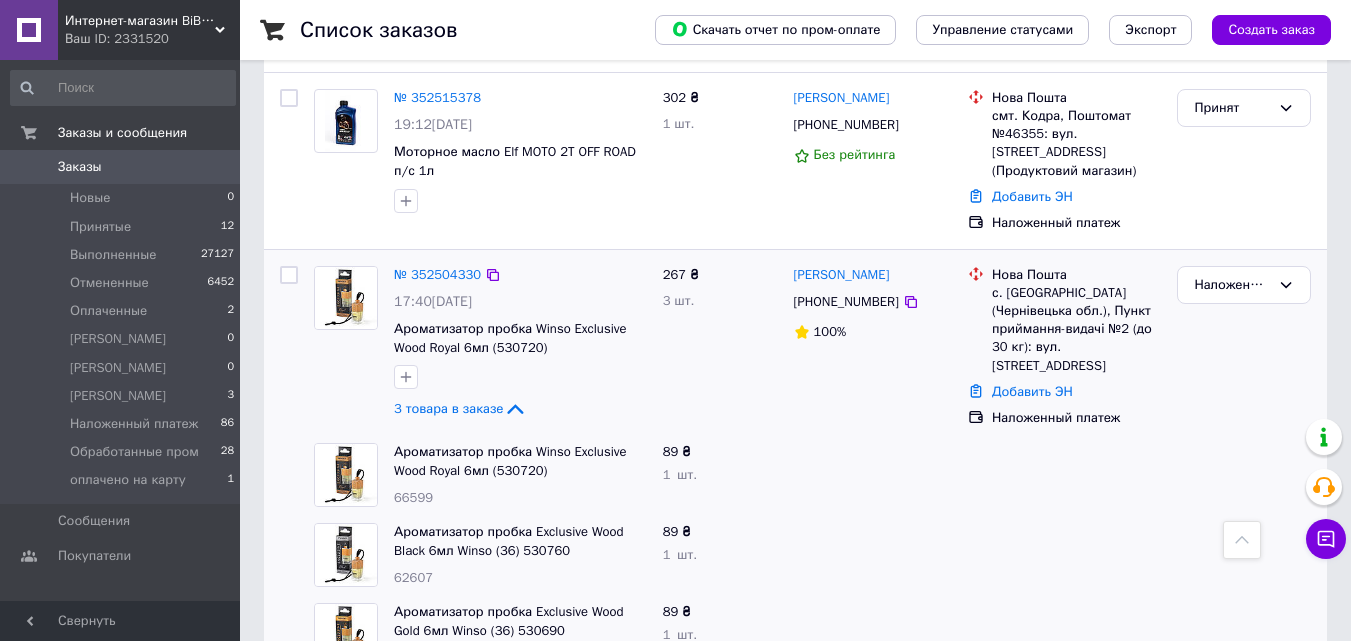 drag, startPoint x: 501, startPoint y: 296, endPoint x: 712, endPoint y: 252, distance: 215.53886 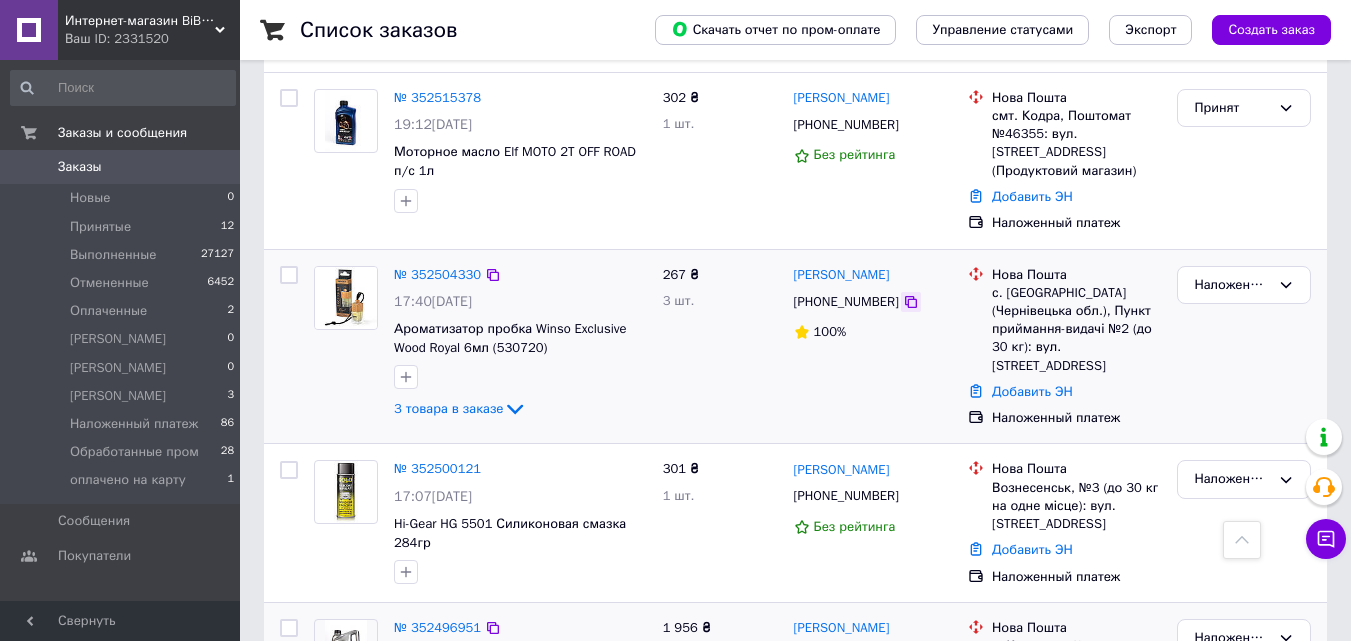 click 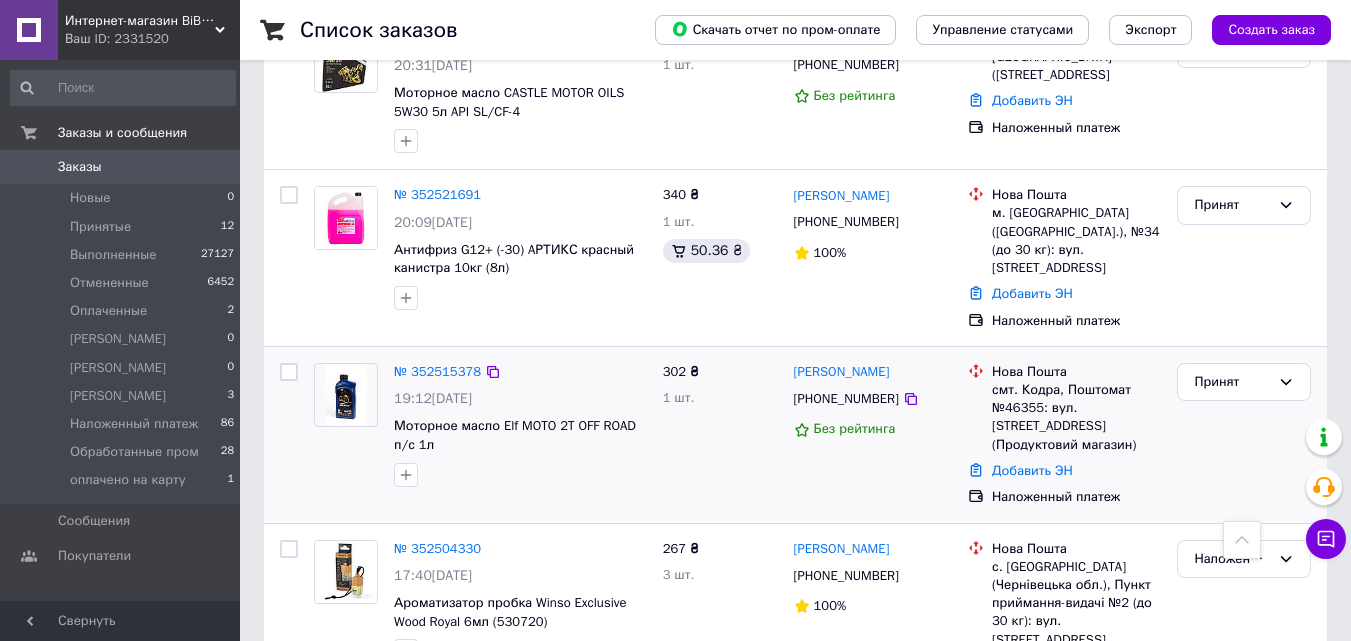 scroll, scrollTop: 1600, scrollLeft: 0, axis: vertical 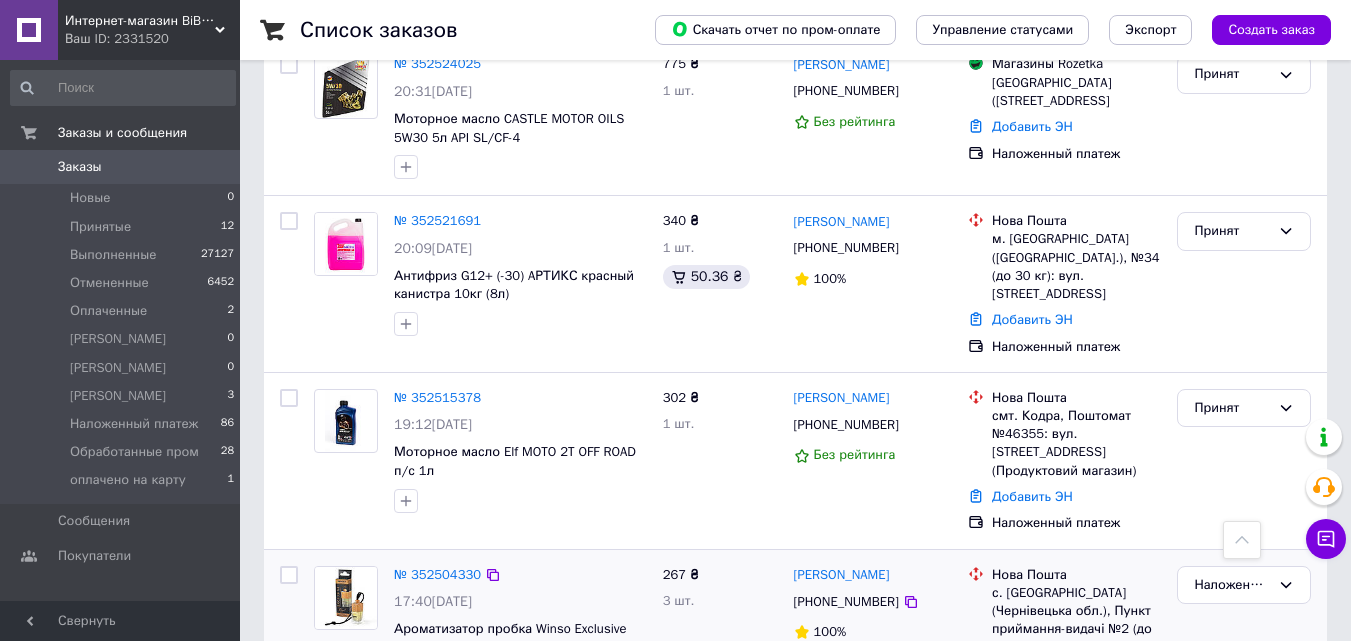 drag, startPoint x: 894, startPoint y: 488, endPoint x: 894, endPoint y: 504, distance: 16 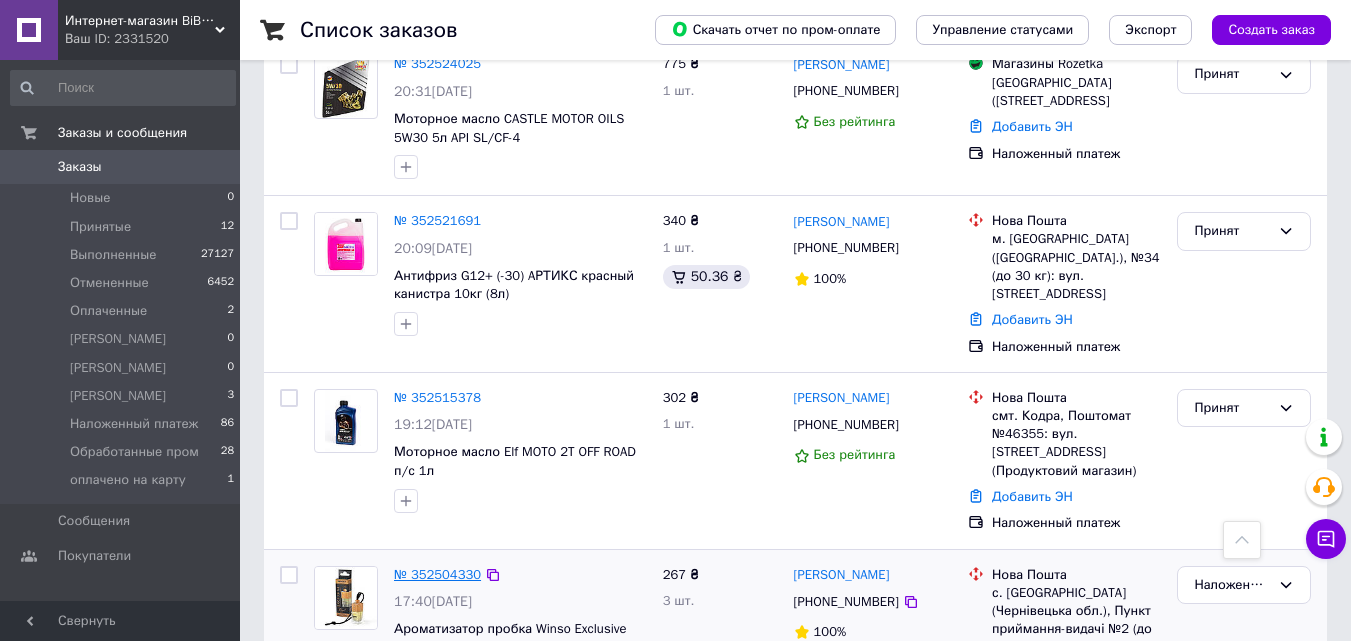 scroll, scrollTop: 1700, scrollLeft: 0, axis: vertical 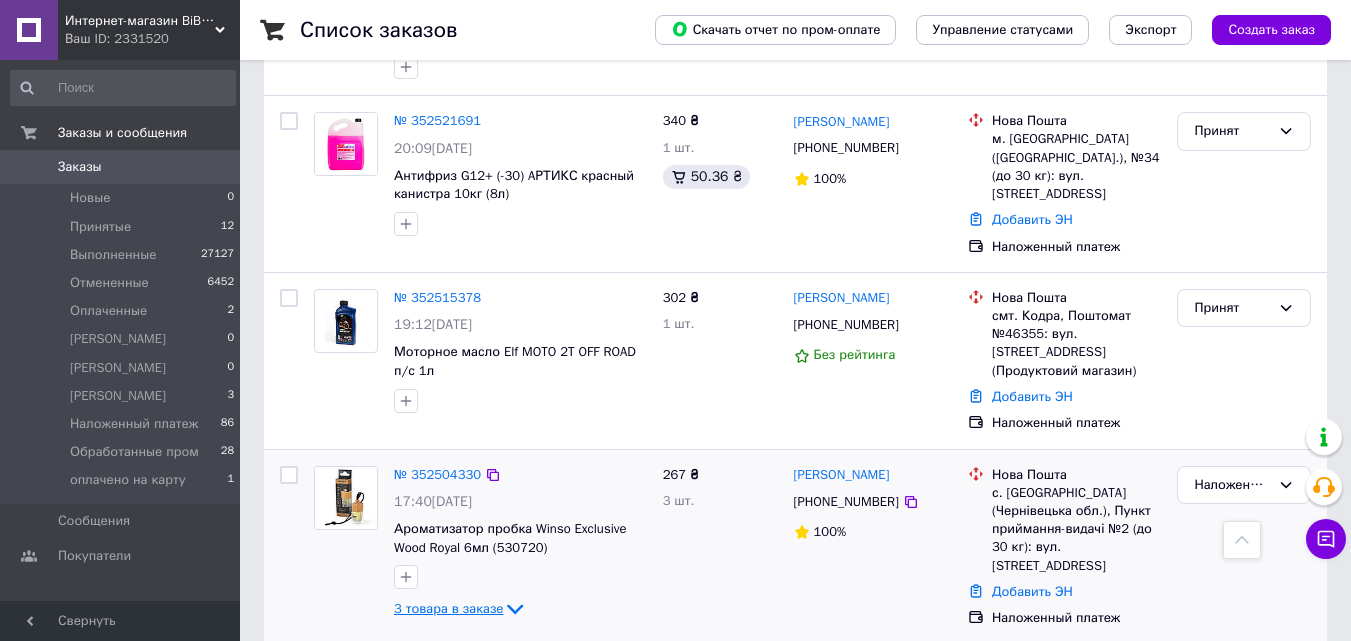 click 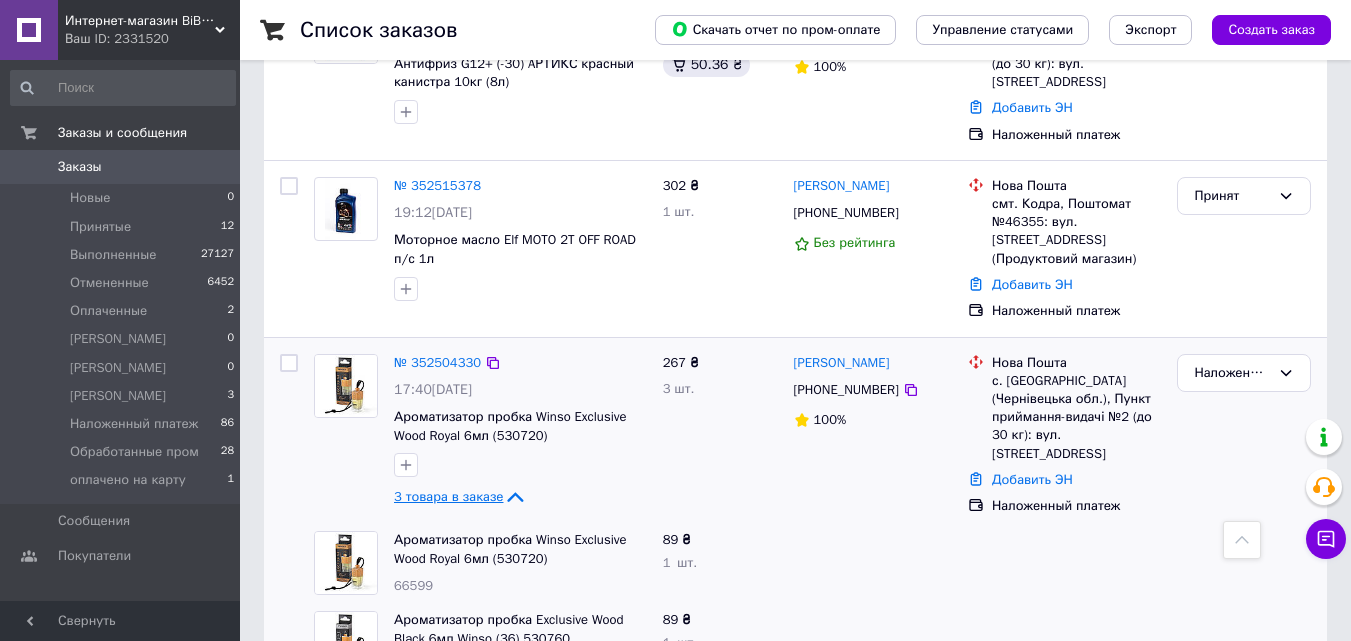 scroll, scrollTop: 1700, scrollLeft: 0, axis: vertical 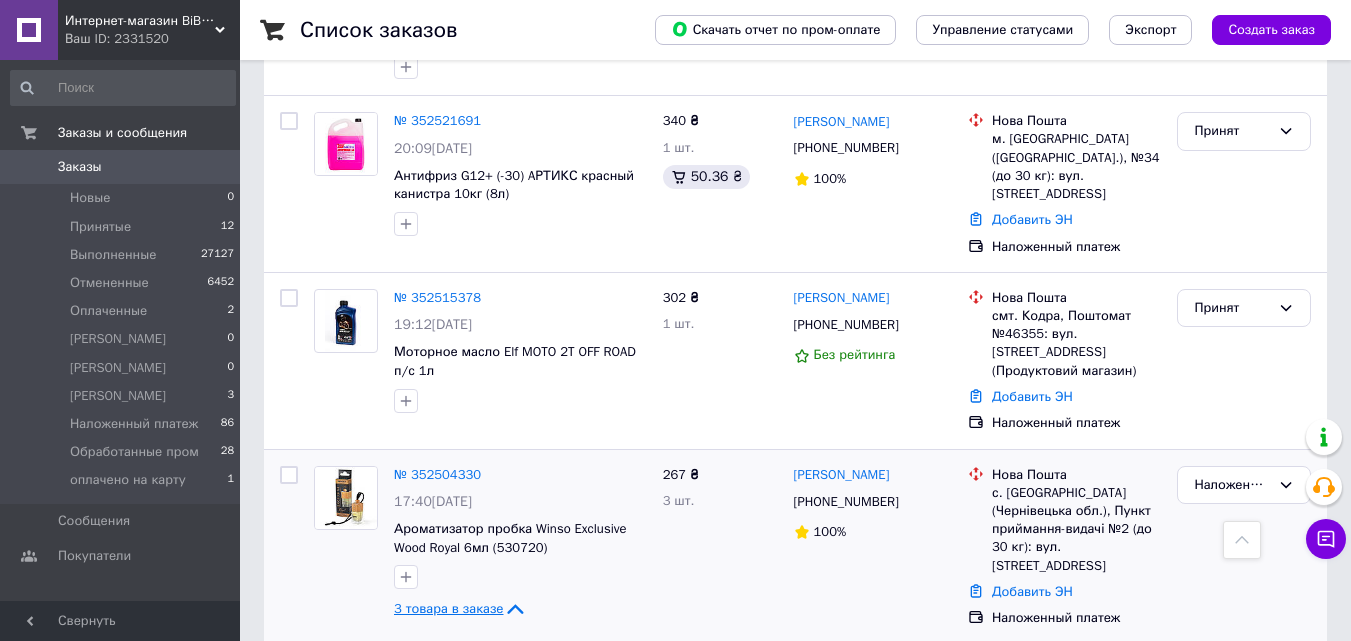 click 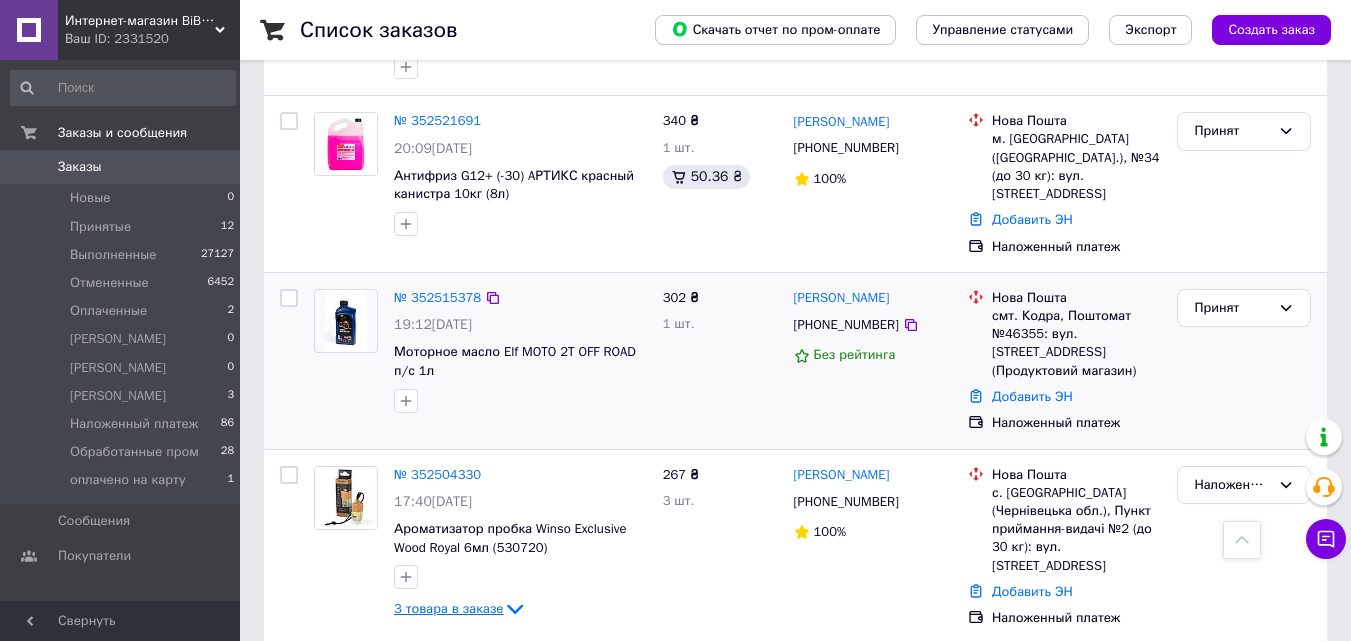 click on "смт. Кодра, Поштомат №46355: вул. [STREET_ADDRESS] (Продуктовий магазин)" at bounding box center (1076, 343) 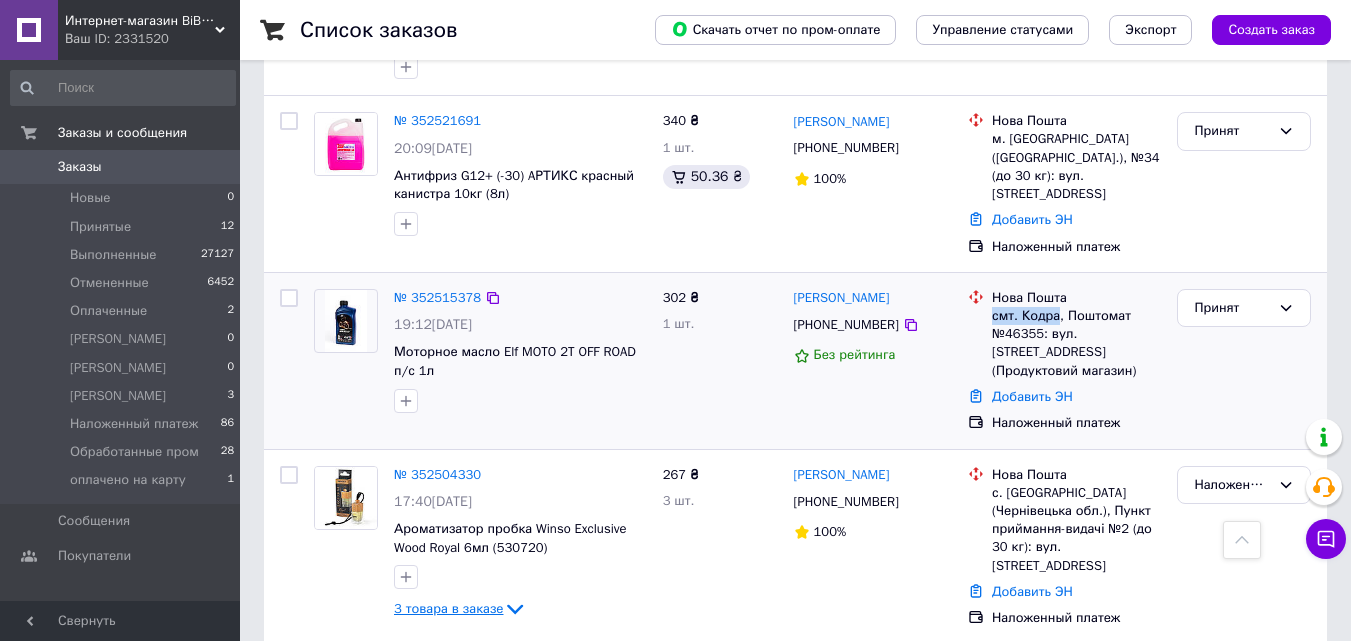 drag, startPoint x: 1055, startPoint y: 206, endPoint x: 990, endPoint y: 208, distance: 65.03076 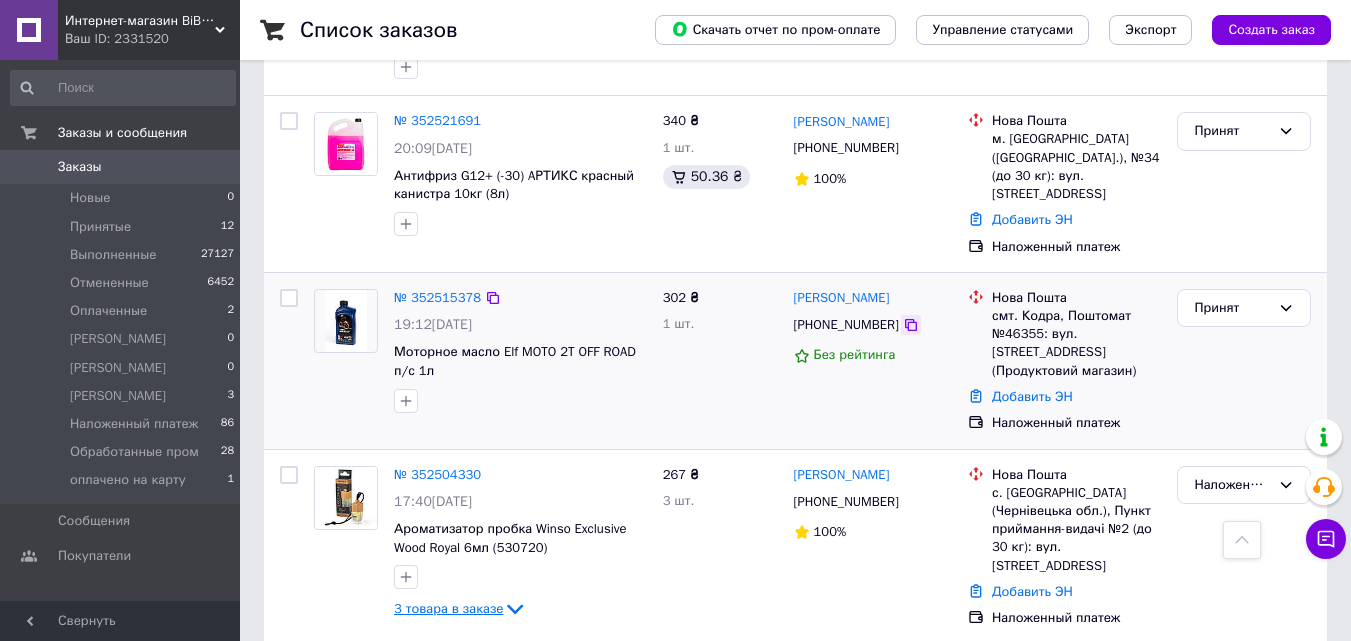 click 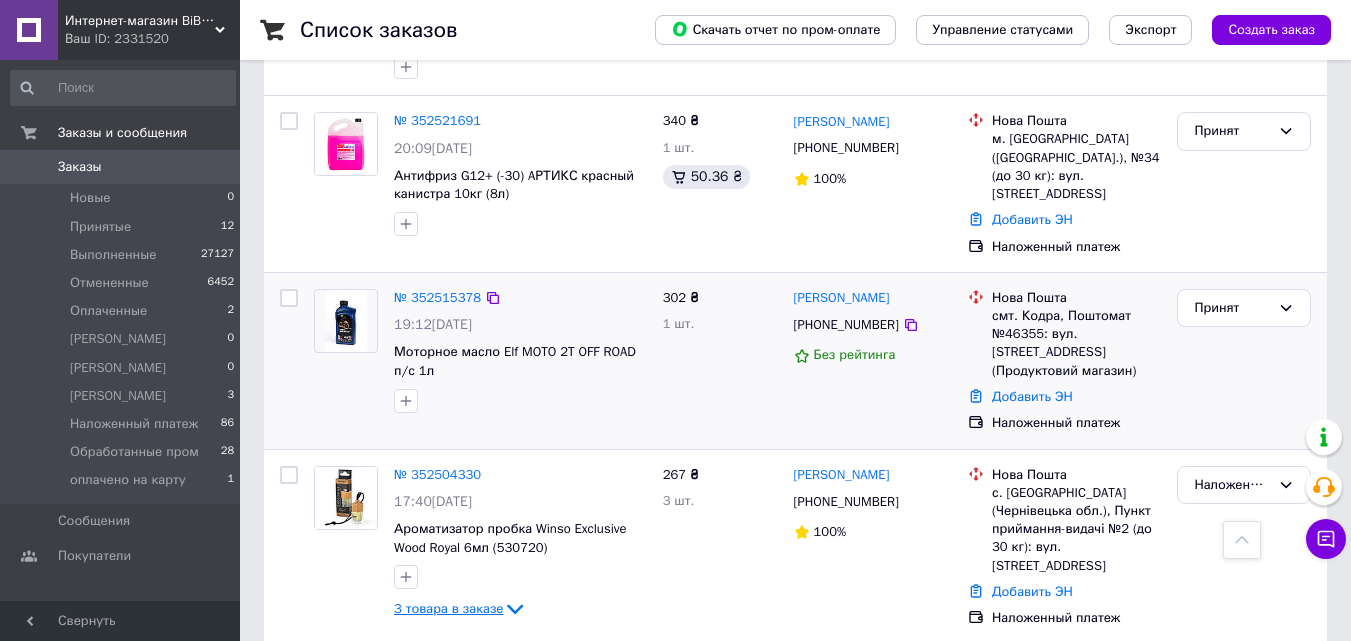 drag, startPoint x: 895, startPoint y: 215, endPoint x: 866, endPoint y: 207, distance: 30.083218 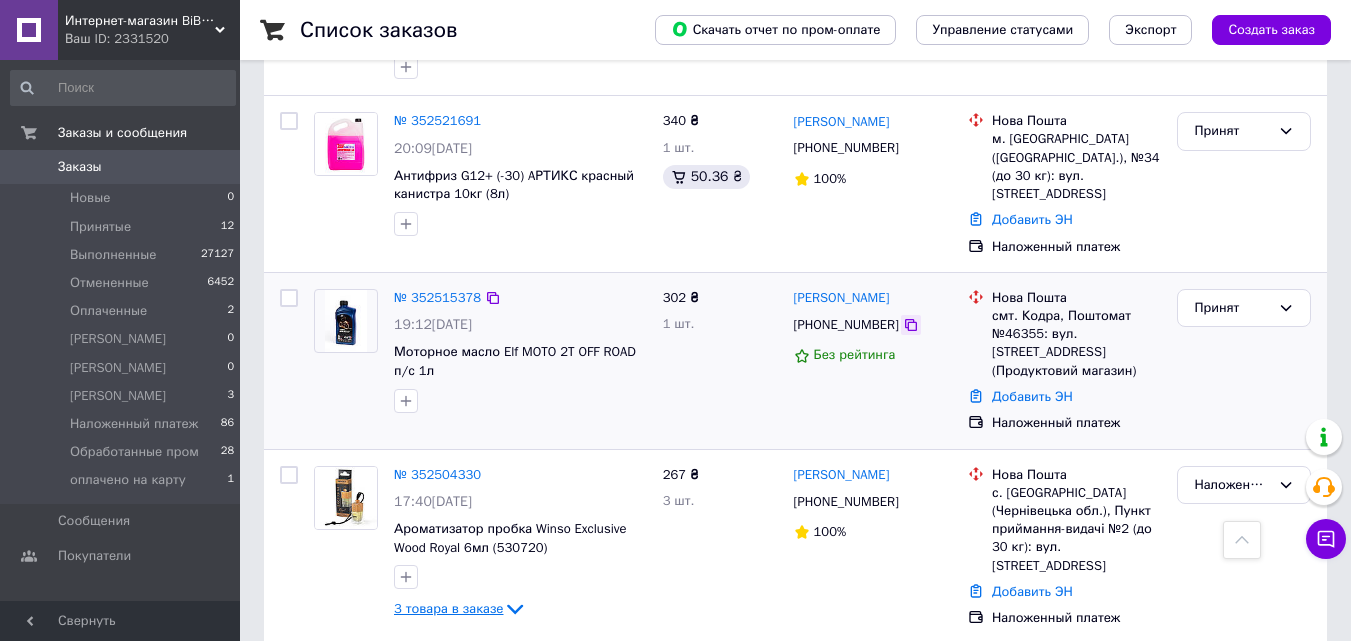 click 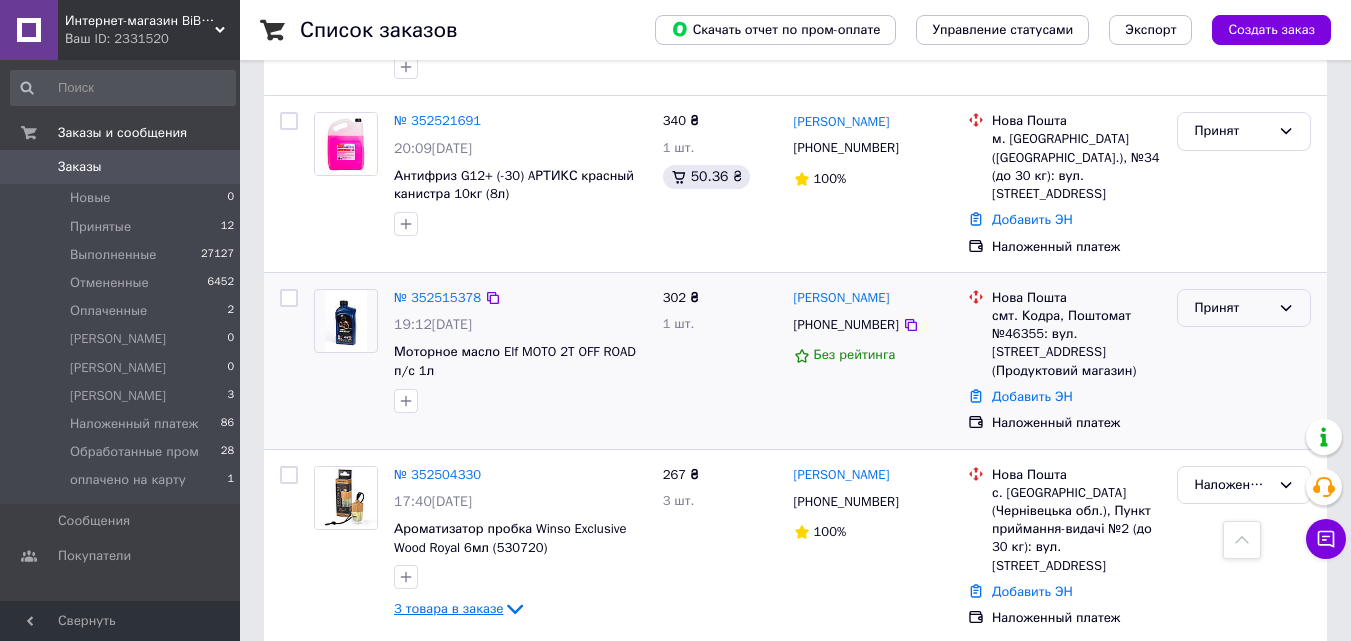 click on "Принят" at bounding box center (1232, 308) 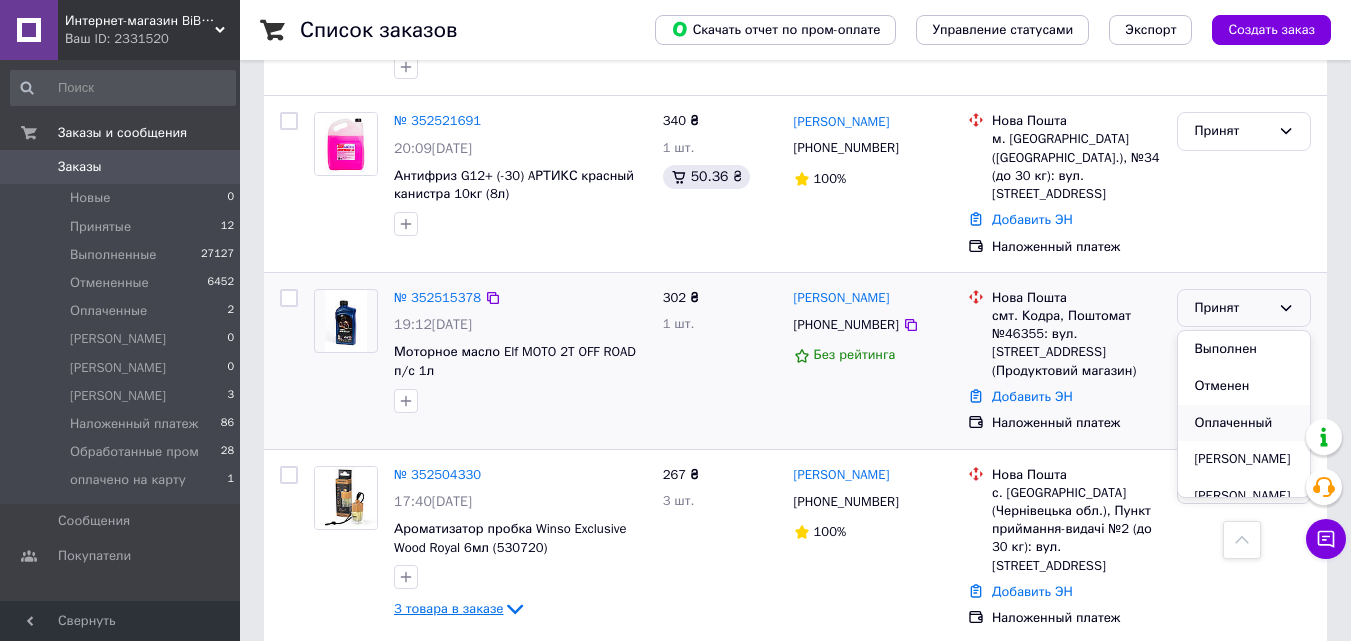 scroll, scrollTop: 200, scrollLeft: 0, axis: vertical 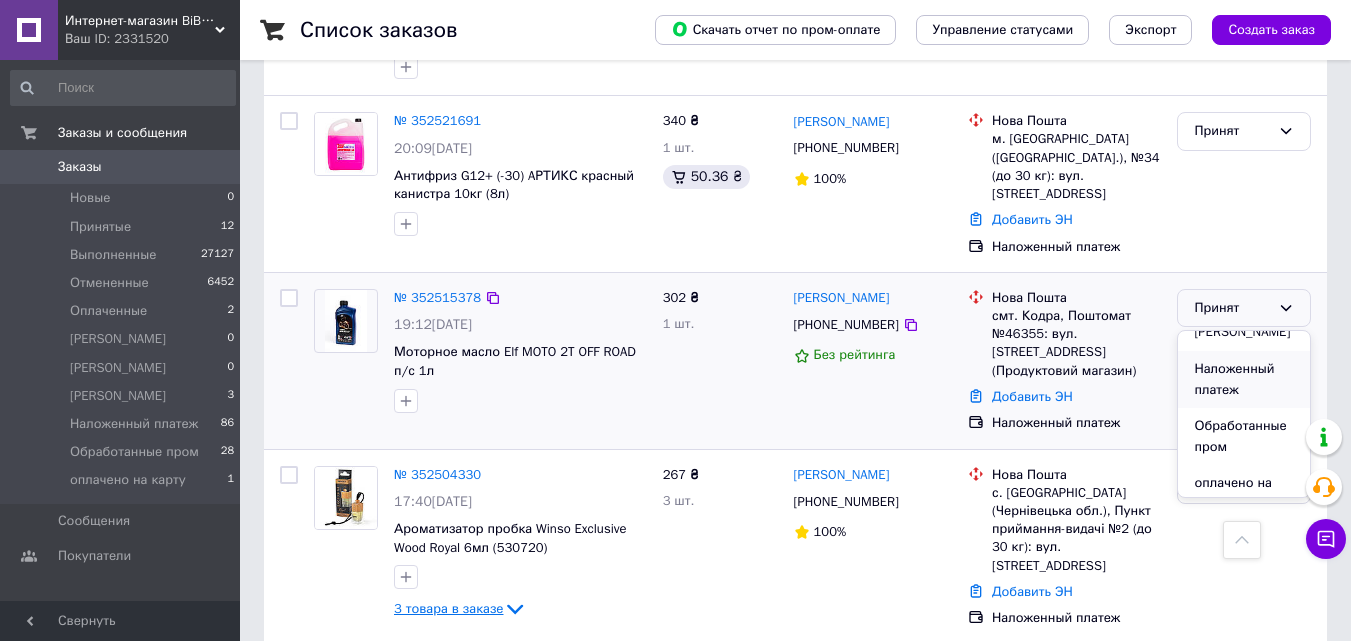 click on "Наложенный платеж" at bounding box center (1244, 379) 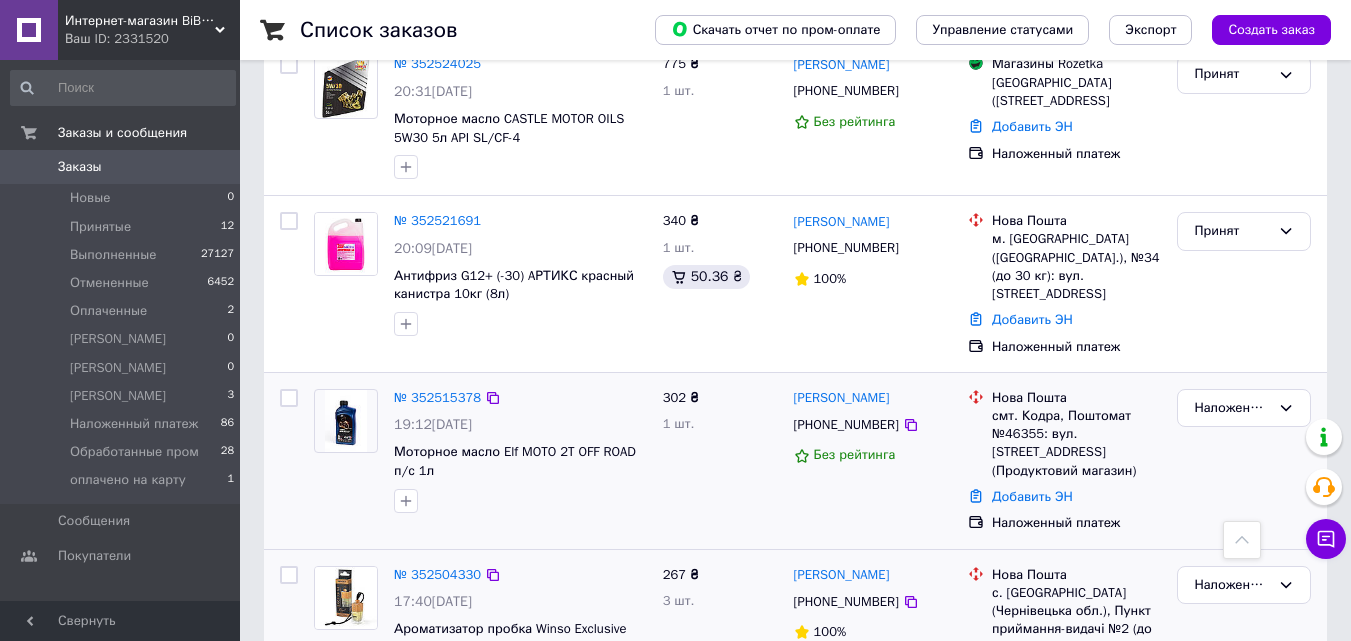 scroll, scrollTop: 1500, scrollLeft: 0, axis: vertical 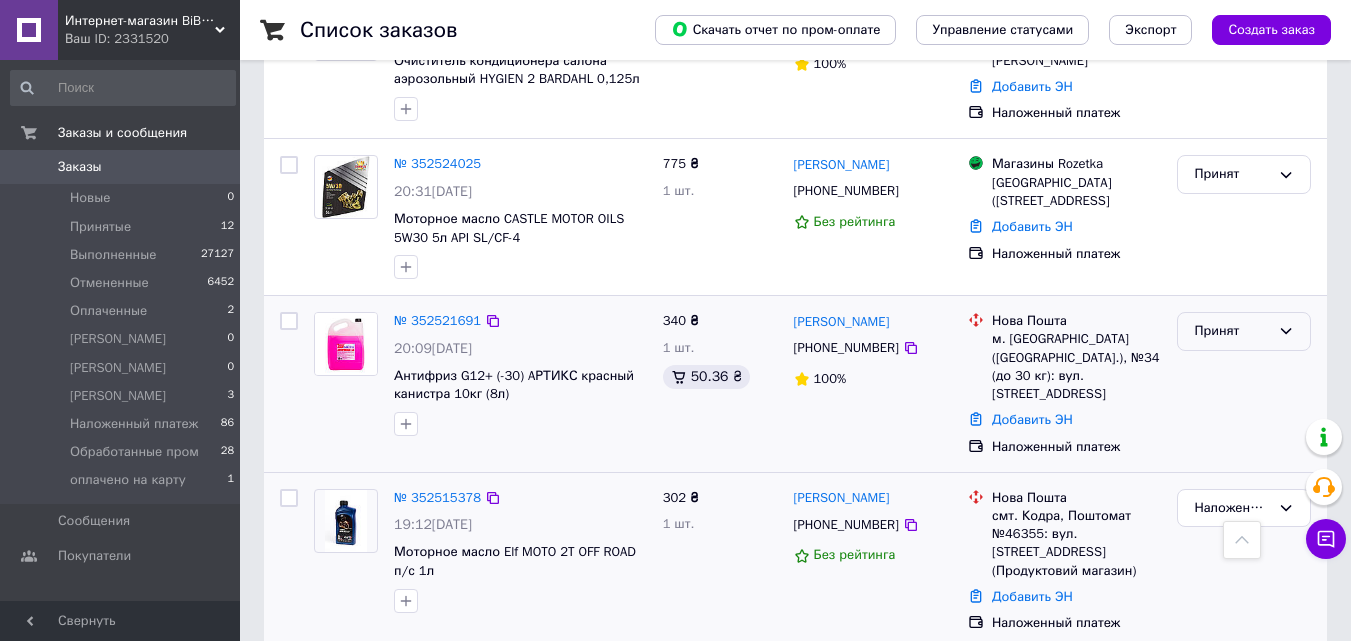 click on "Принят" at bounding box center [1232, 331] 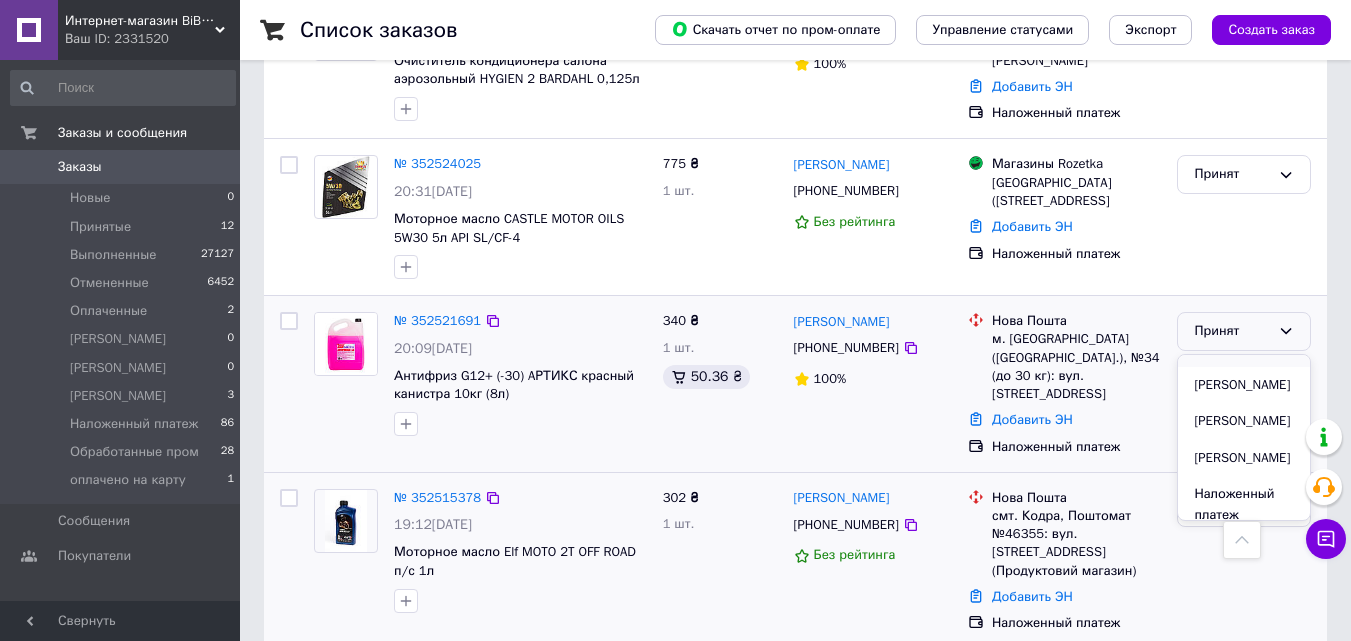 scroll, scrollTop: 200, scrollLeft: 0, axis: vertical 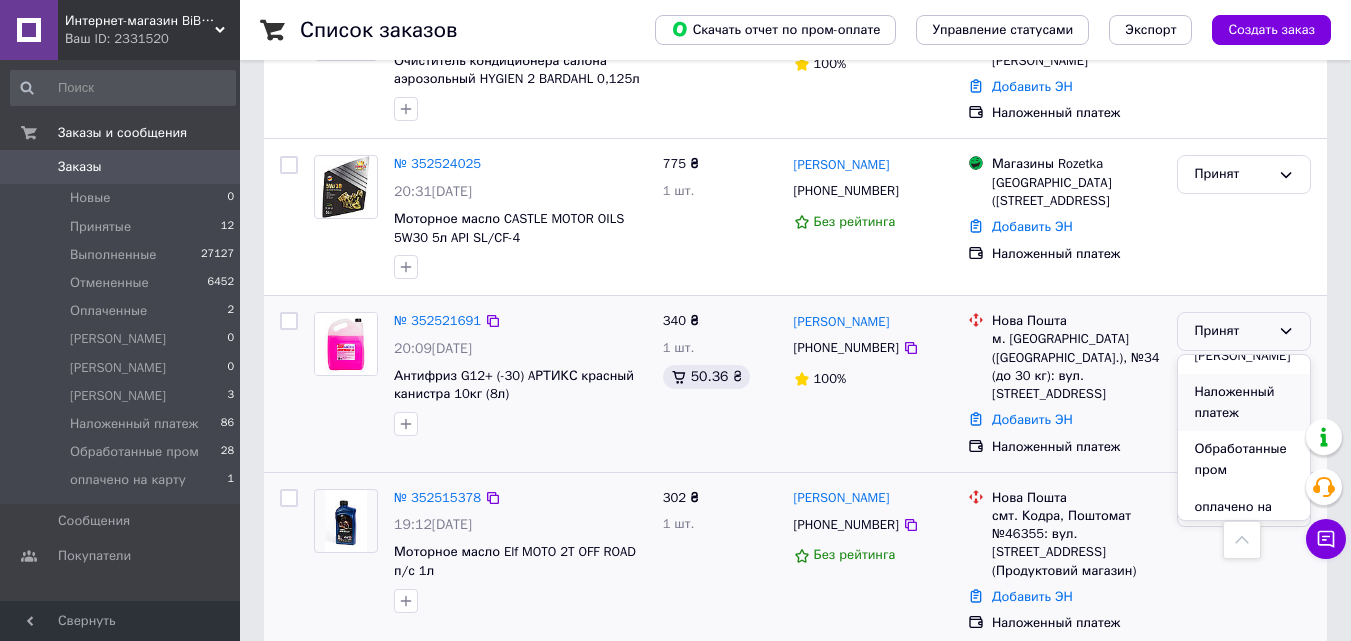 click on "Наложенный платеж" at bounding box center [1244, 402] 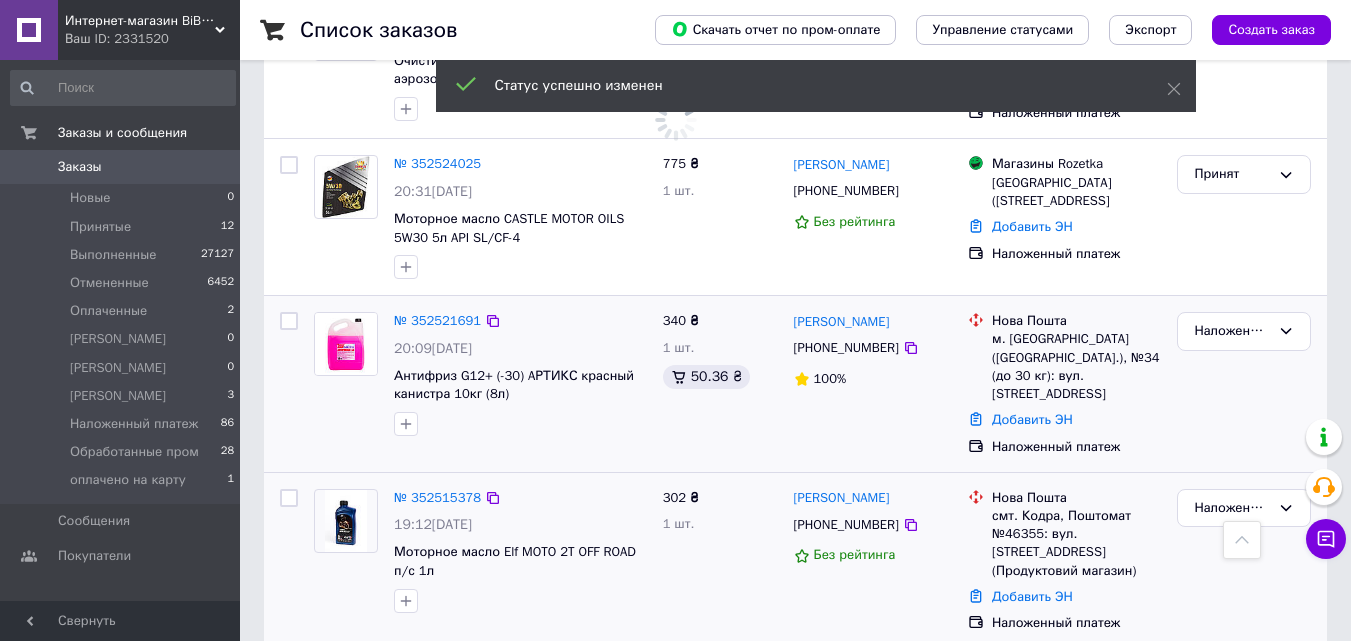 scroll, scrollTop: 1741, scrollLeft: 0, axis: vertical 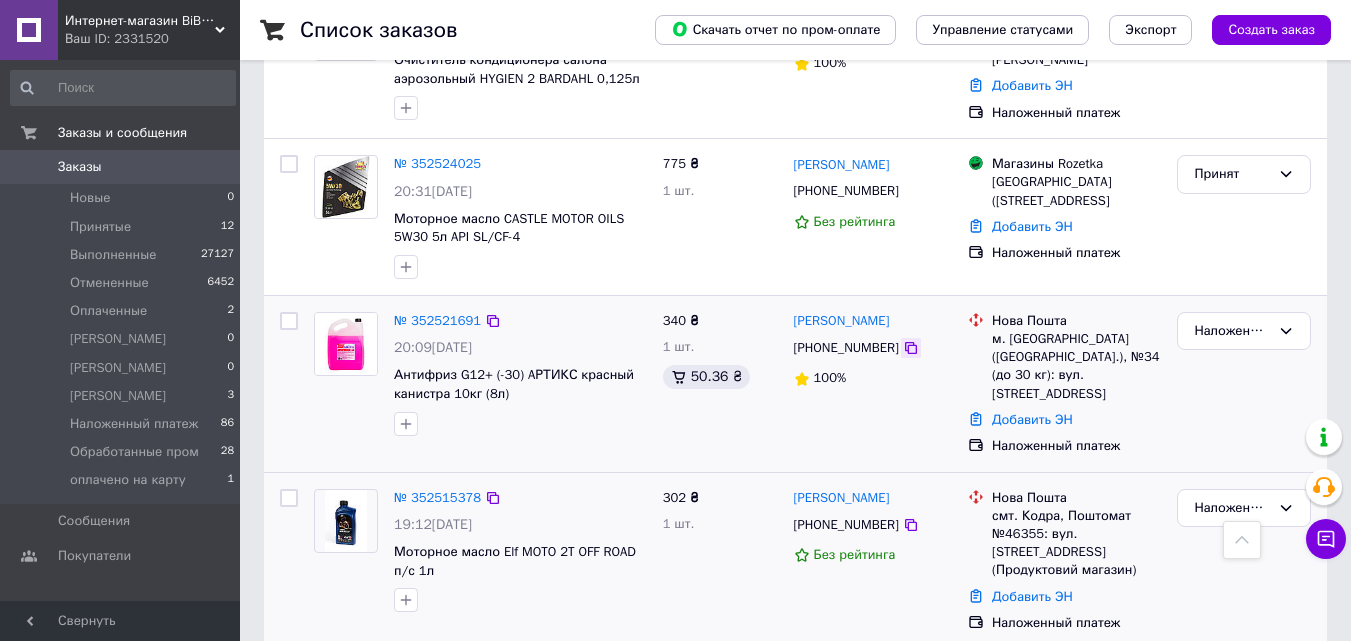 click 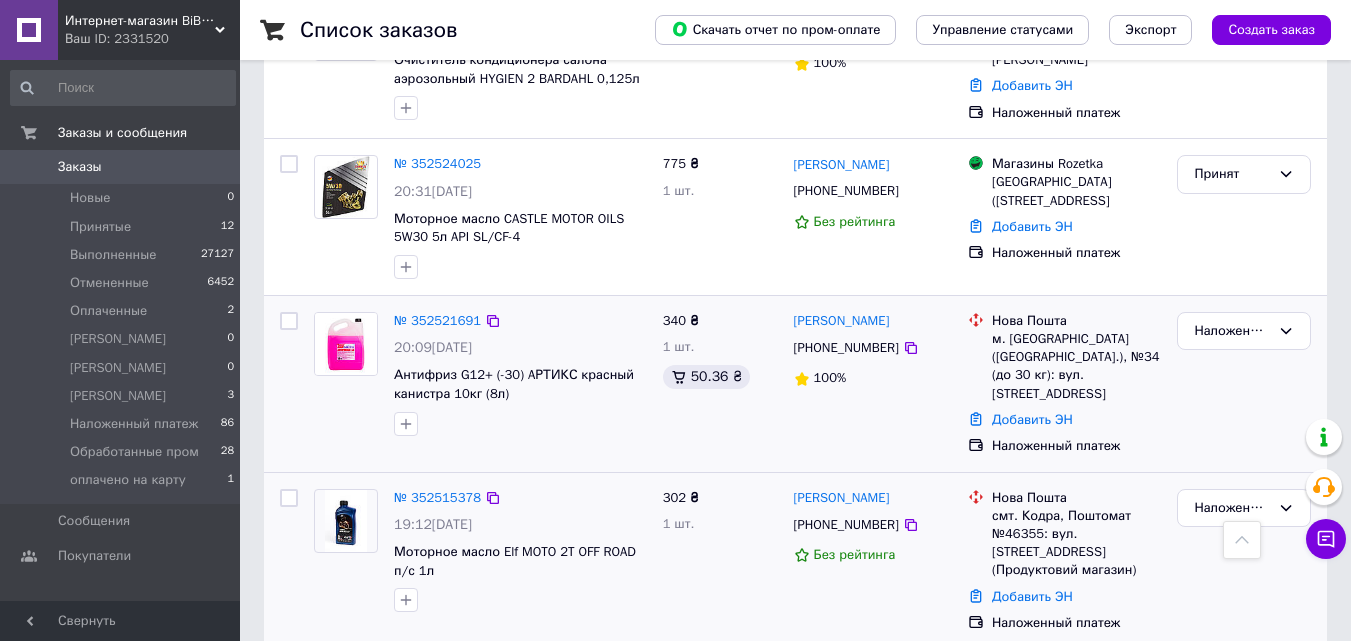 drag, startPoint x: 903, startPoint y: 257, endPoint x: 859, endPoint y: 257, distance: 44 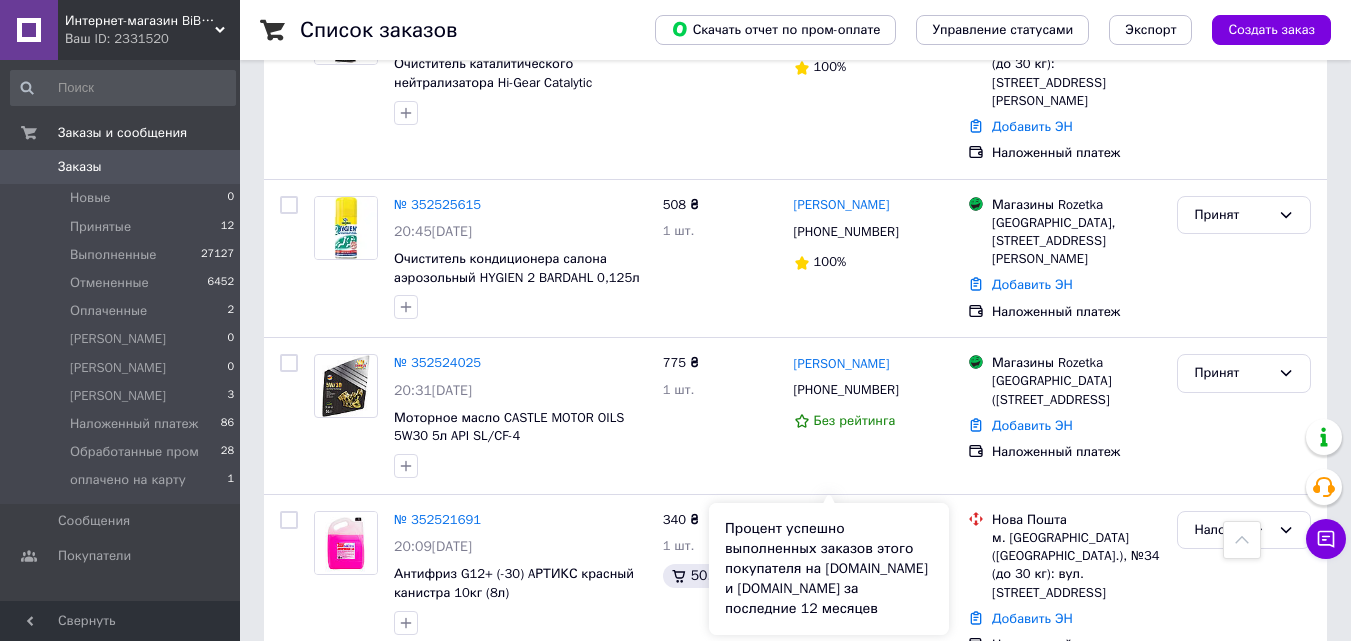 scroll, scrollTop: 1541, scrollLeft: 0, axis: vertical 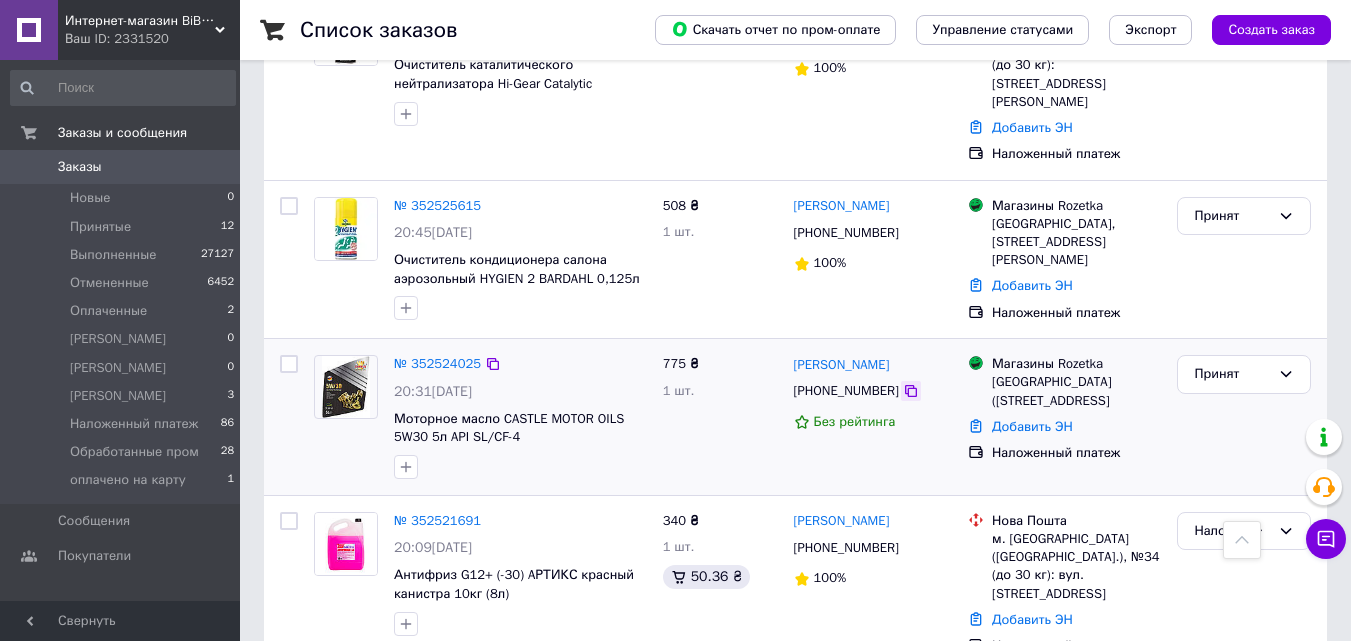 click 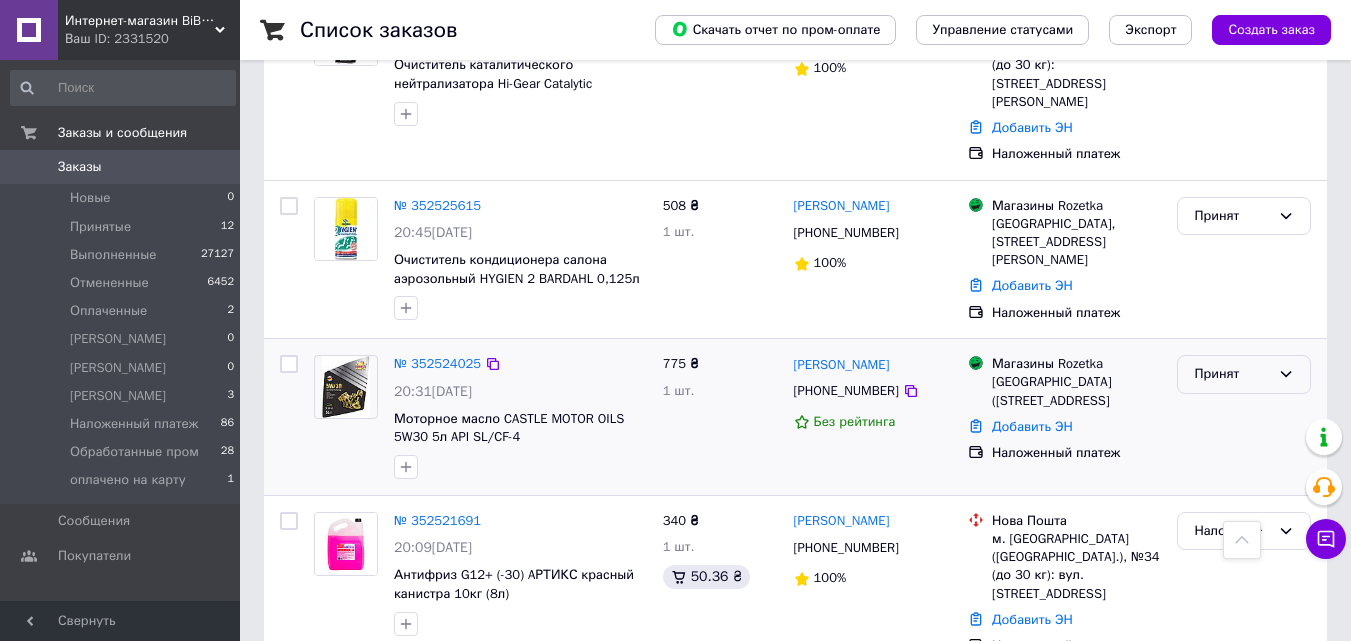 click on "Принят" at bounding box center [1232, 374] 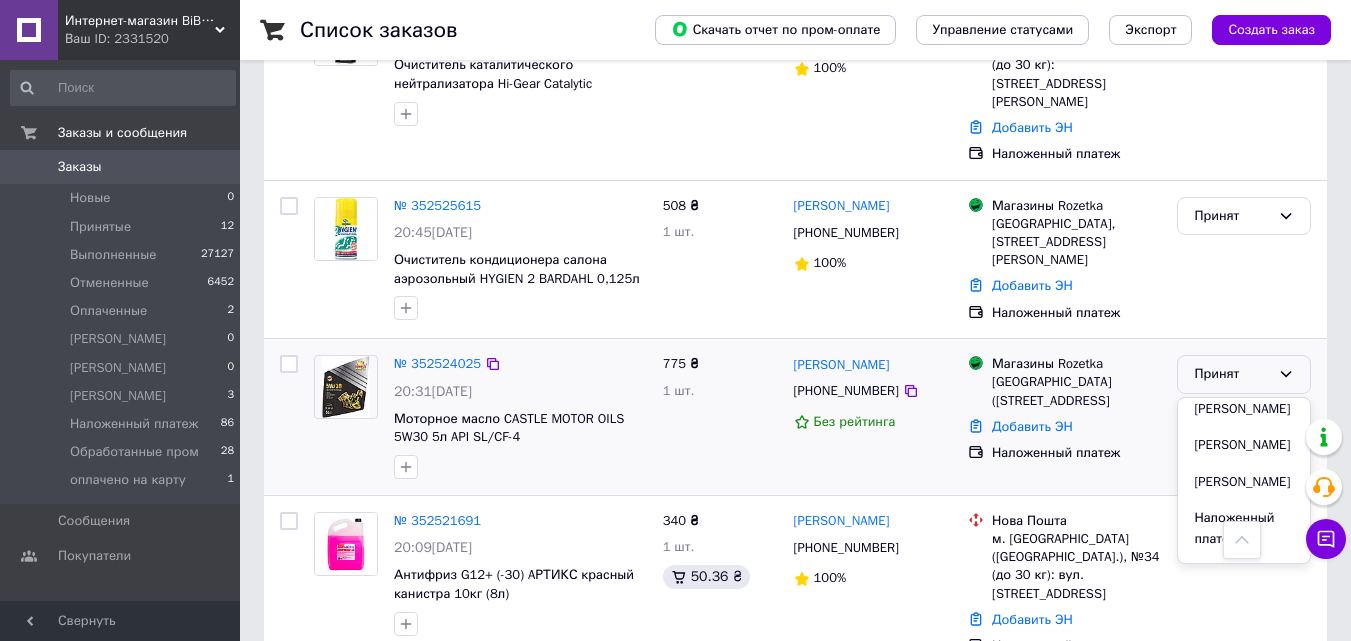 scroll, scrollTop: 287, scrollLeft: 0, axis: vertical 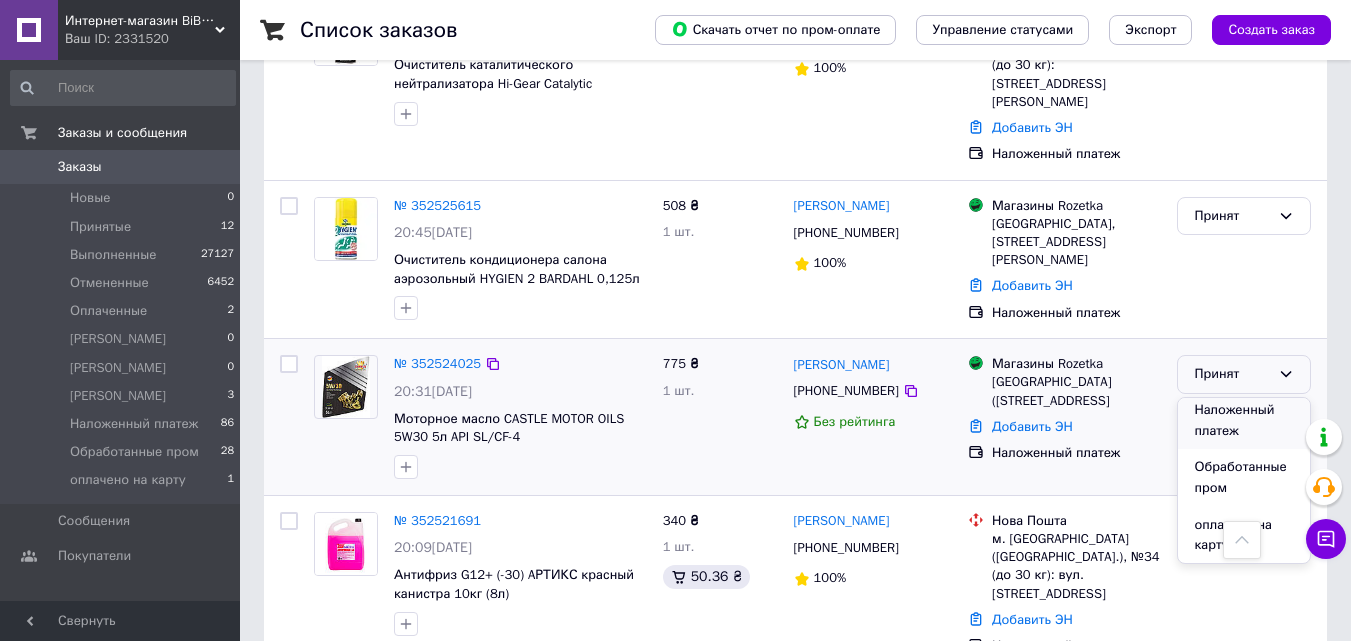 click on "Наложенный платеж" at bounding box center [1244, 420] 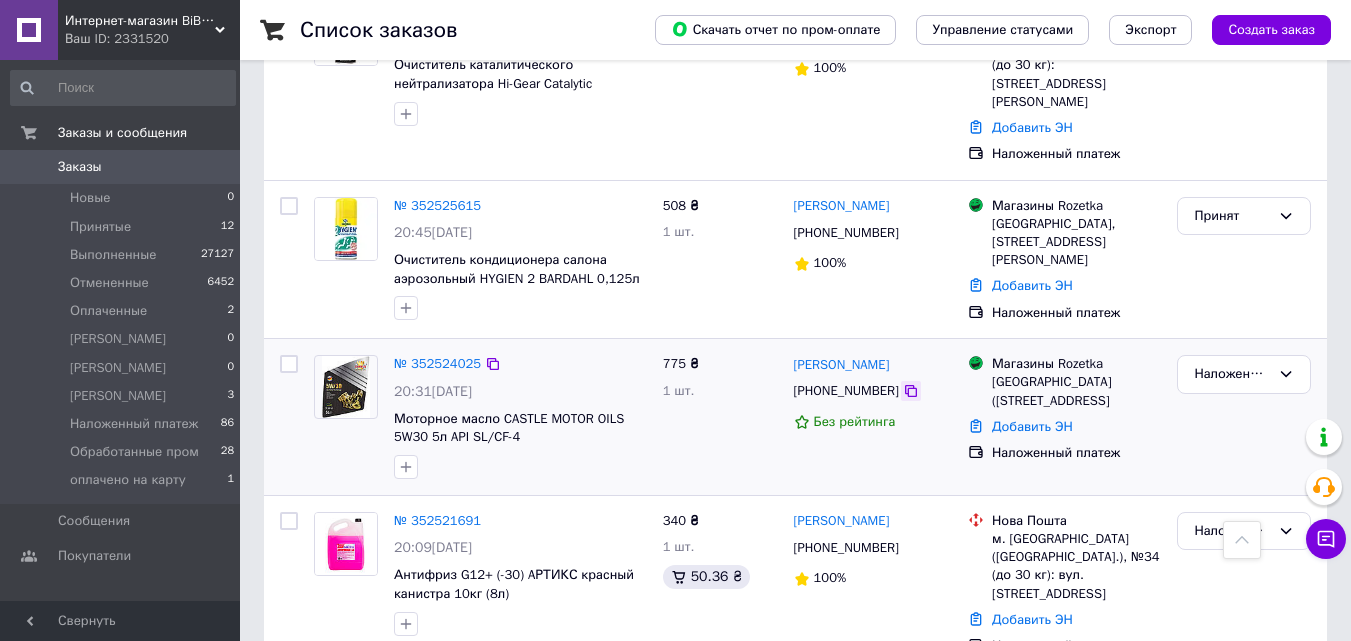 click 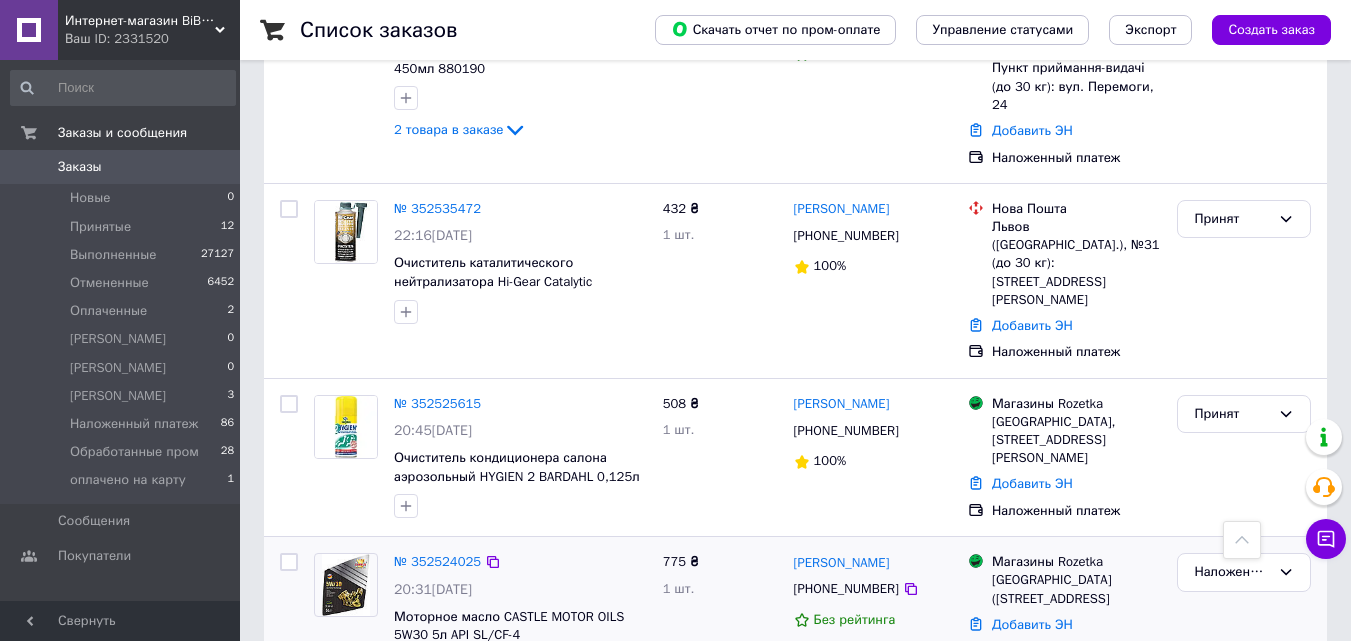 scroll, scrollTop: 1341, scrollLeft: 0, axis: vertical 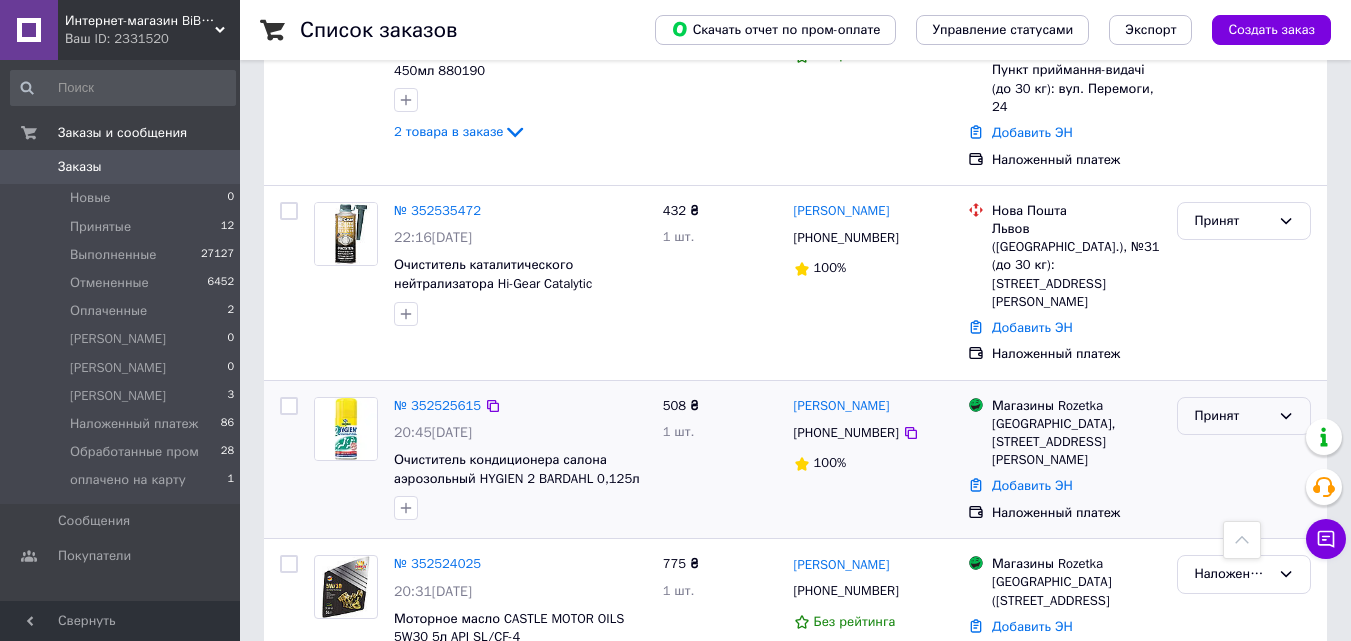 drag, startPoint x: 1248, startPoint y: 327, endPoint x: 1247, endPoint y: 337, distance: 10.049875 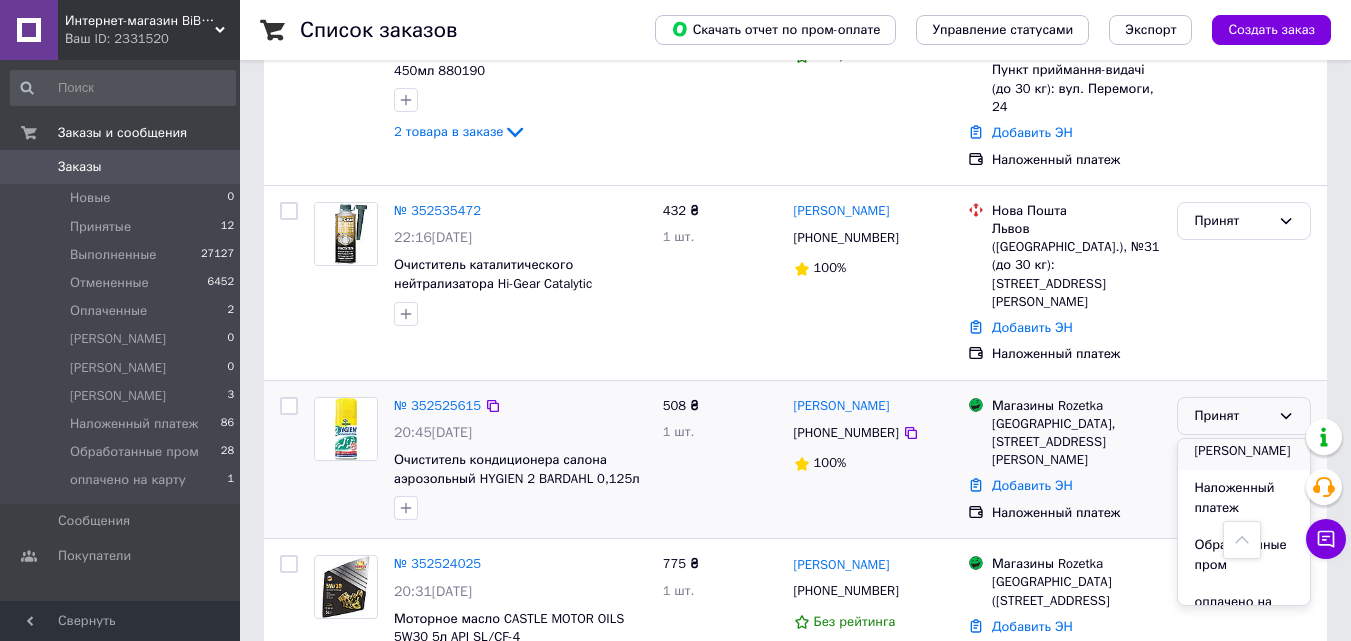 scroll, scrollTop: 287, scrollLeft: 0, axis: vertical 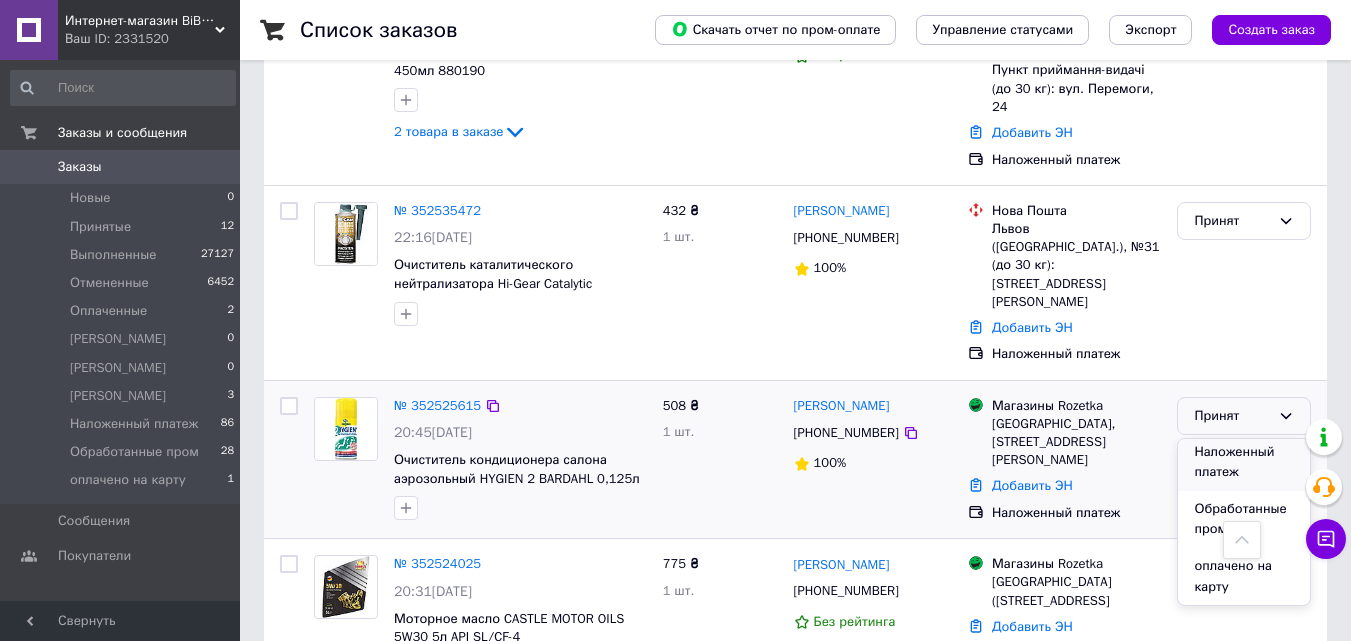 click on "Наложенный платеж" at bounding box center [1244, 462] 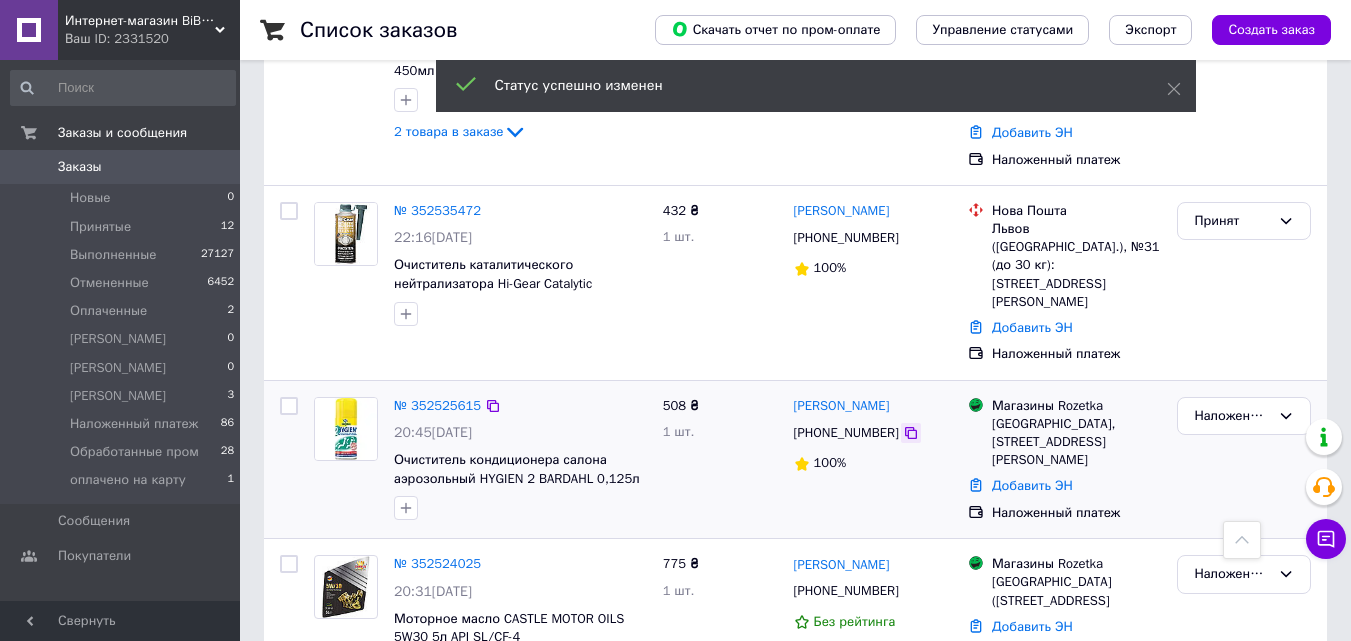 click 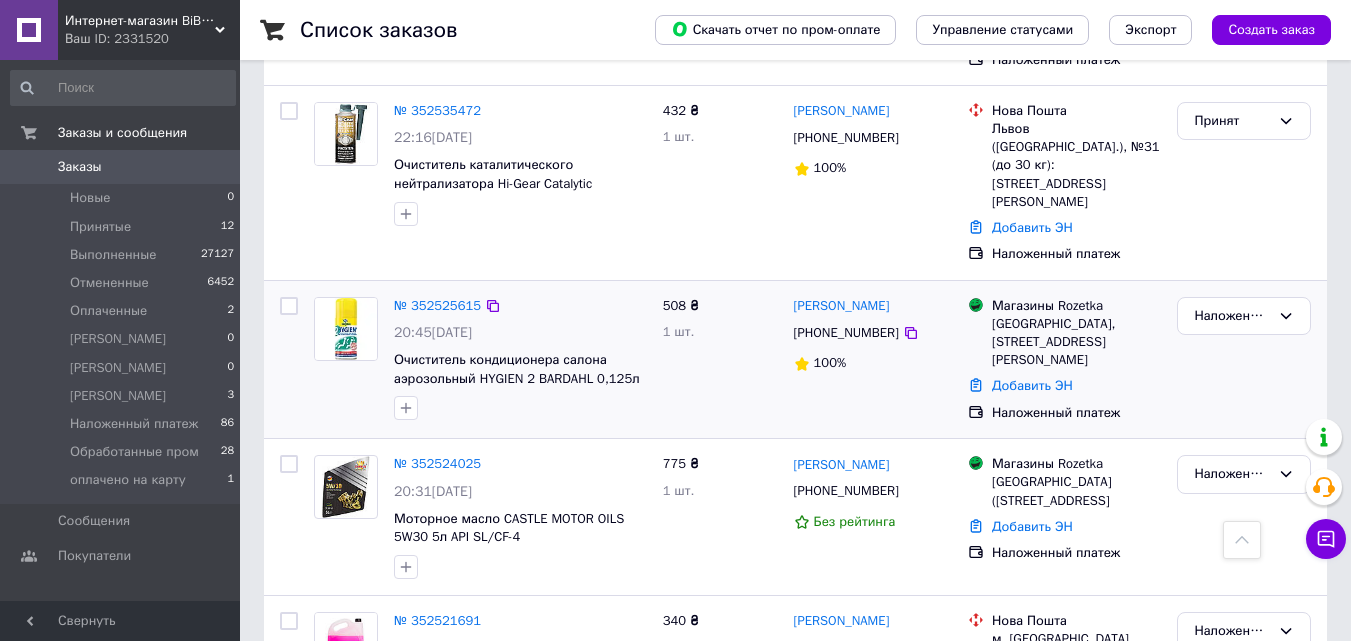 scroll, scrollTop: 1241, scrollLeft: 0, axis: vertical 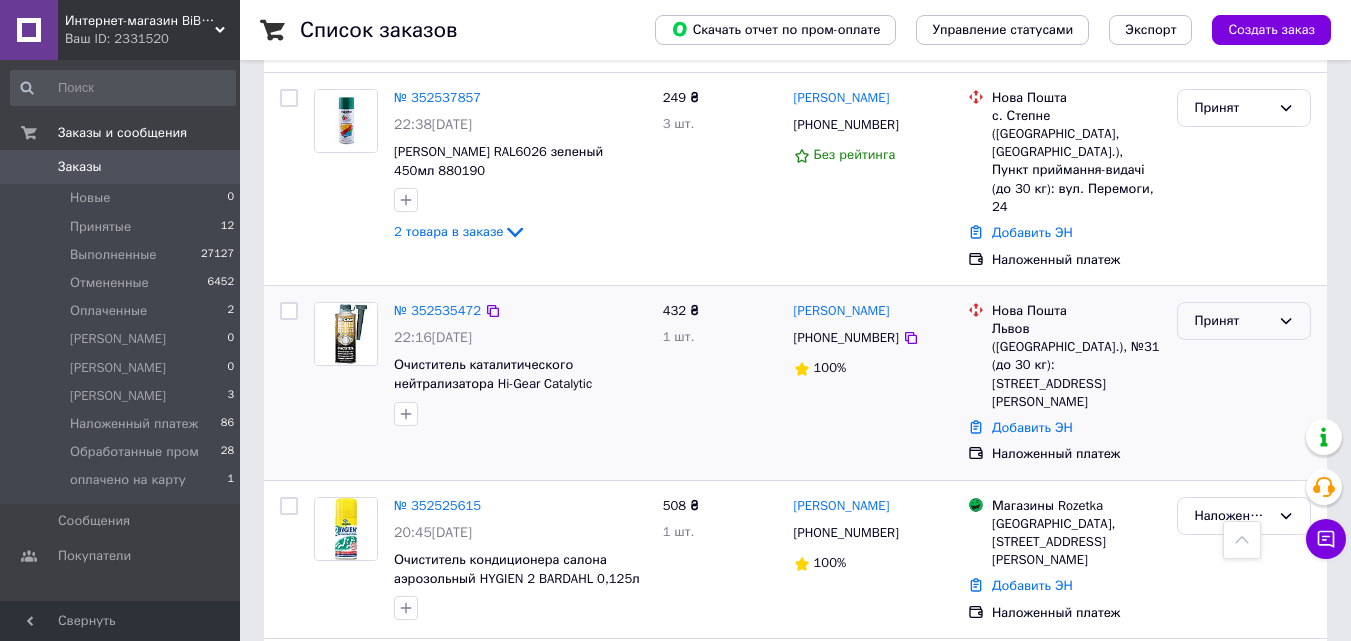 click on "Принят" at bounding box center [1232, 321] 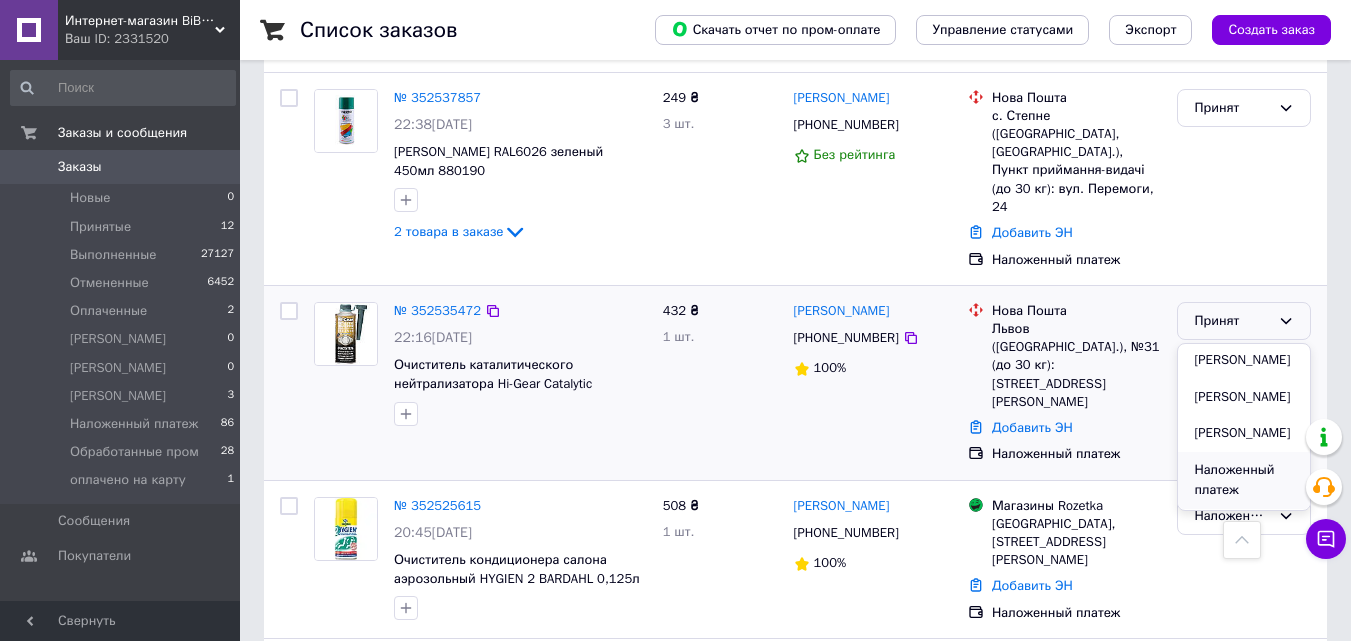 scroll, scrollTop: 200, scrollLeft: 0, axis: vertical 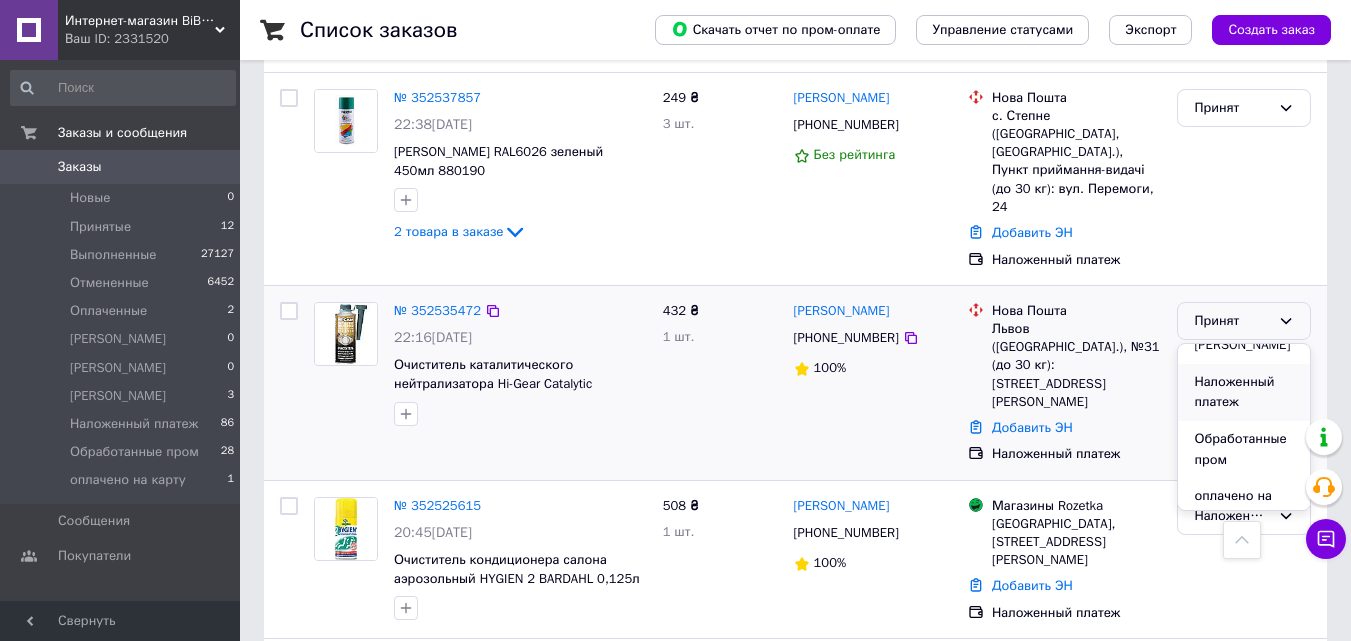 click on "Наложенный платеж" at bounding box center [1244, 392] 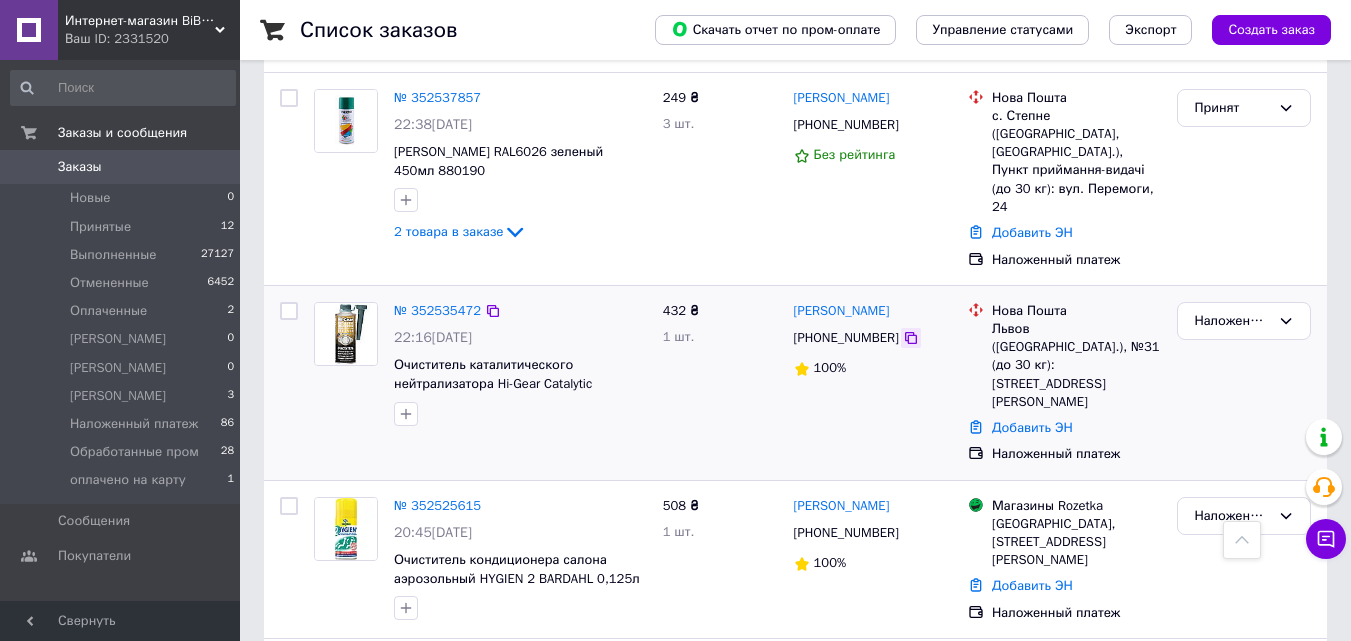 click 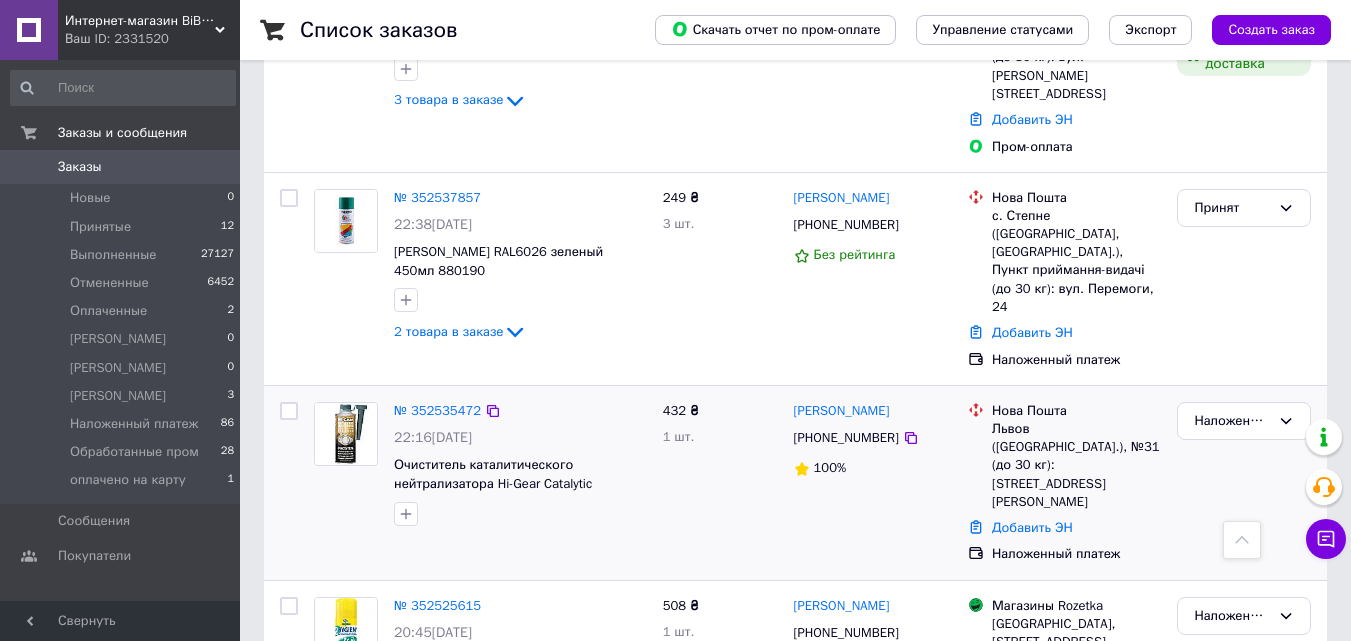 scroll, scrollTop: 1041, scrollLeft: 0, axis: vertical 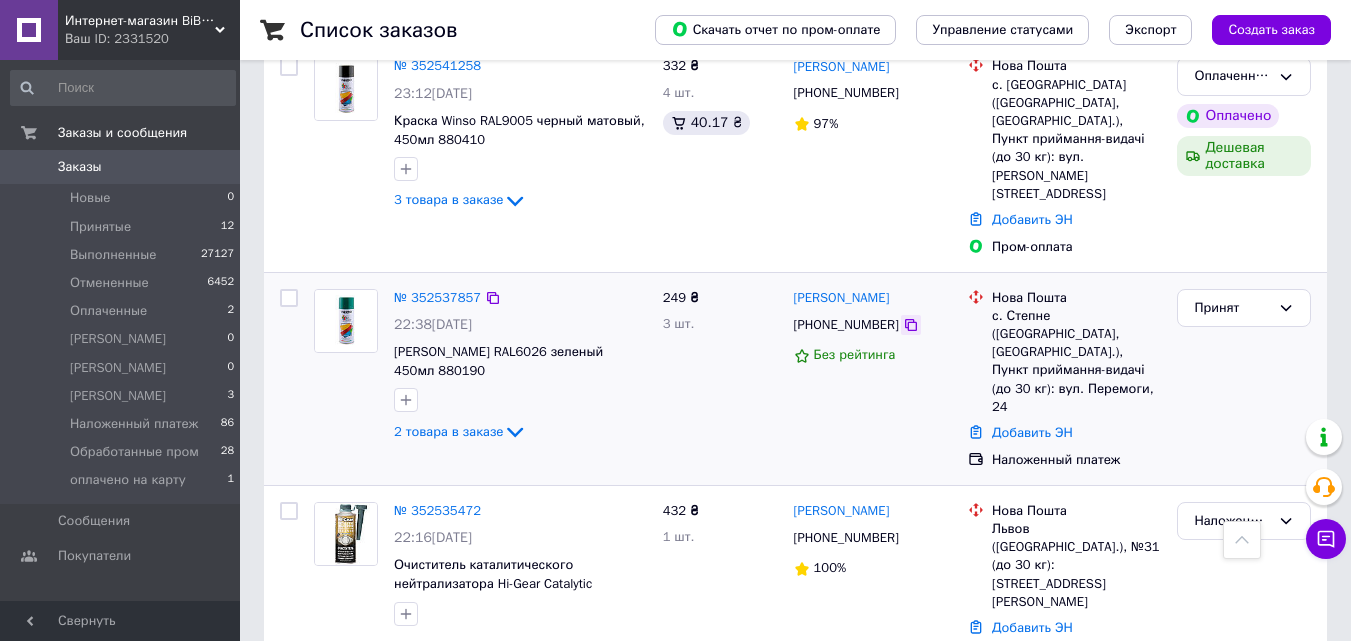 click 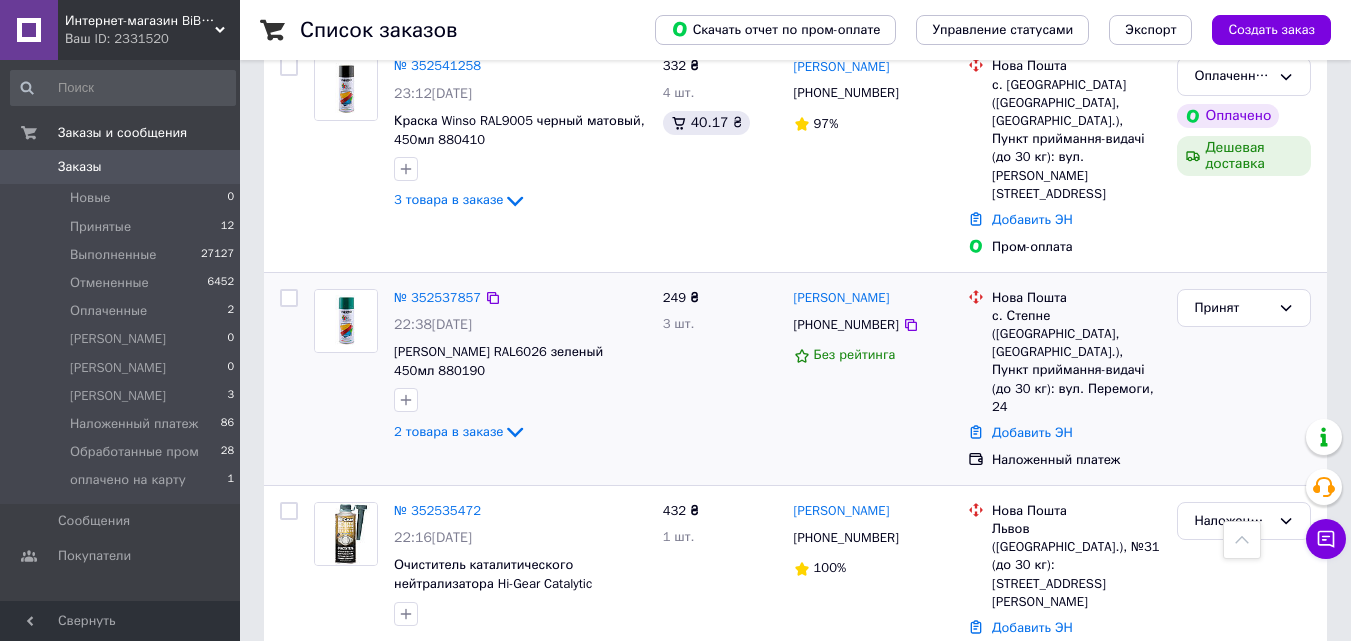 click on "2 товара в заказе" 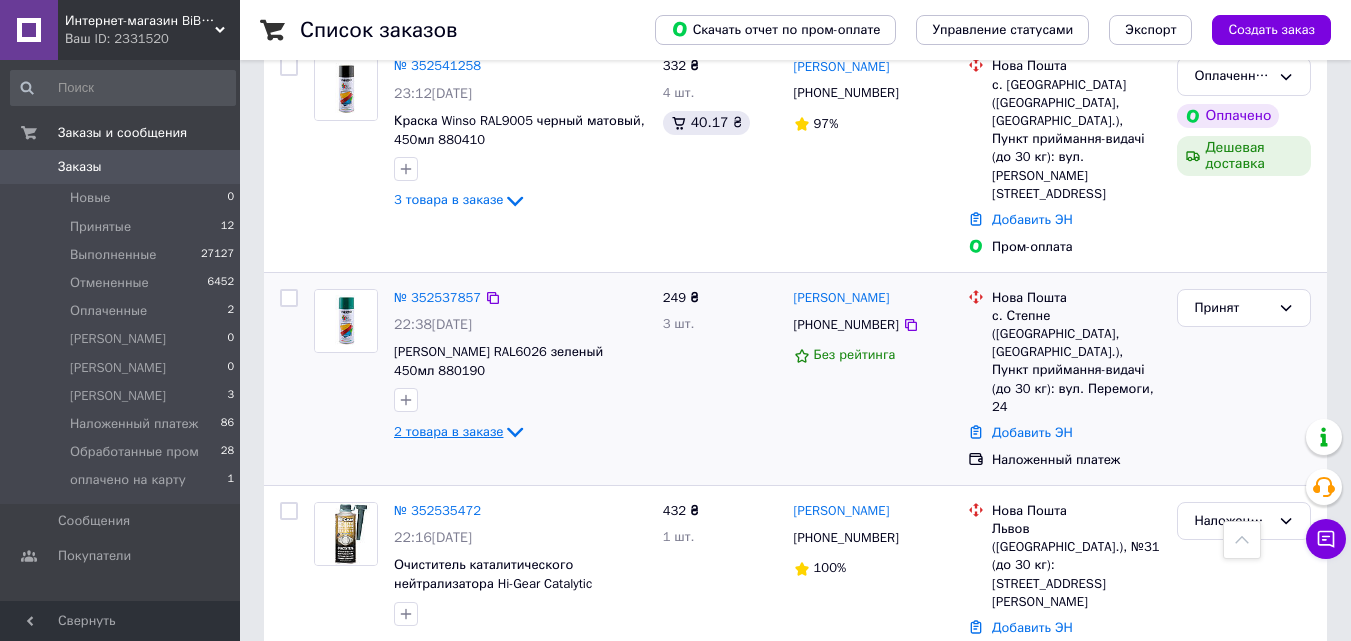 click on "2 товара в заказе" at bounding box center [448, 431] 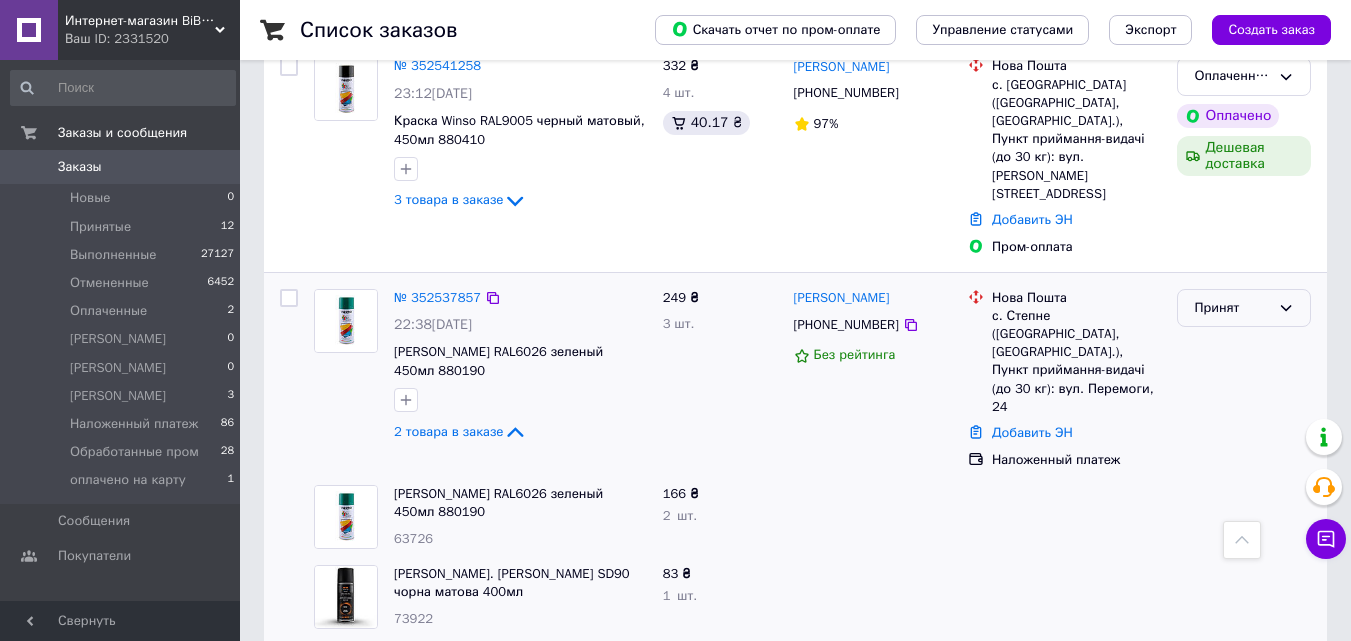 click on "Принят" at bounding box center [1232, 308] 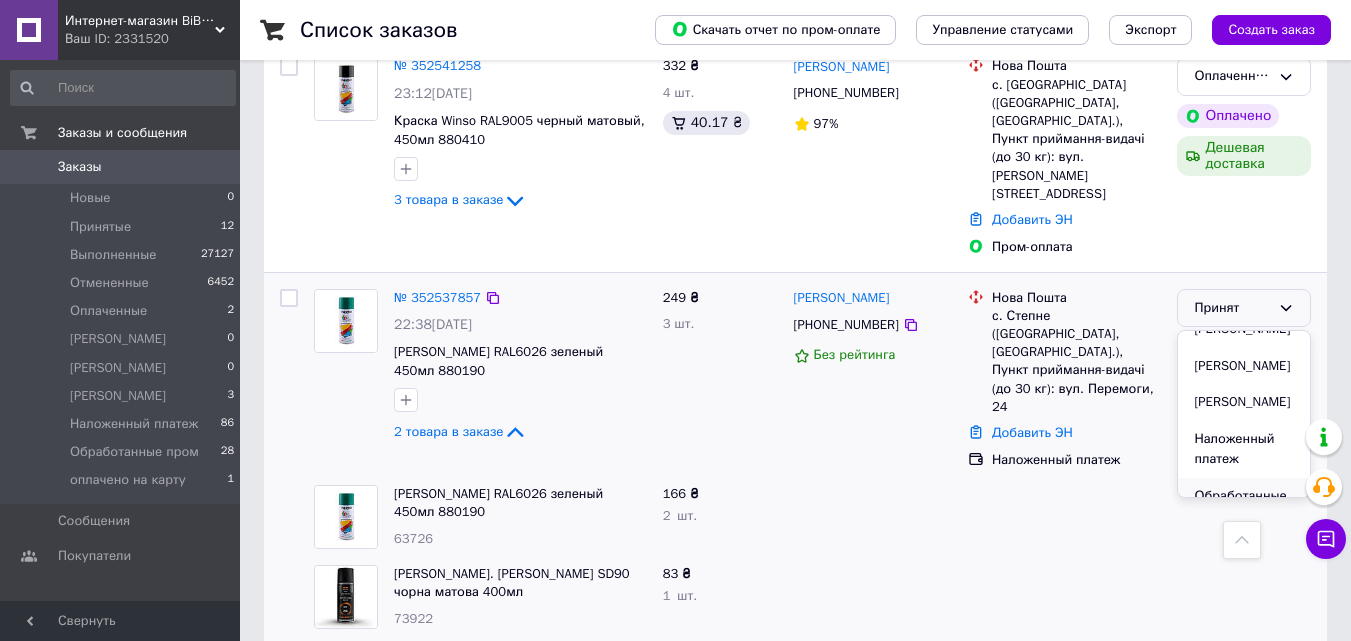 scroll, scrollTop: 287, scrollLeft: 0, axis: vertical 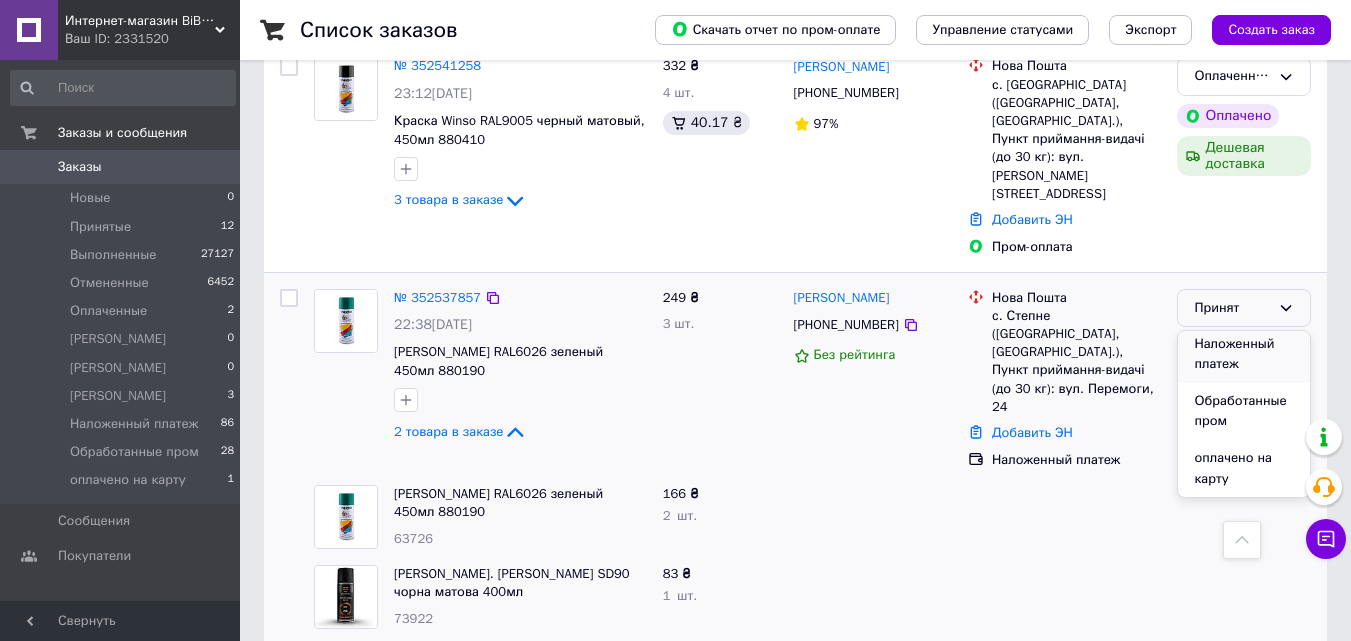 click on "Наложенный платеж" at bounding box center [1244, 354] 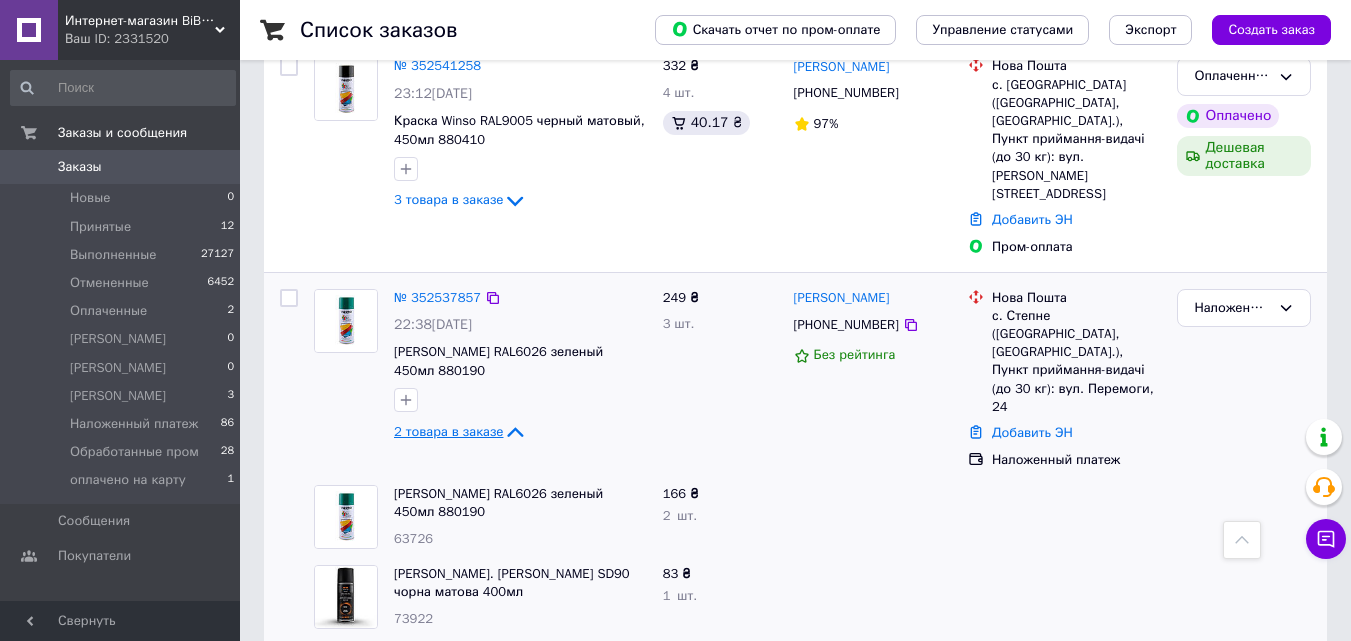 click on "2 товара в заказе" at bounding box center (448, 431) 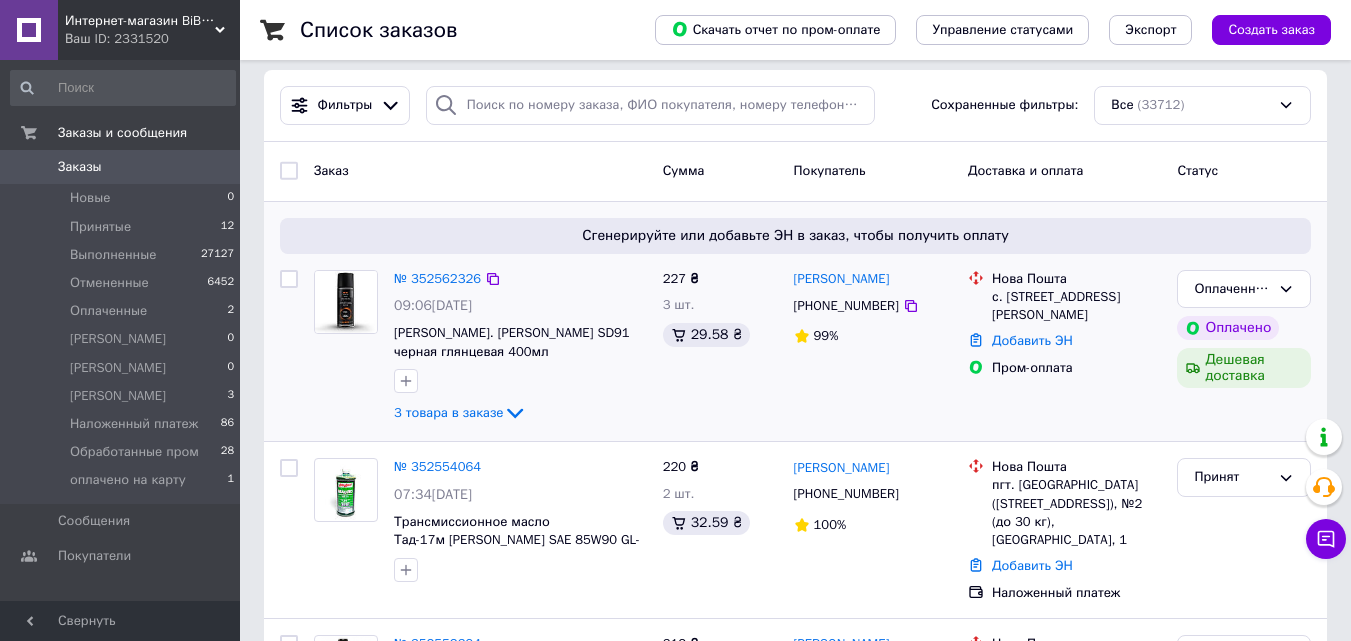 scroll, scrollTop: 0, scrollLeft: 0, axis: both 